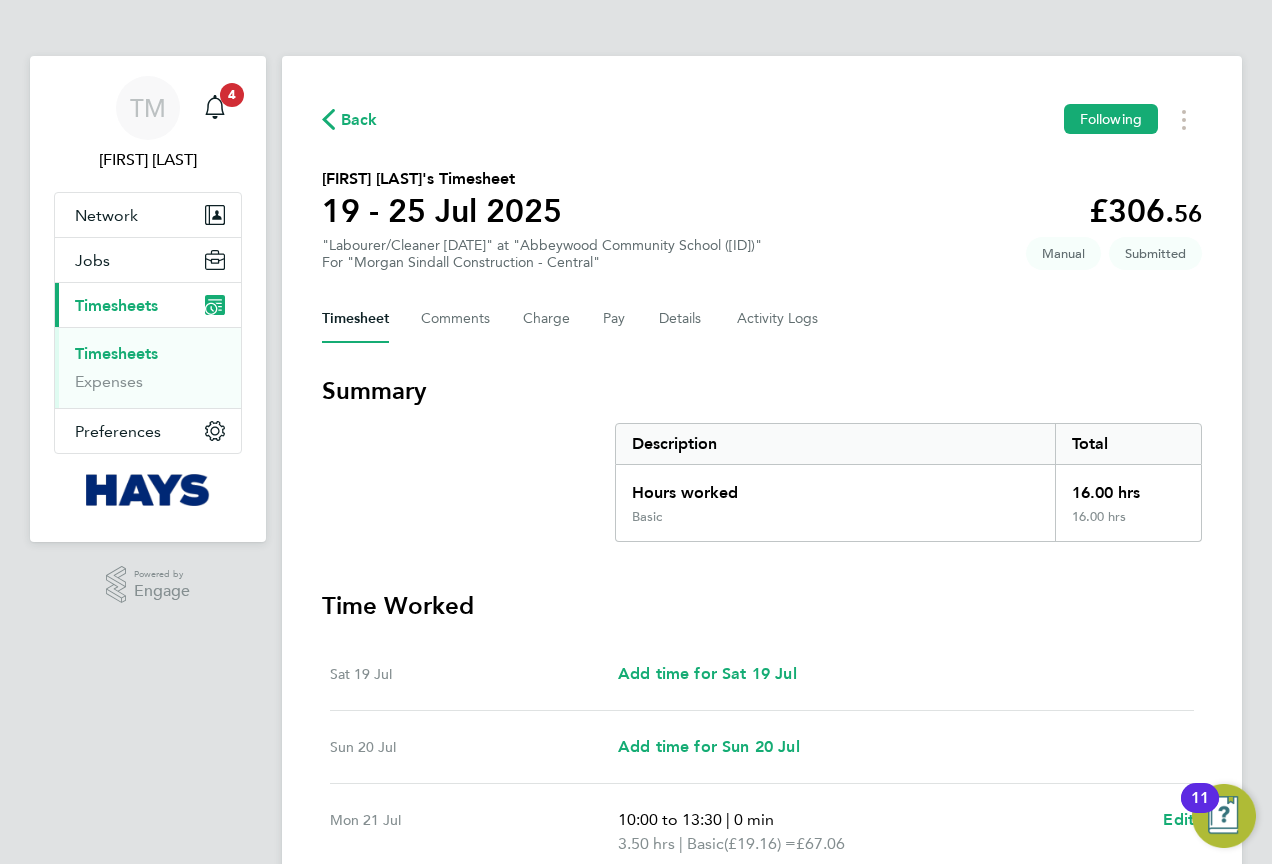 scroll, scrollTop: 0, scrollLeft: 0, axis: both 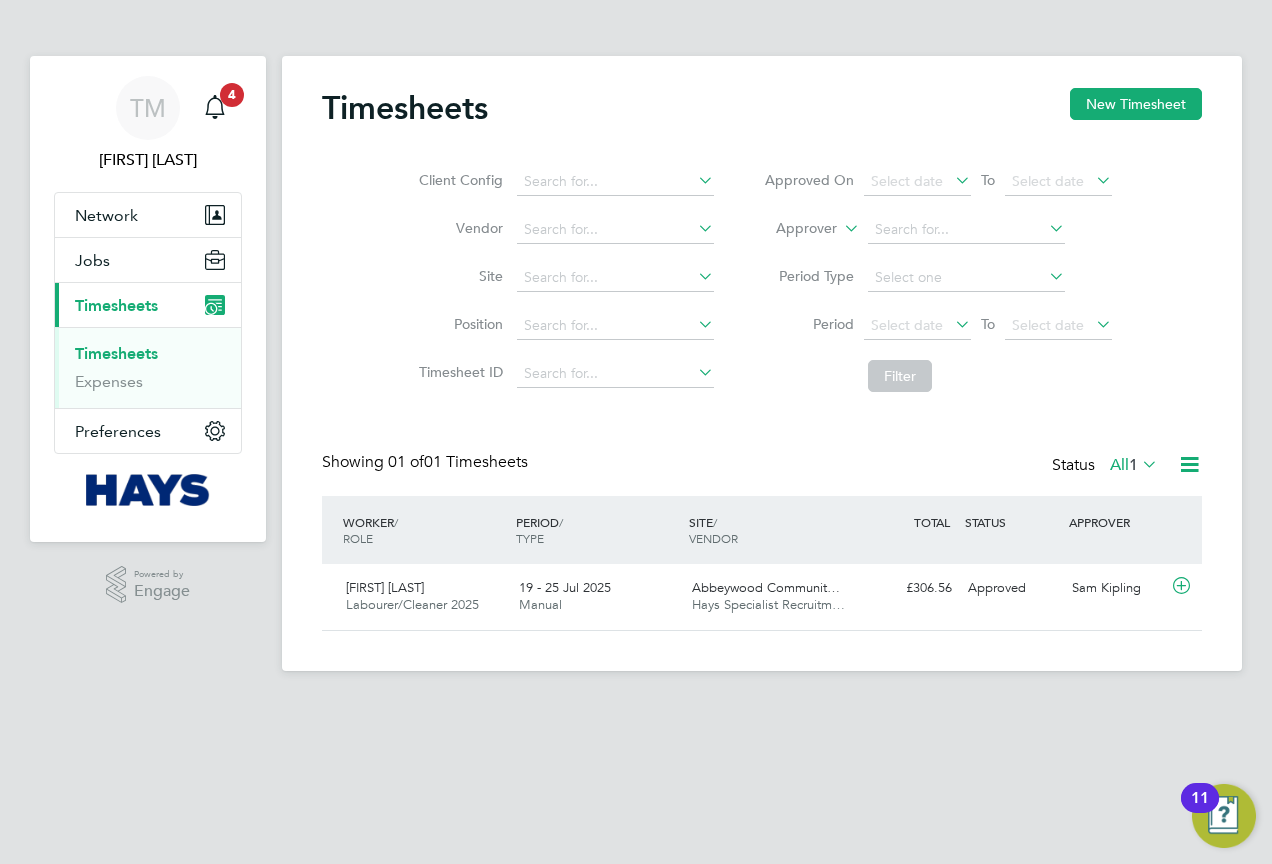 click 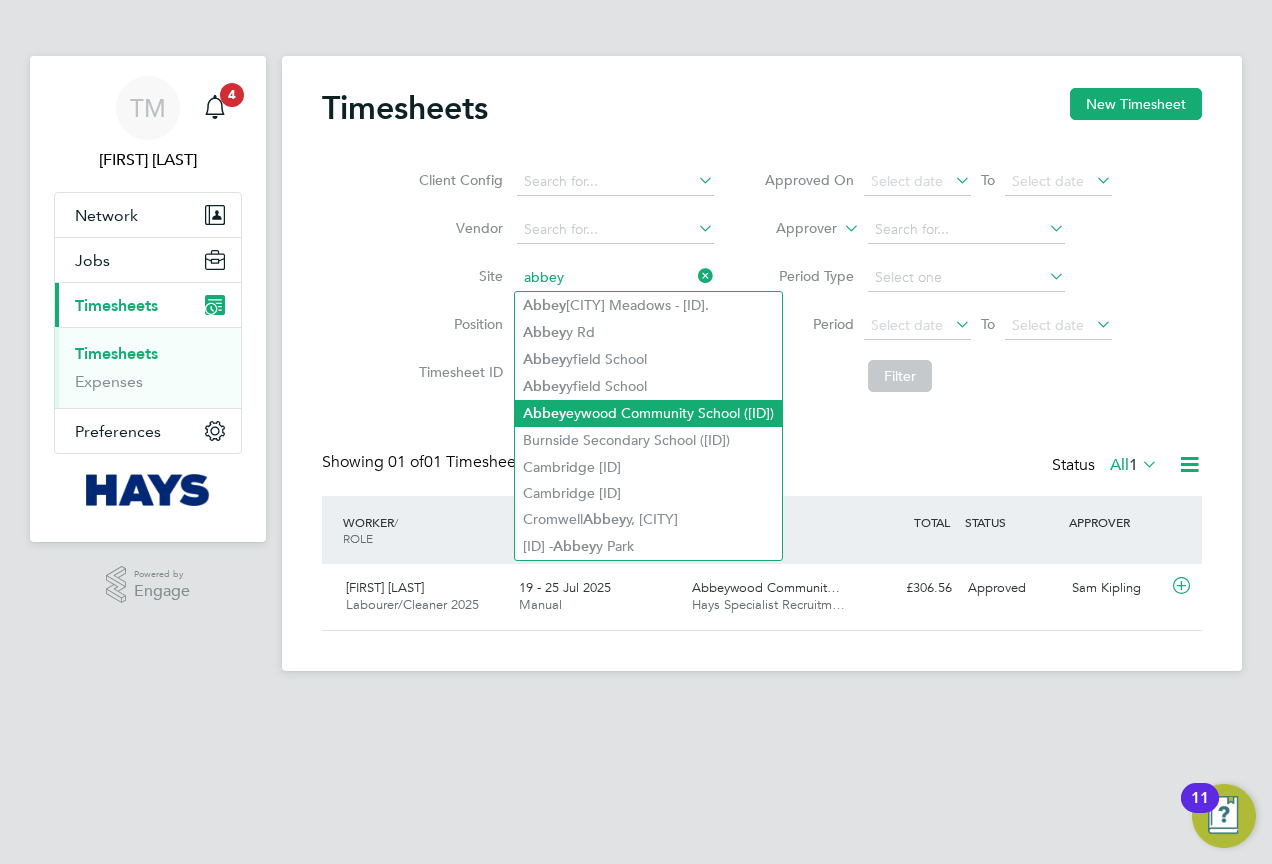 click on "Abbeywood Community School ([ID])" 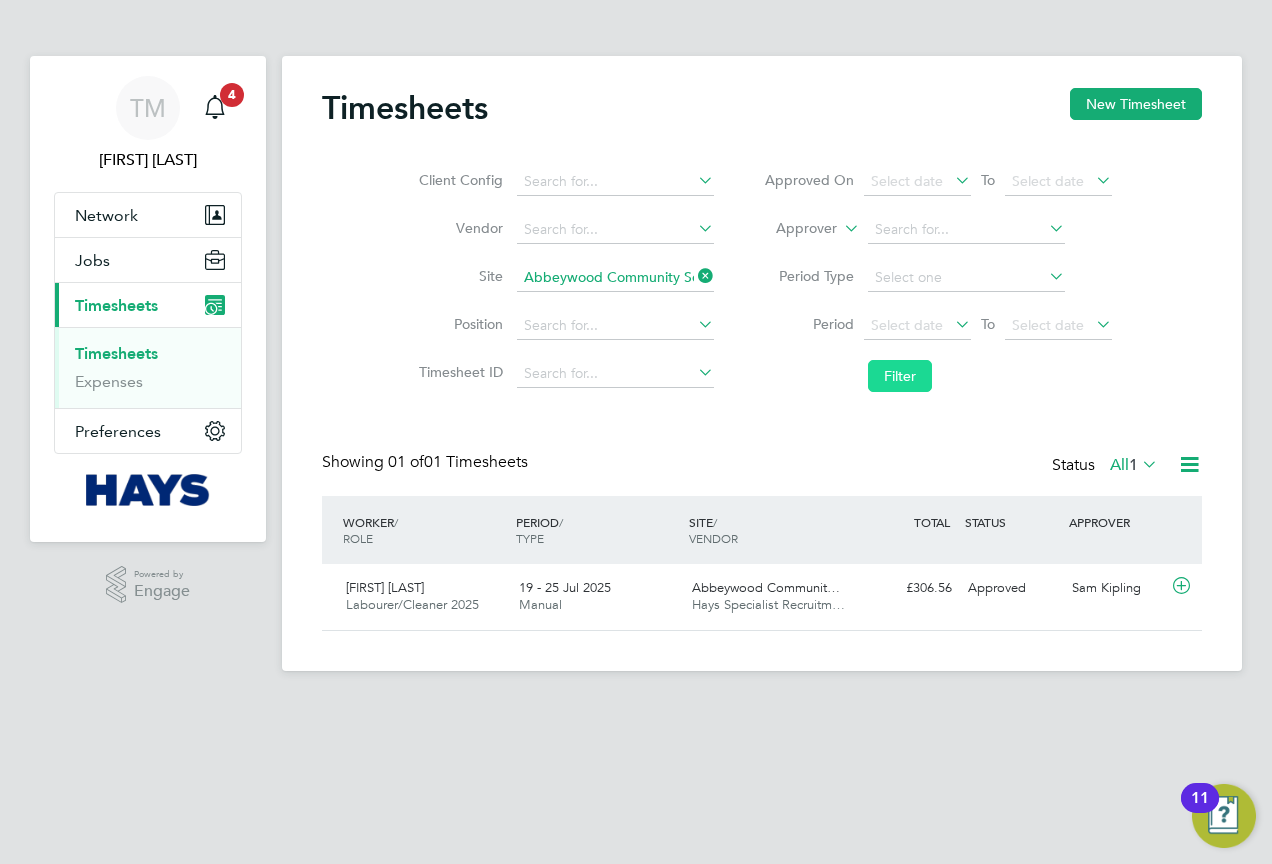 click on "Filter" 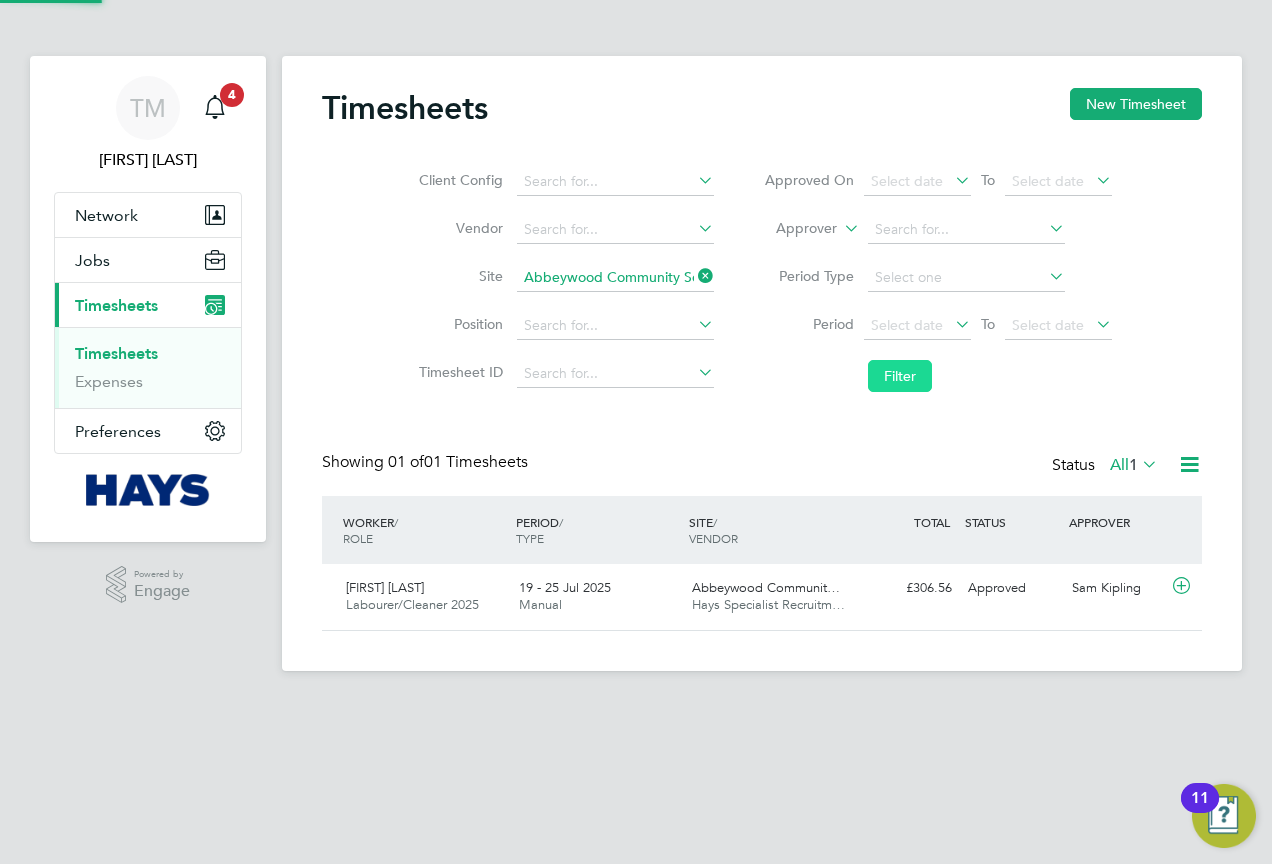 scroll, scrollTop: 10, scrollLeft: 10, axis: both 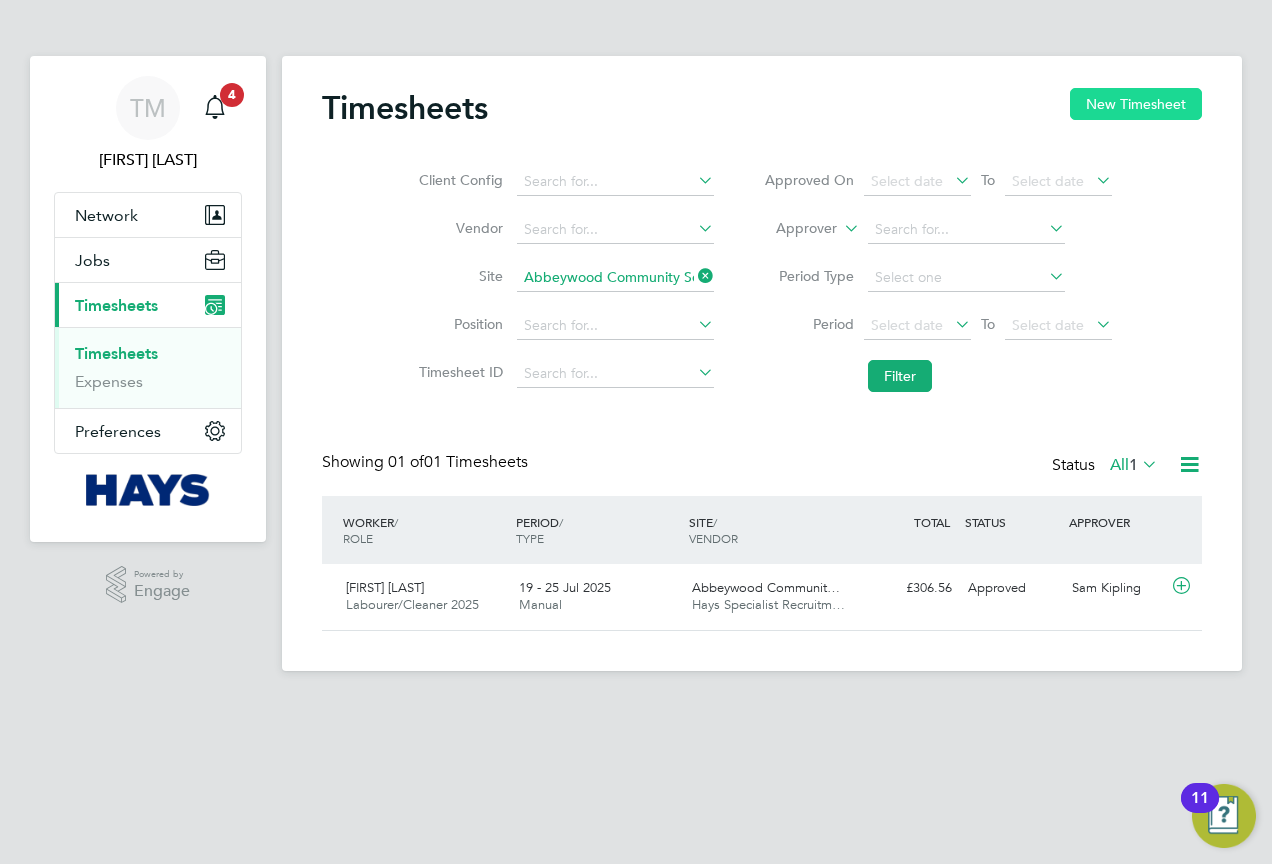 click on "New Timesheet" 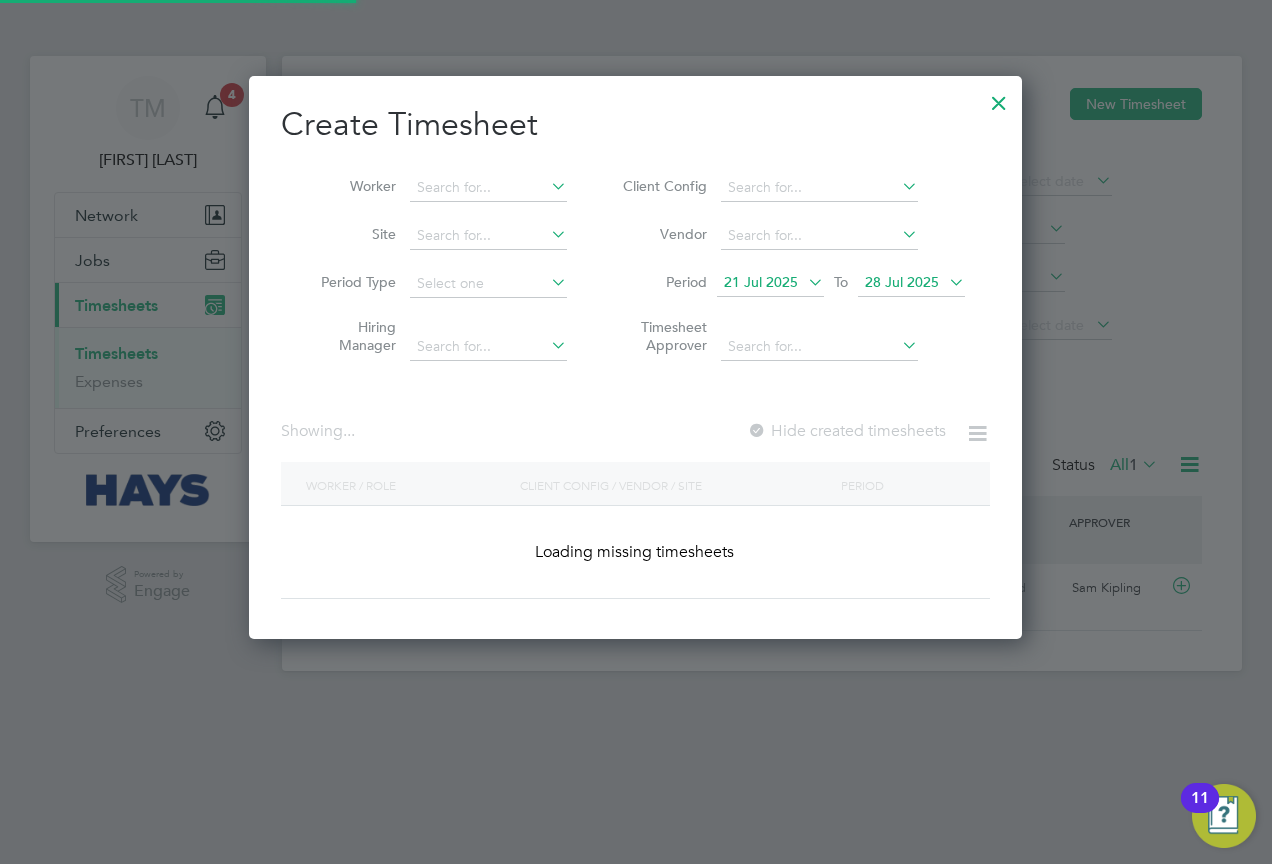 scroll, scrollTop: 10, scrollLeft: 10, axis: both 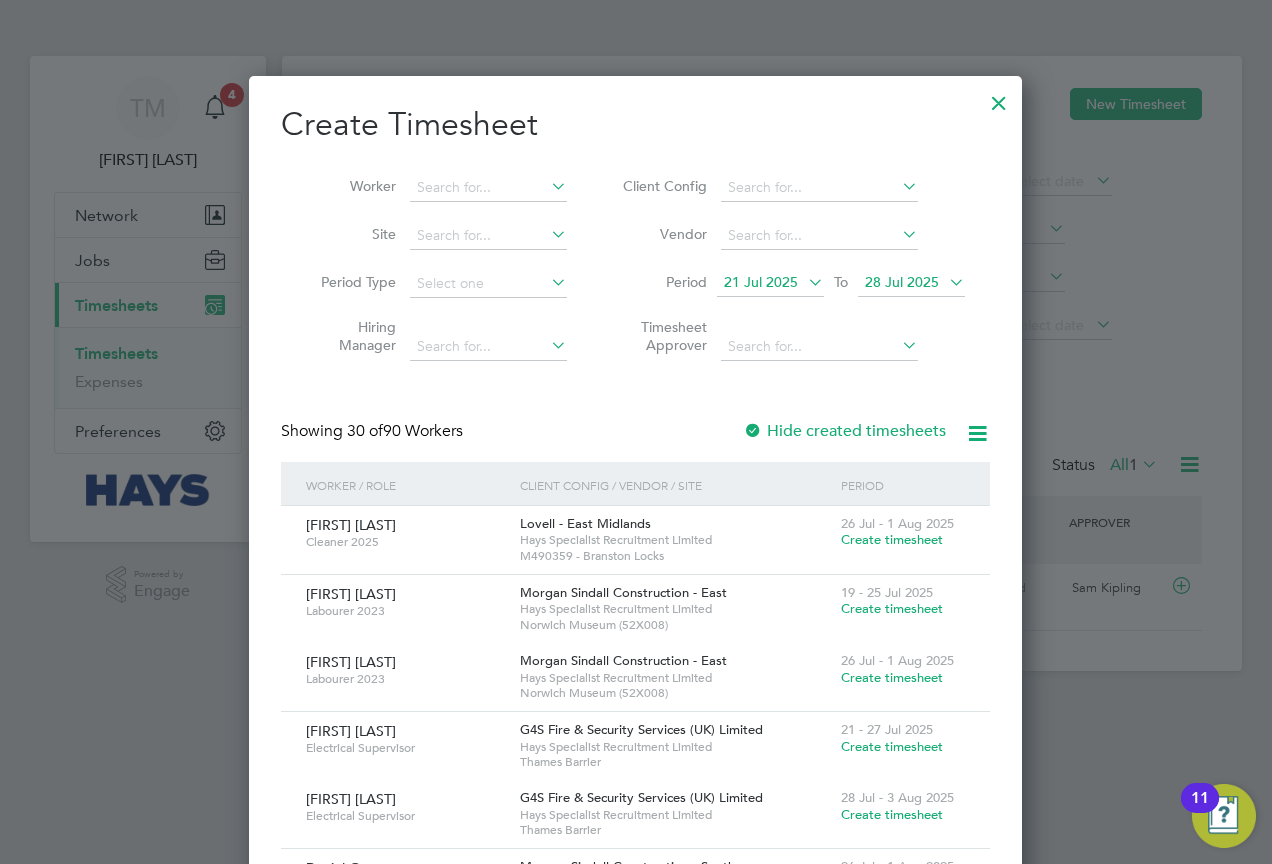 click at bounding box center (804, 282) 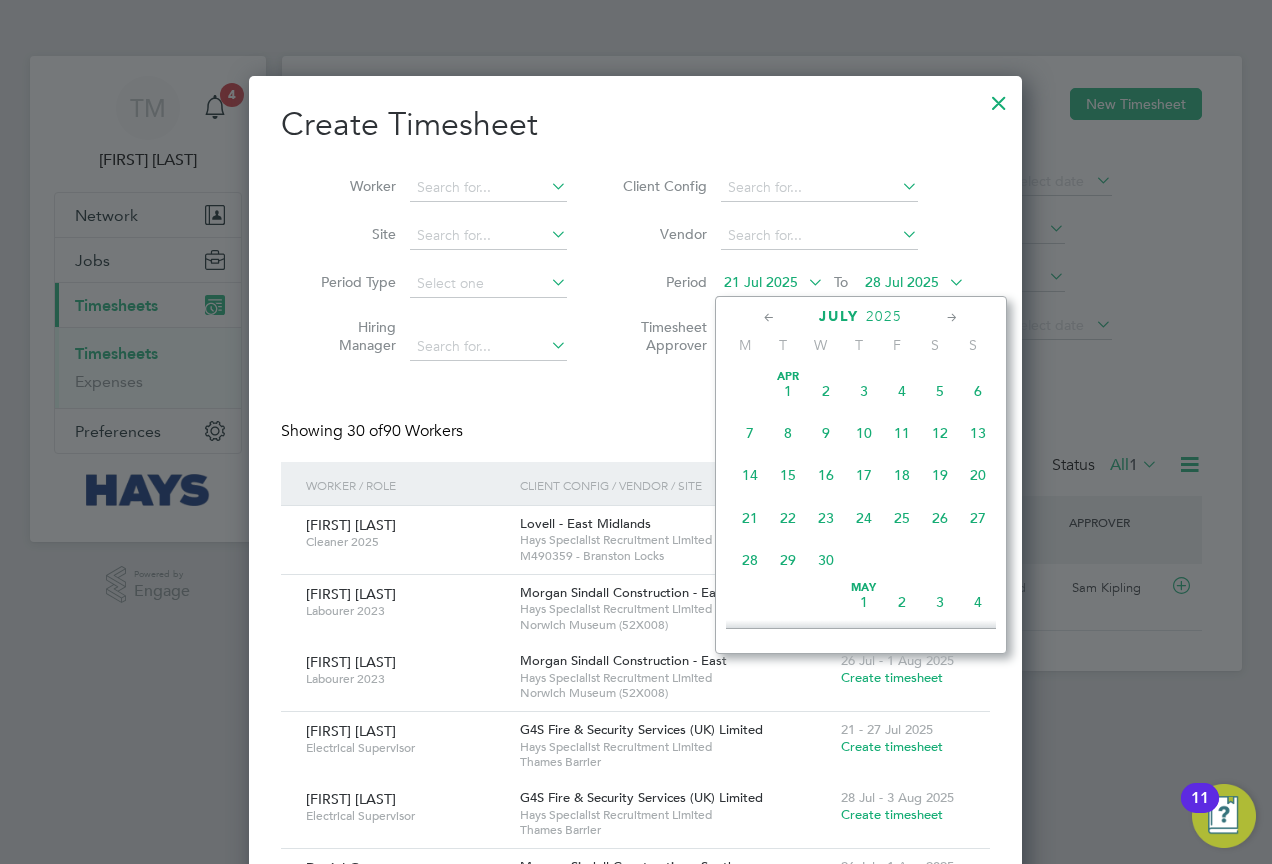scroll, scrollTop: 736, scrollLeft: 0, axis: vertical 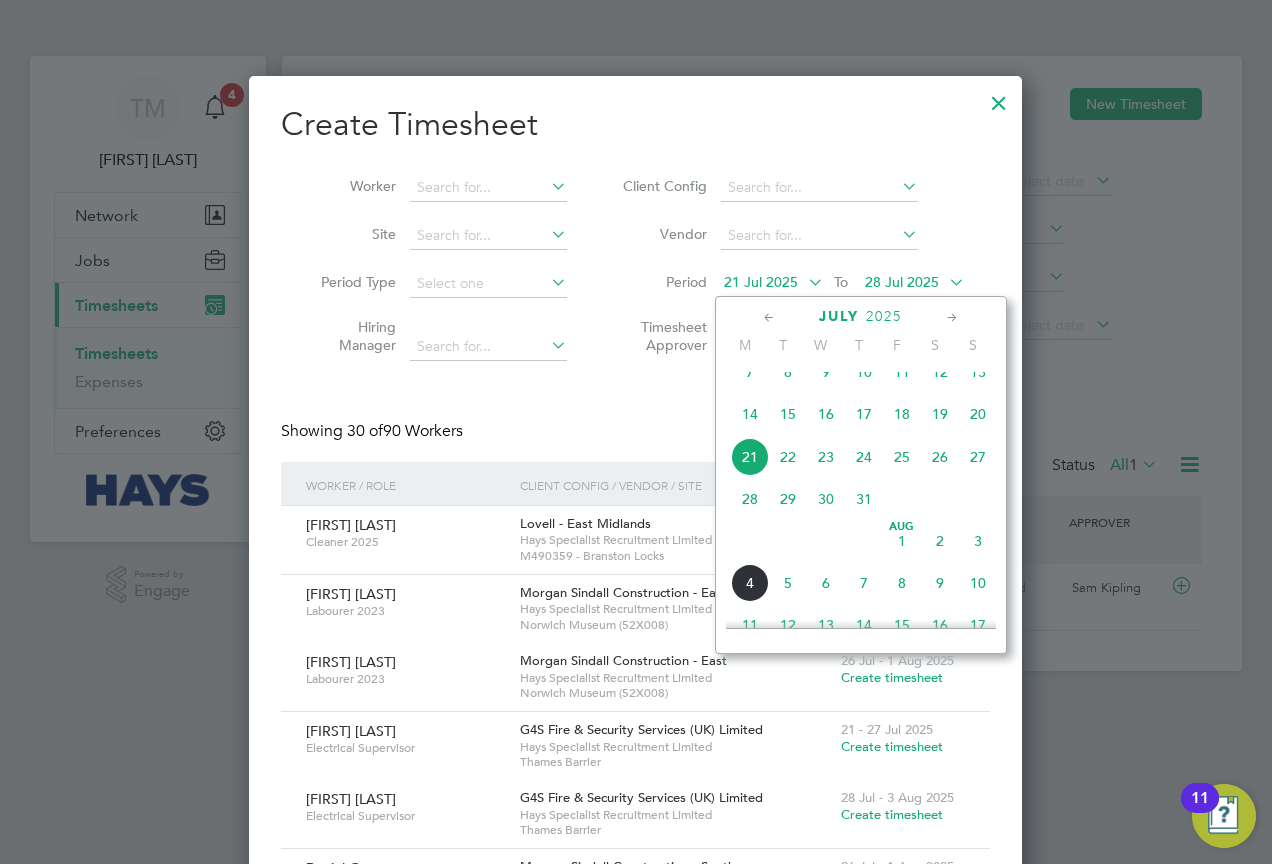 click on "28" 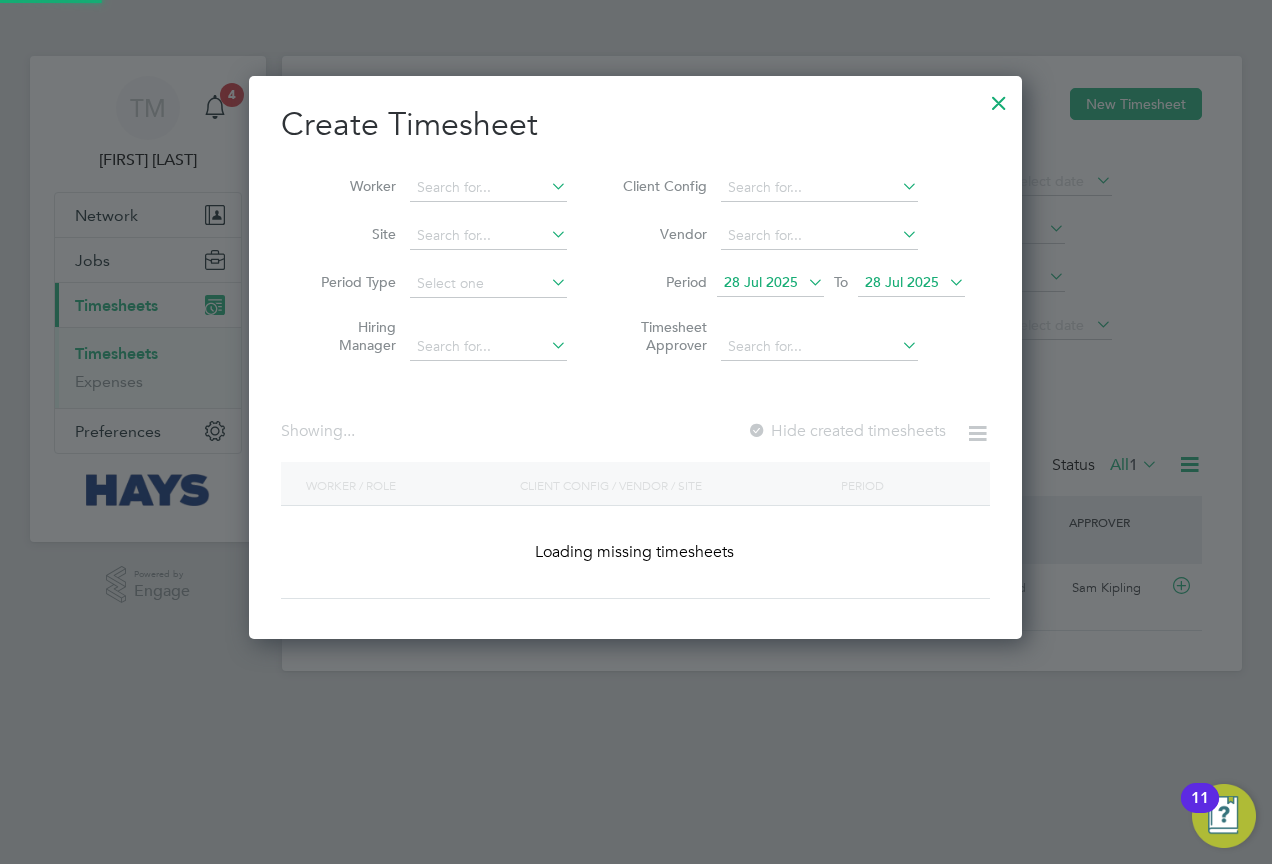 scroll, scrollTop: 10, scrollLeft: 10, axis: both 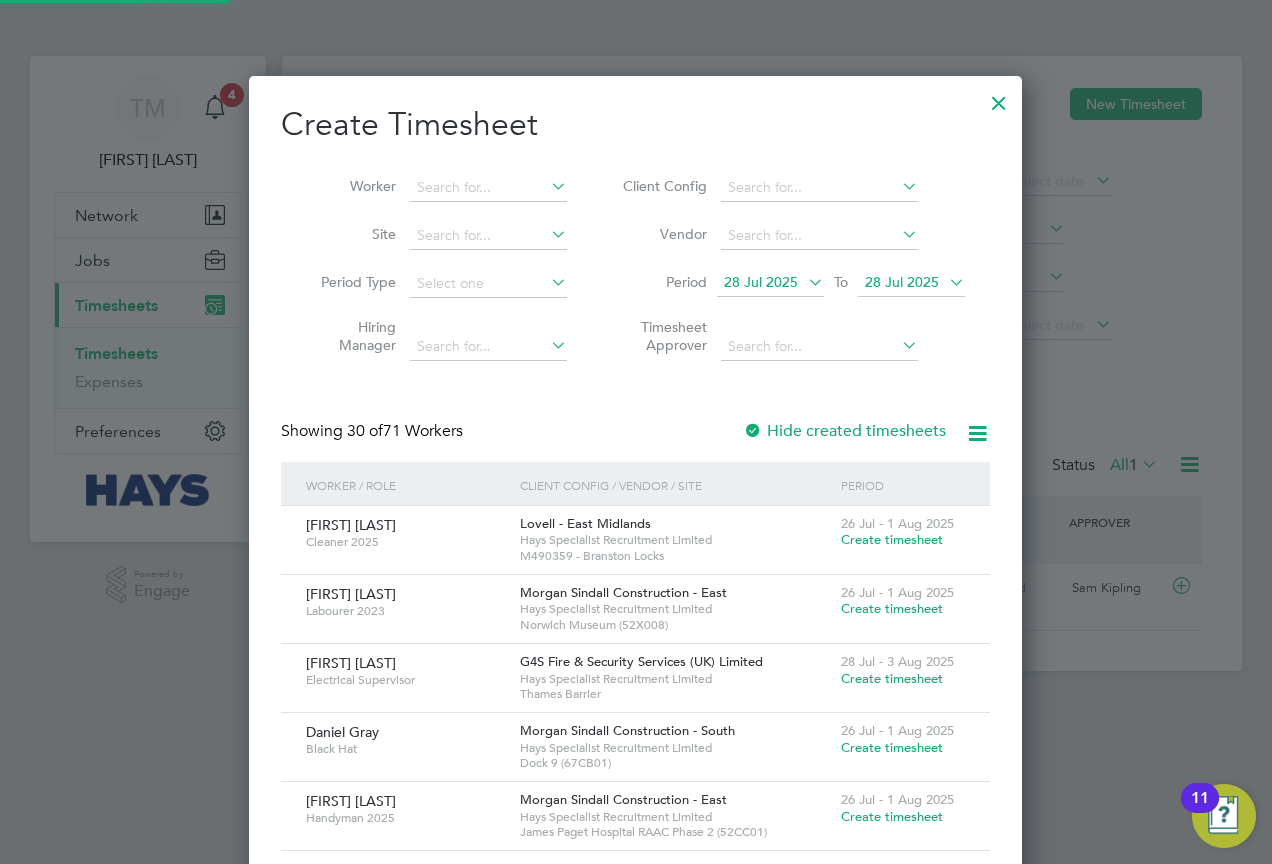 click at bounding box center (945, 282) 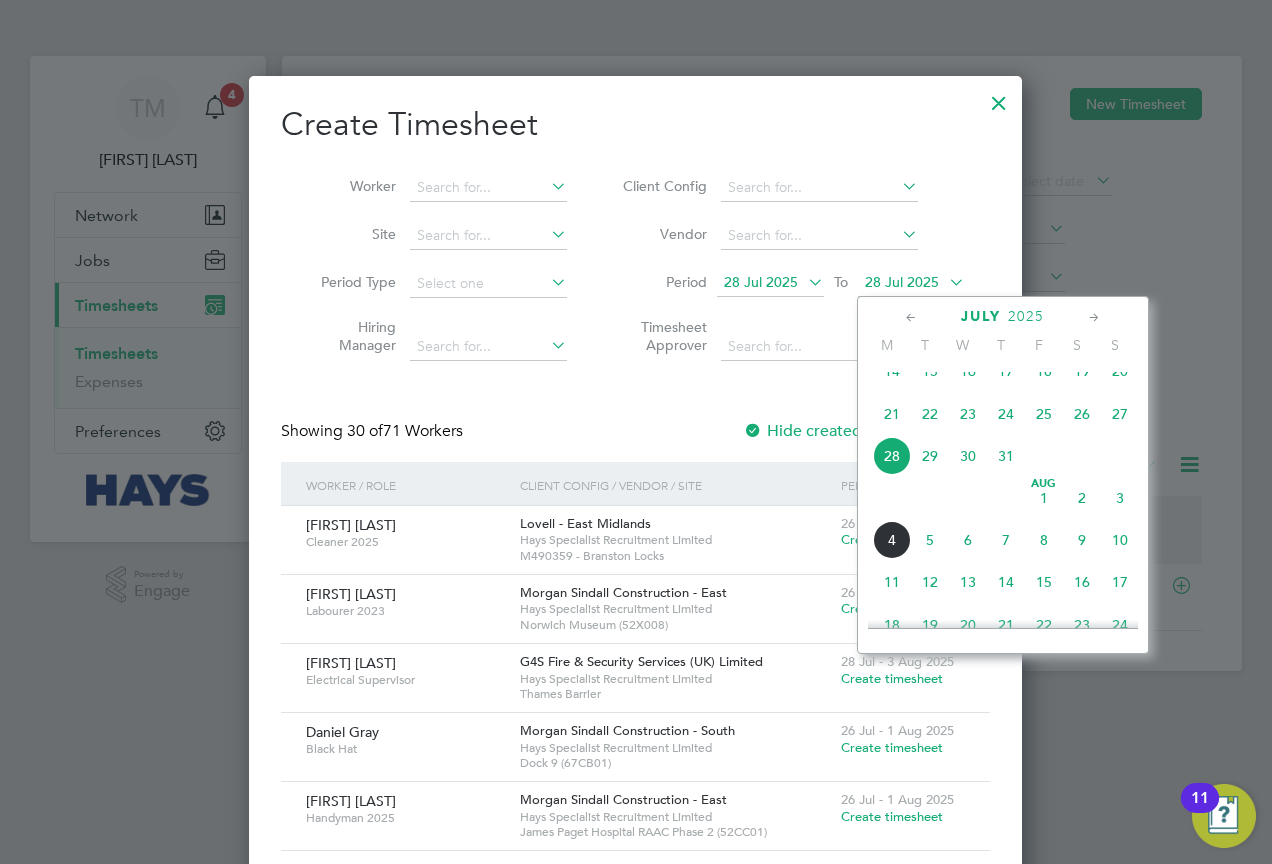 click on "3" 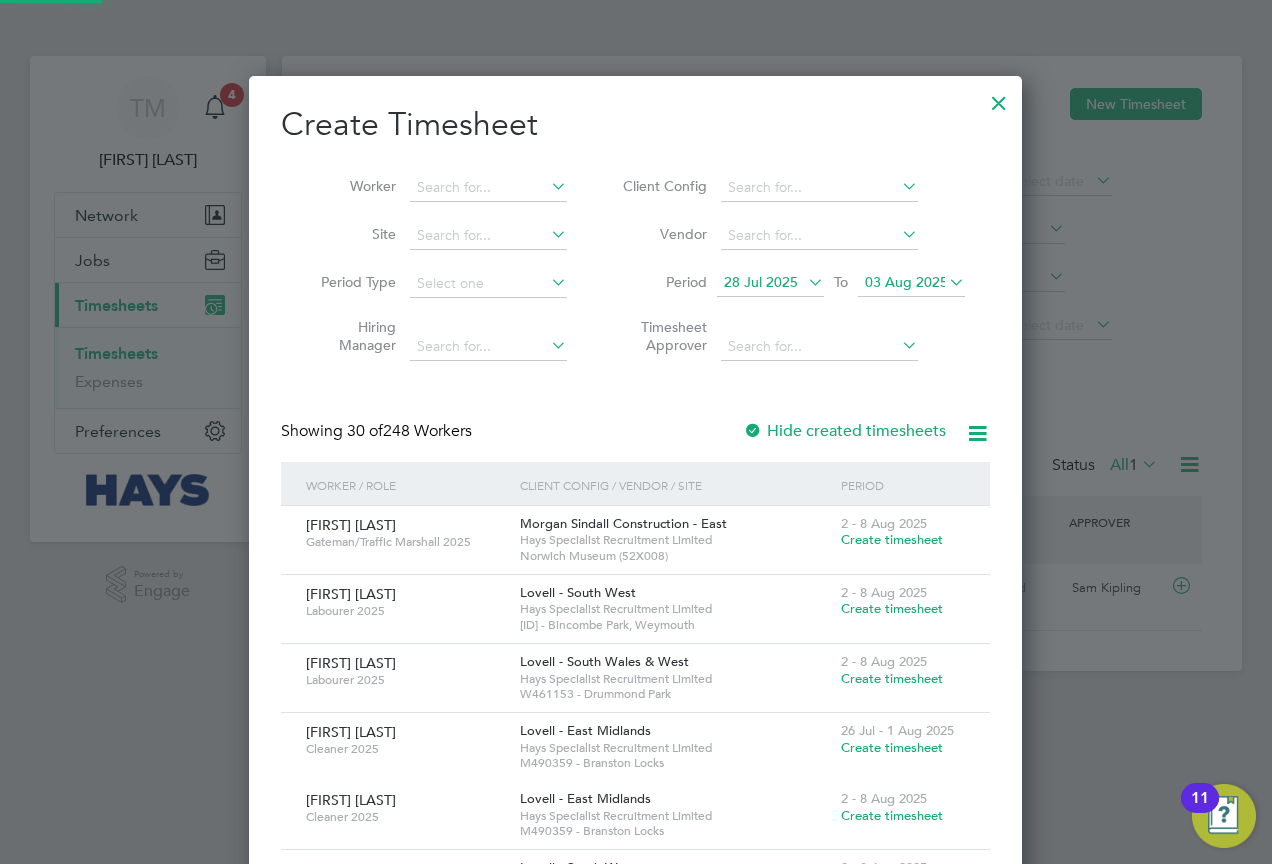 scroll, scrollTop: 10, scrollLeft: 10, axis: both 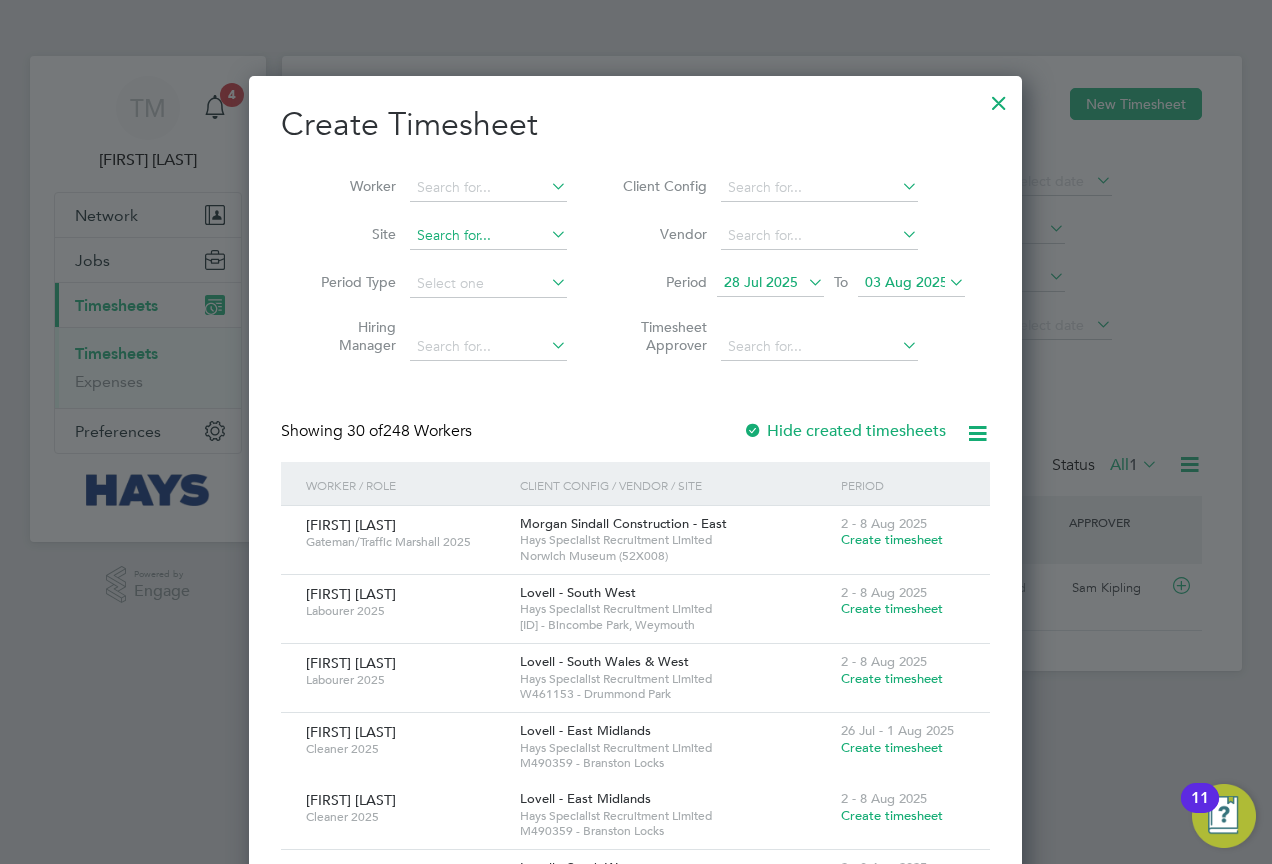 click at bounding box center (488, 236) 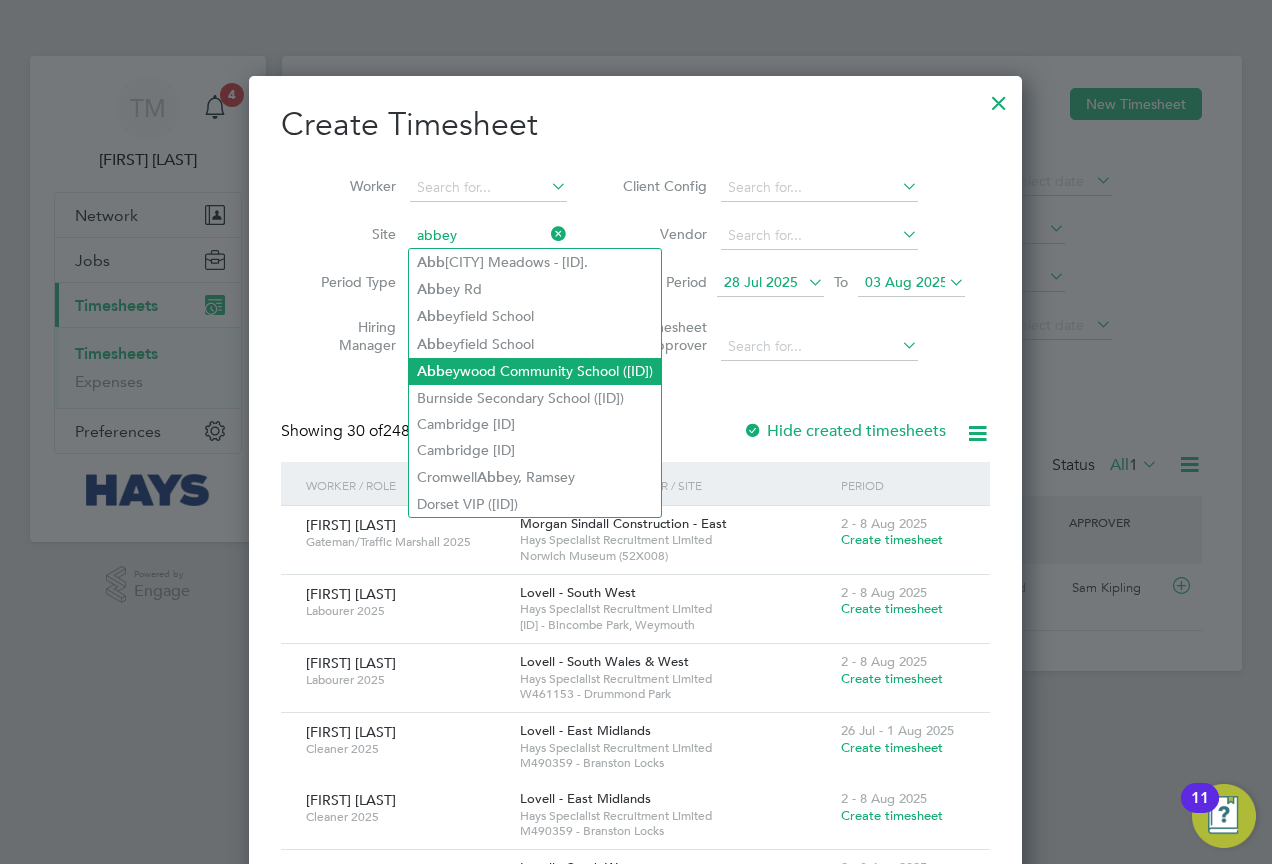 click on "Abbeywood Community School ([ID])" 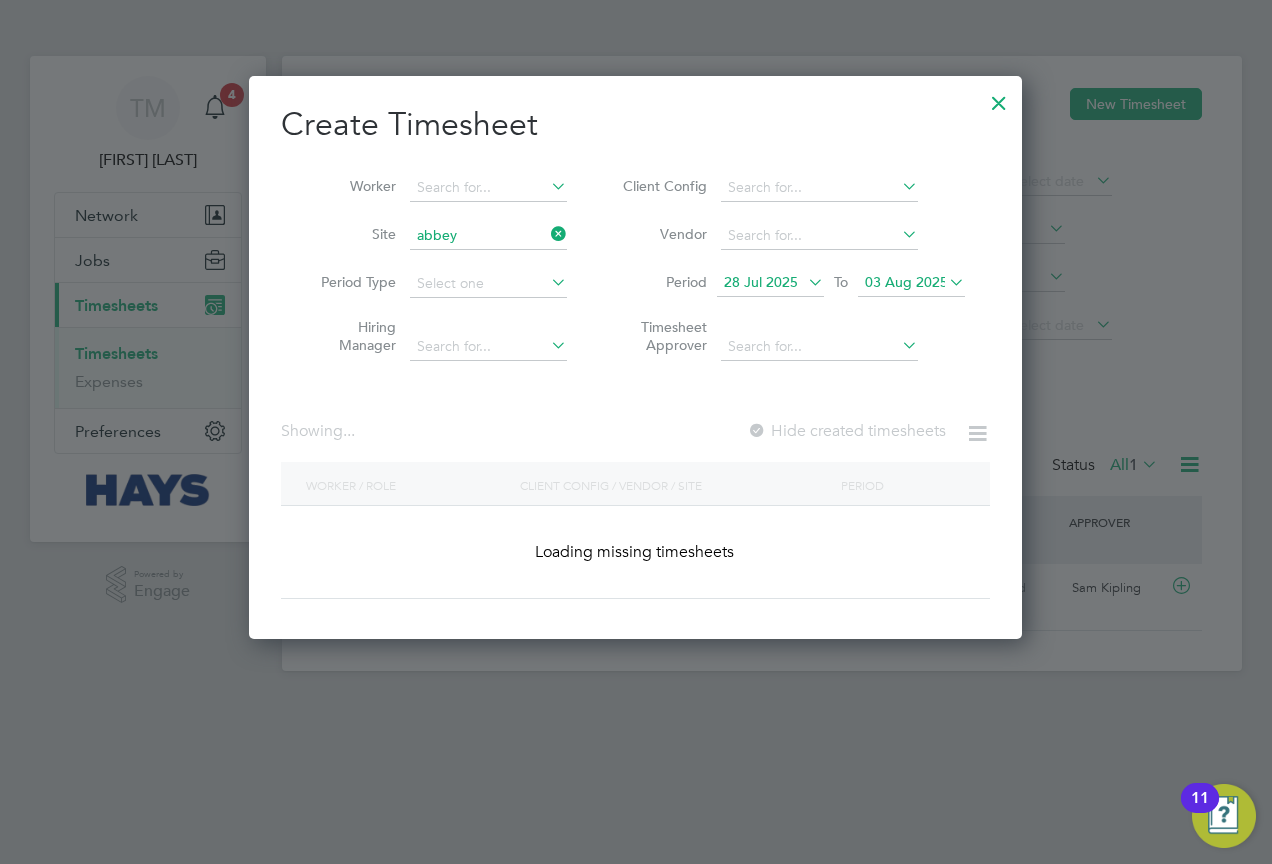 type on "Abbeywood Community School (26CC01)" 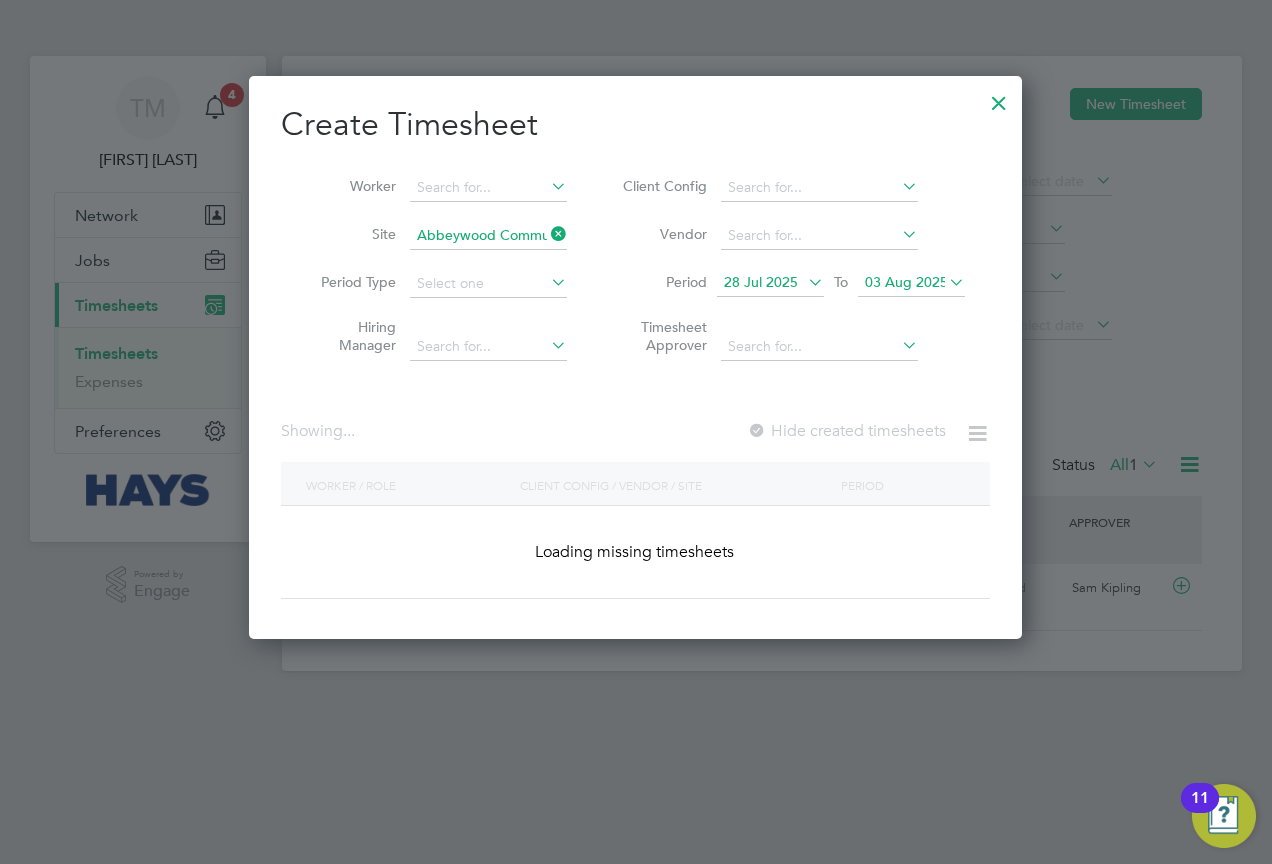 scroll, scrollTop: 10, scrollLeft: 10, axis: both 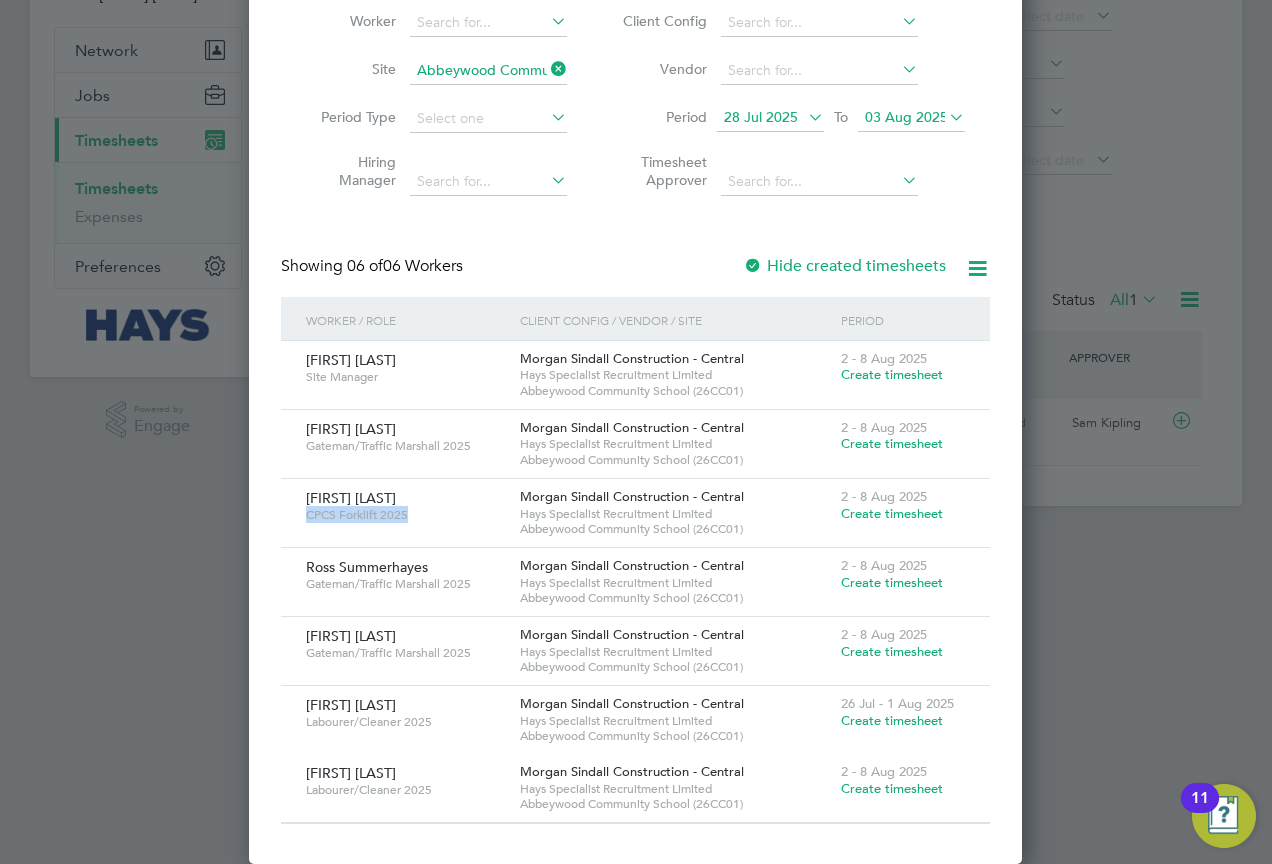 drag, startPoint x: 439, startPoint y: 527, endPoint x: 302, endPoint y: 511, distance: 137.93114 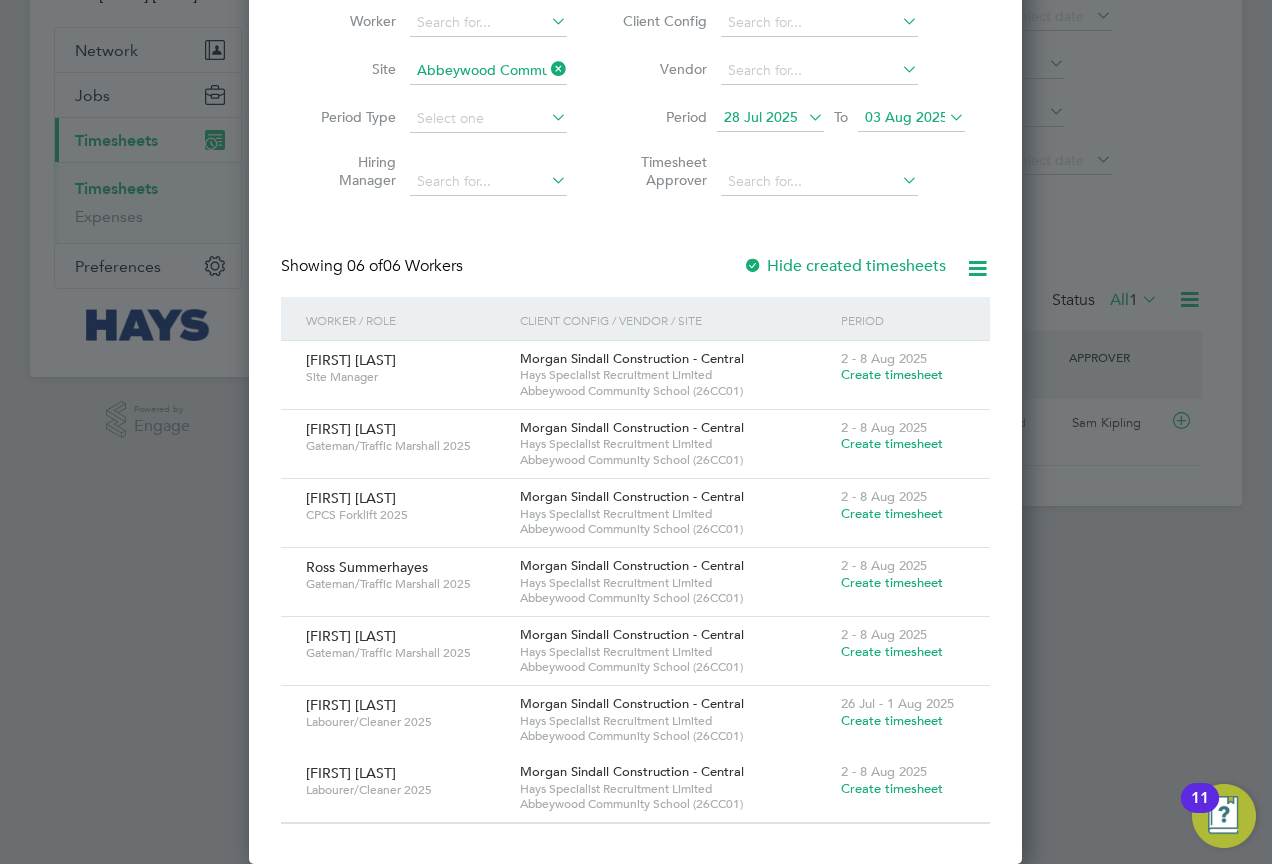drag, startPoint x: 302, startPoint y: 511, endPoint x: 432, endPoint y: 538, distance: 132.77425 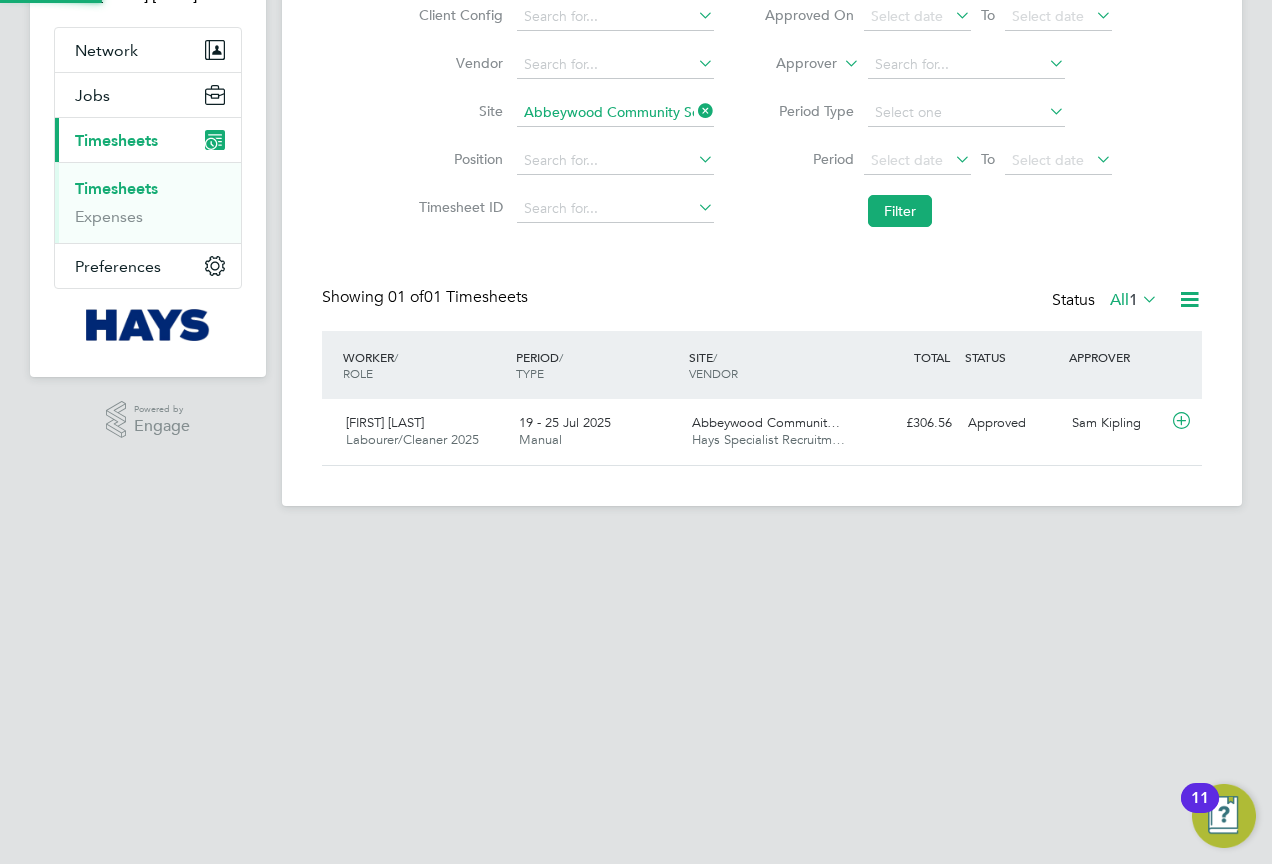 scroll, scrollTop: 0, scrollLeft: 0, axis: both 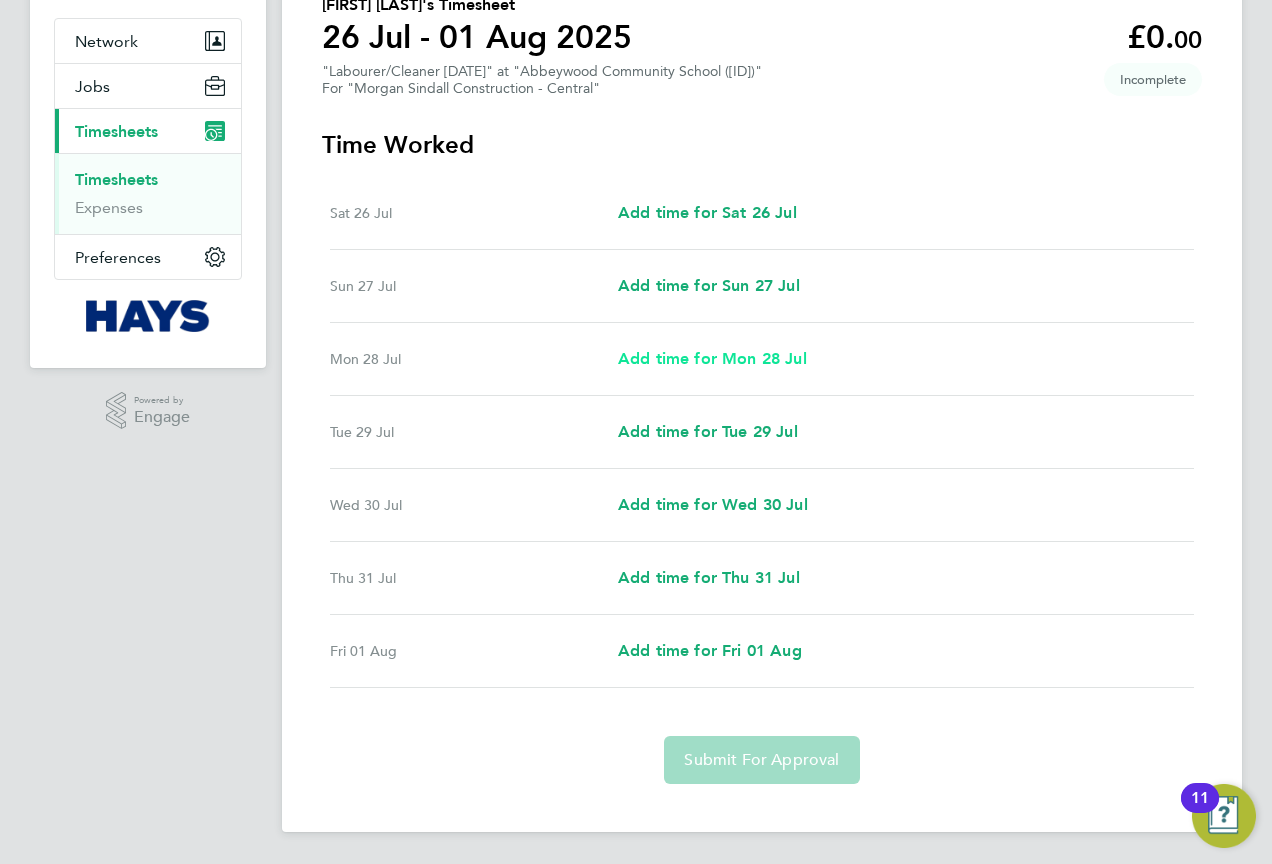 click on "Add time for Mon 28 Jul" at bounding box center (712, 358) 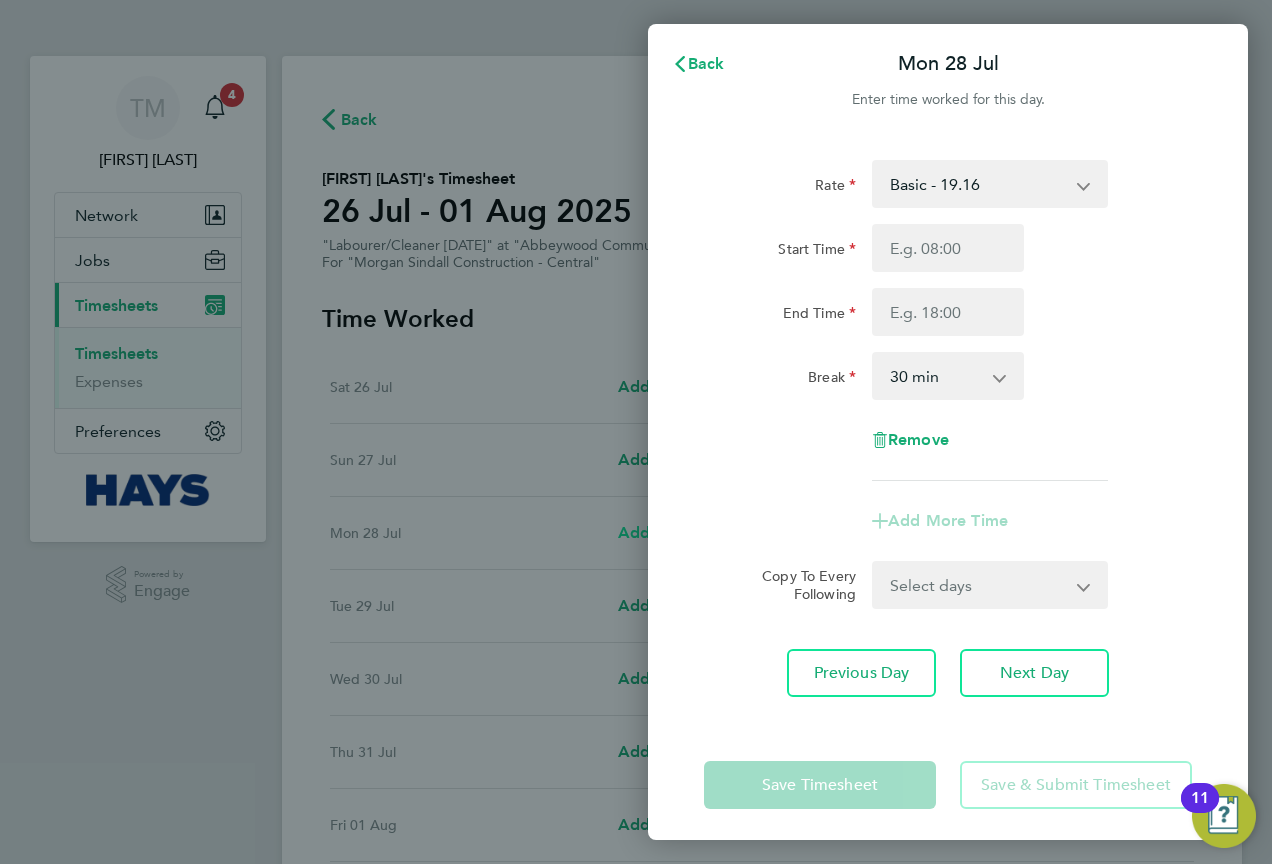 scroll, scrollTop: 0, scrollLeft: 0, axis: both 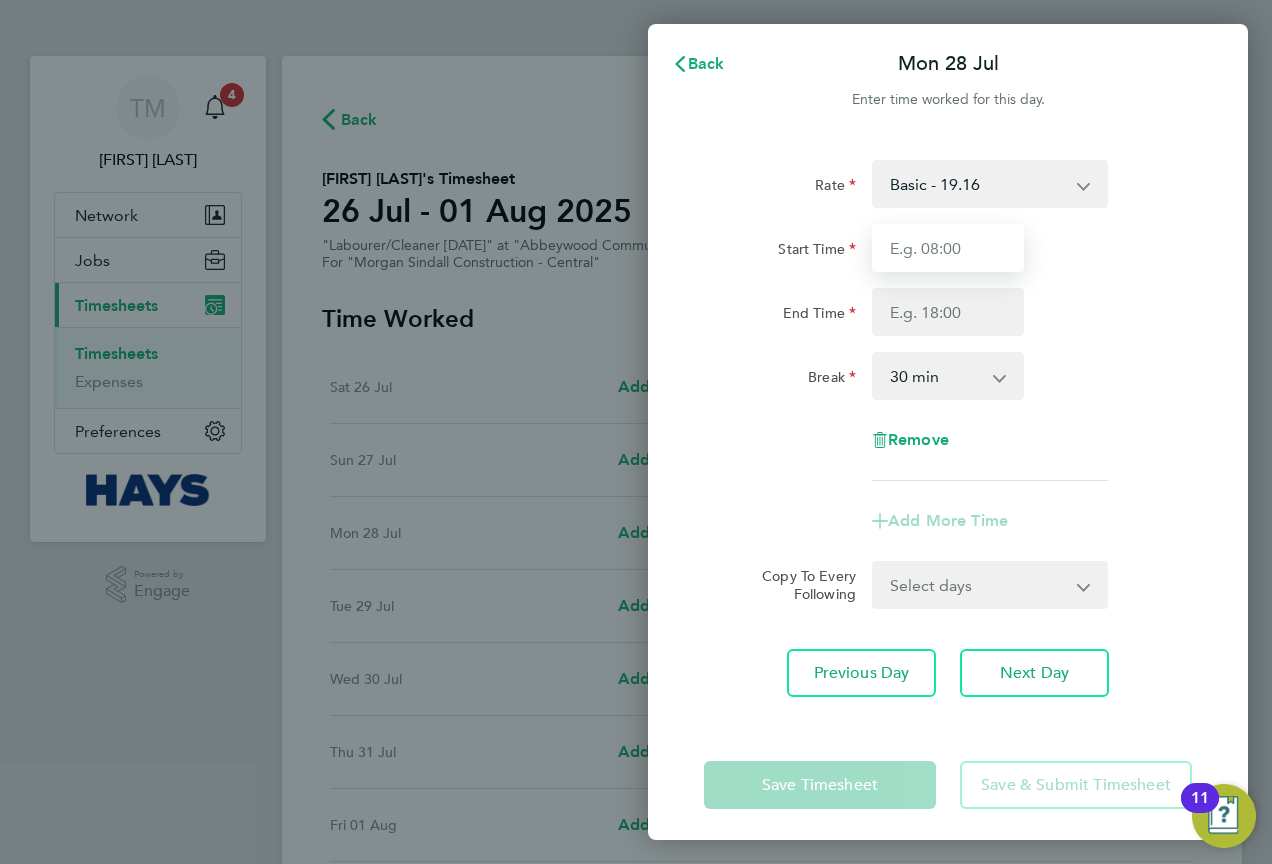 click on "Start Time" at bounding box center (948, 248) 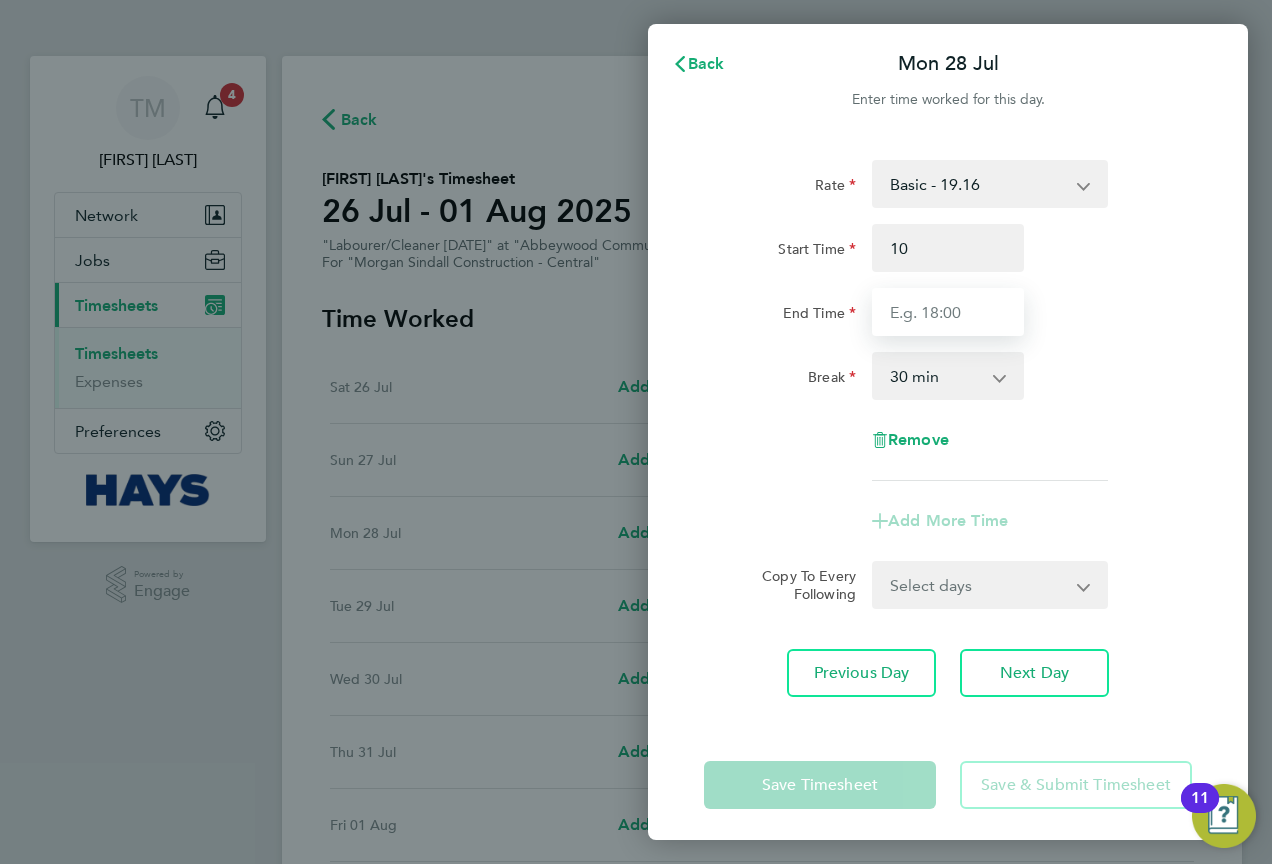 type on "10:00" 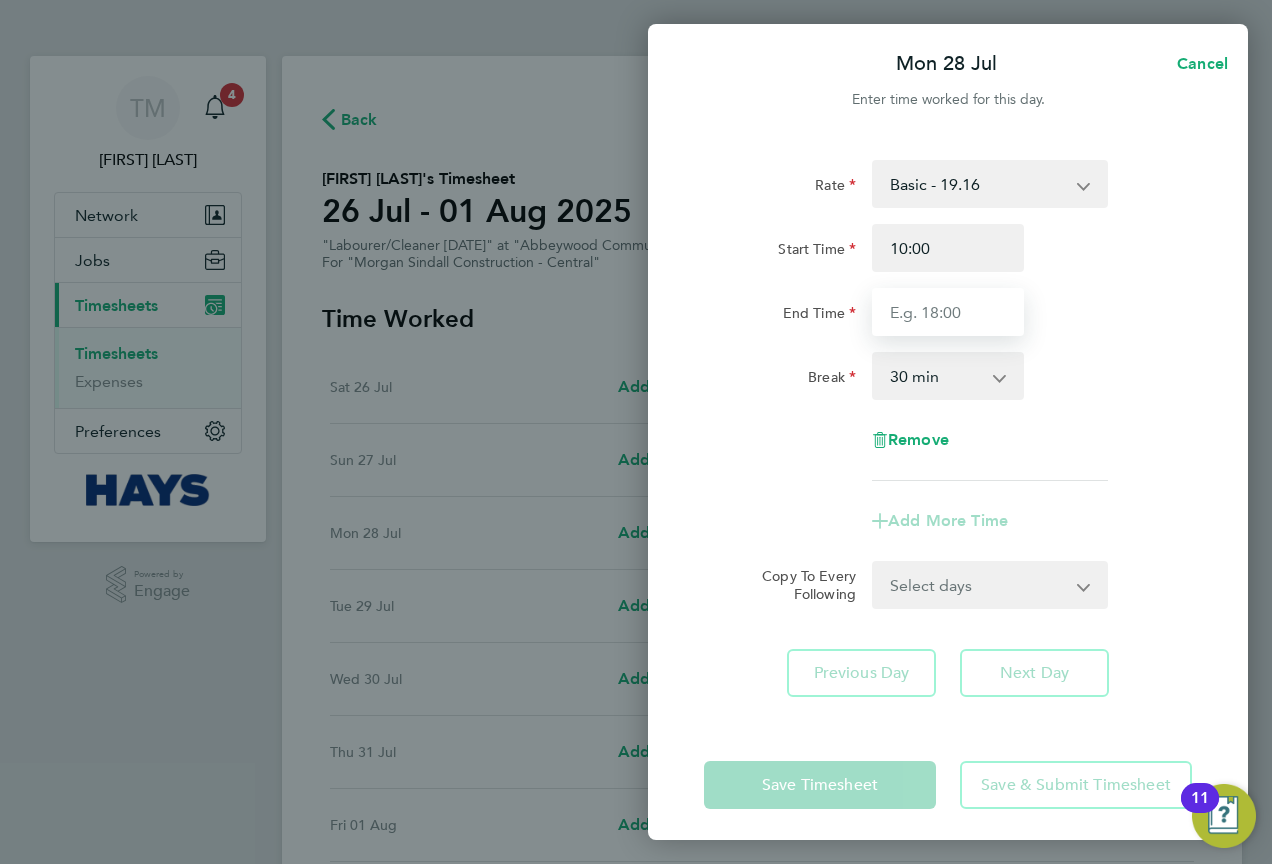 drag, startPoint x: 980, startPoint y: 299, endPoint x: 971, endPoint y: 313, distance: 16.643316 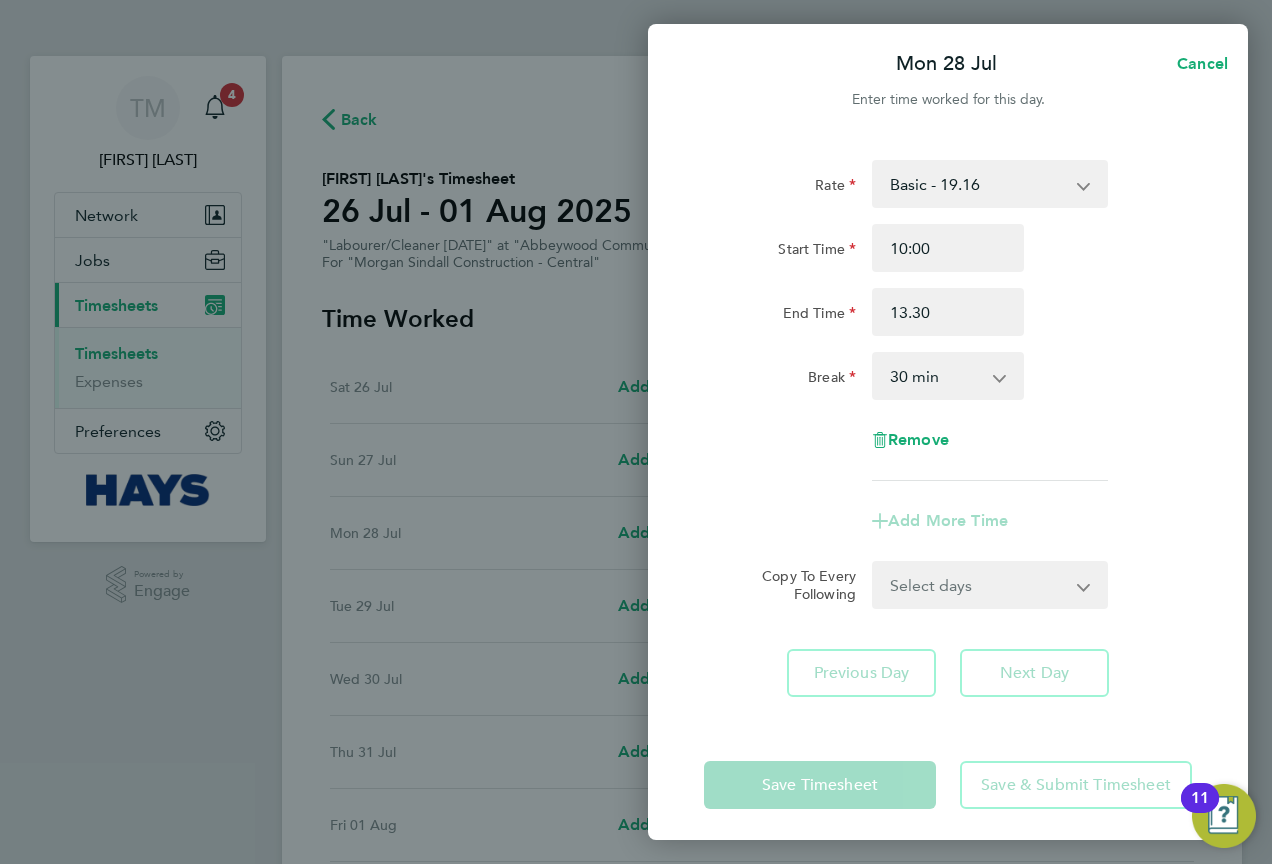 type on "13:30" 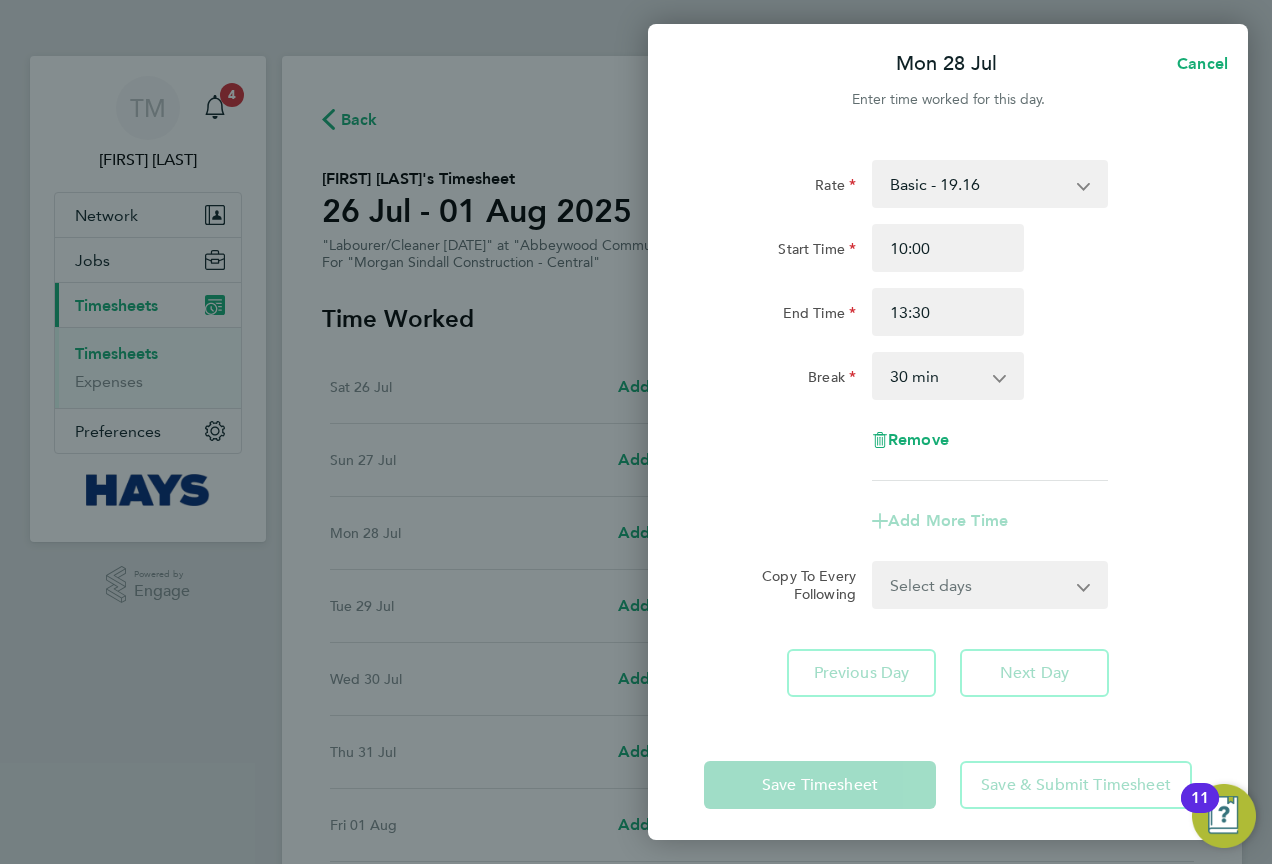click on "End Time 13:30" 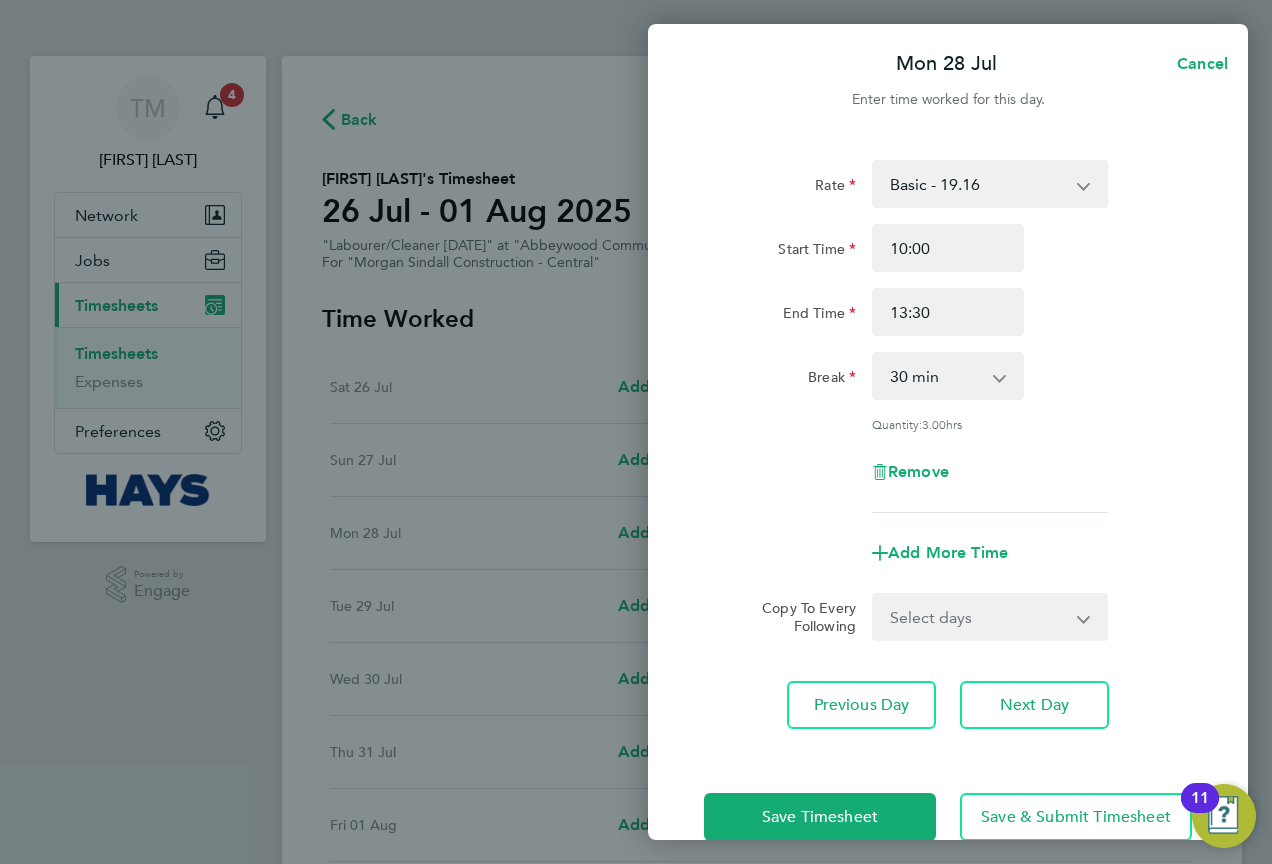 click on "Select days   Day   Tuesday   Wednesday   Thursday   Friday" at bounding box center [979, 617] 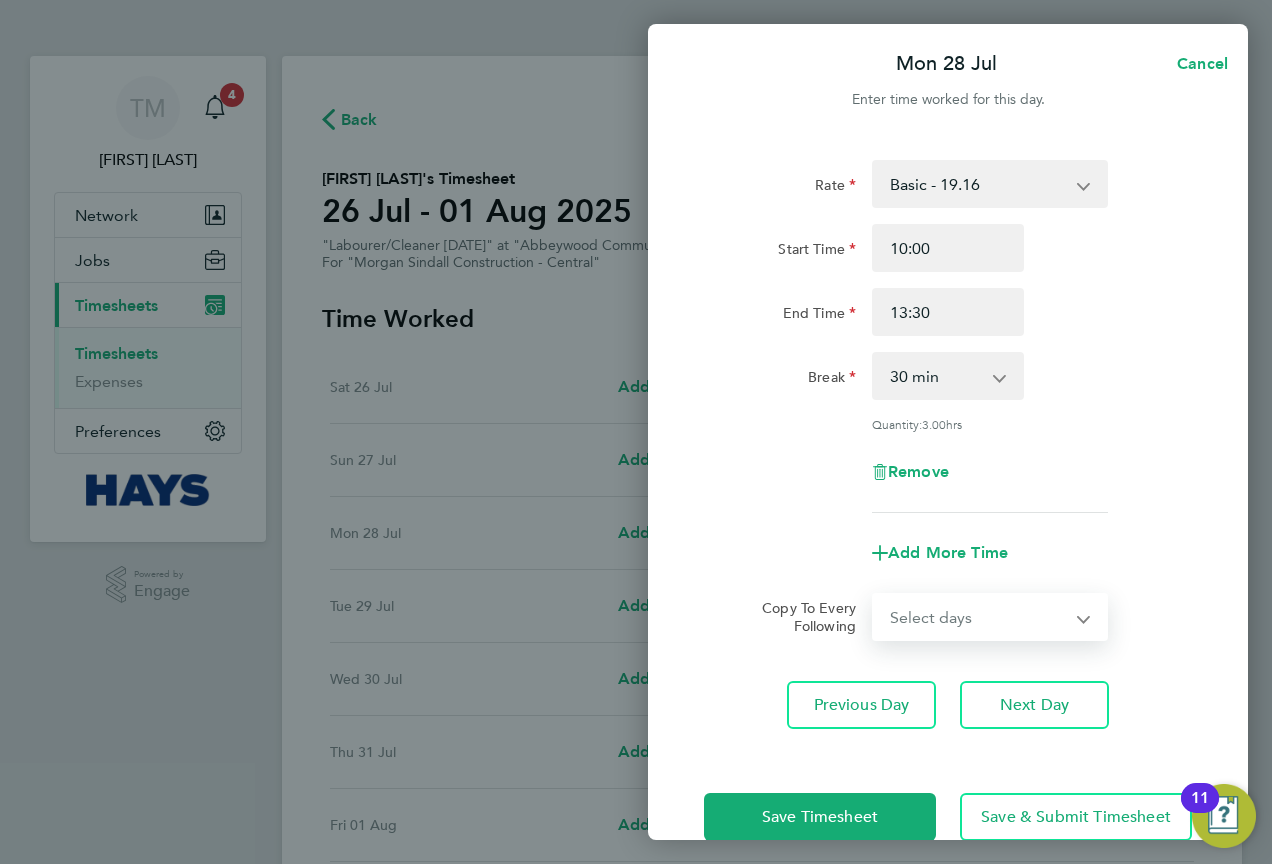select on "DAY" 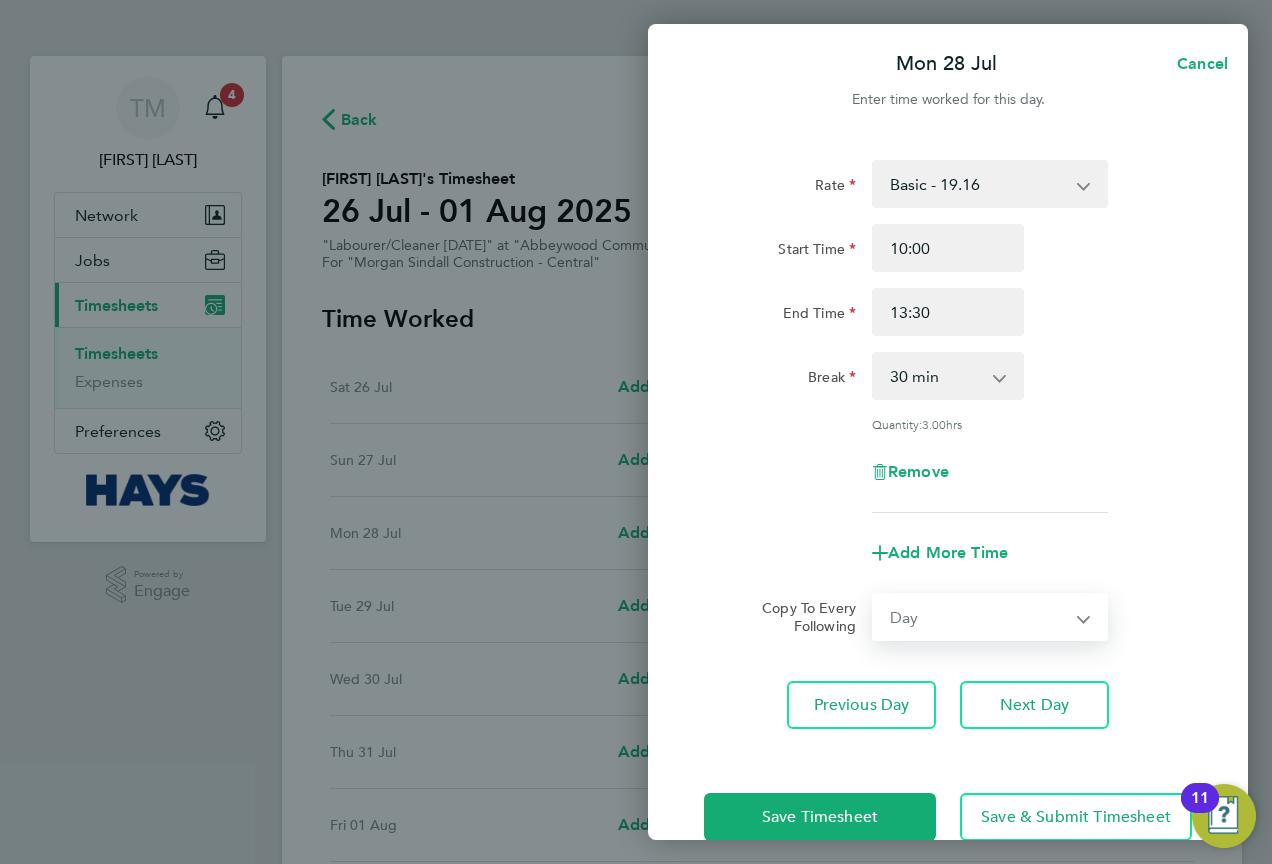 click on "Select days   Day   Tuesday   Wednesday   Thursday   Friday" at bounding box center (979, 617) 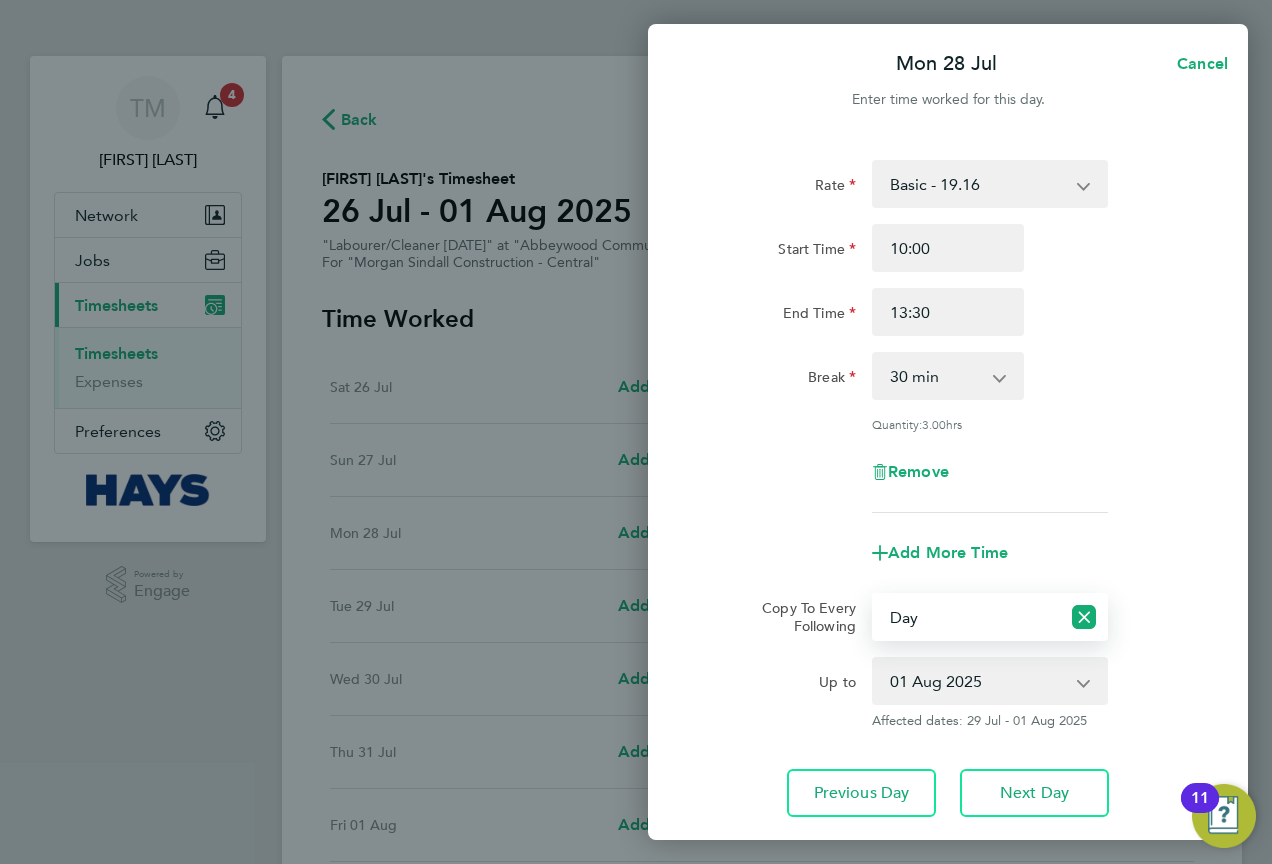 click on "[DATE]   [DATE]   [DATE]   [DATE]" at bounding box center (978, 681) 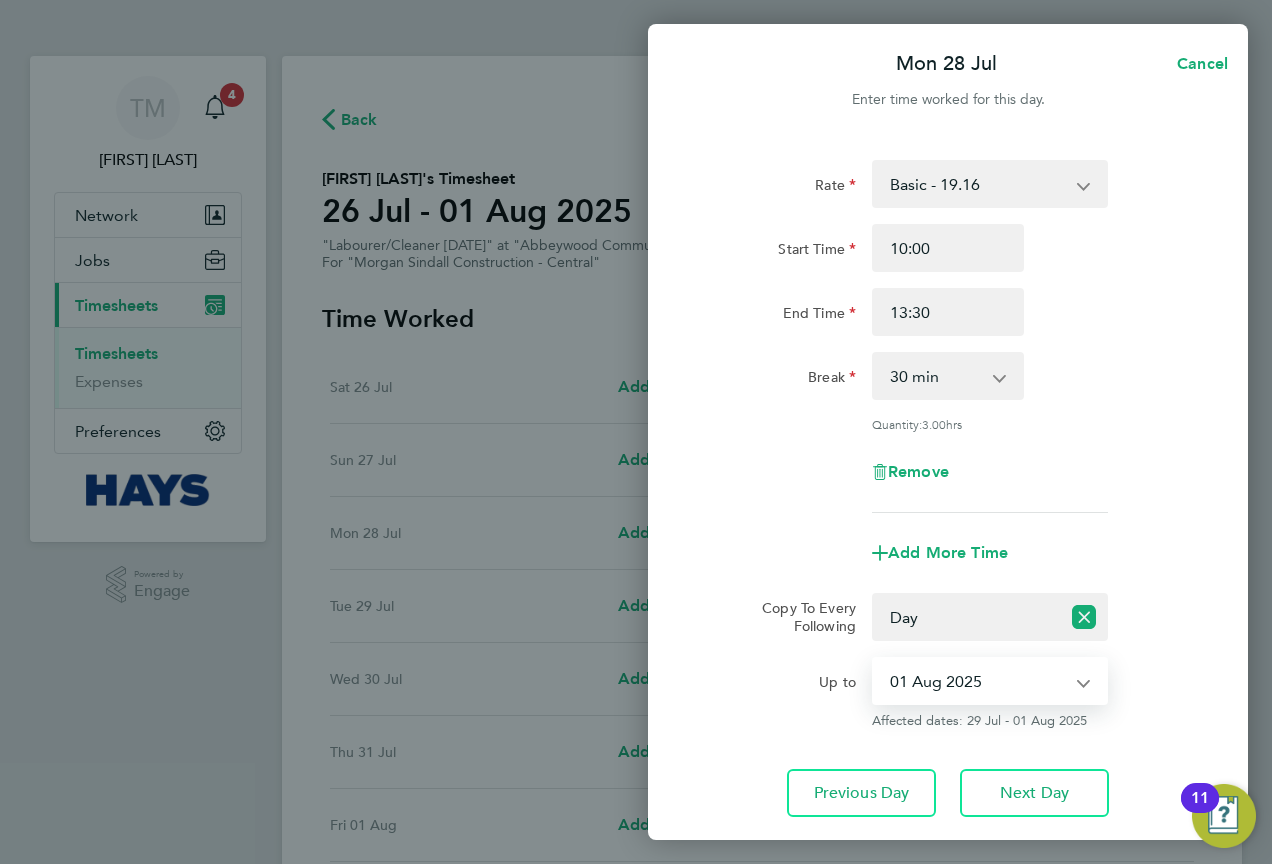click on "[DATE]   [DATE]   [DATE]   [DATE]" at bounding box center [978, 681] 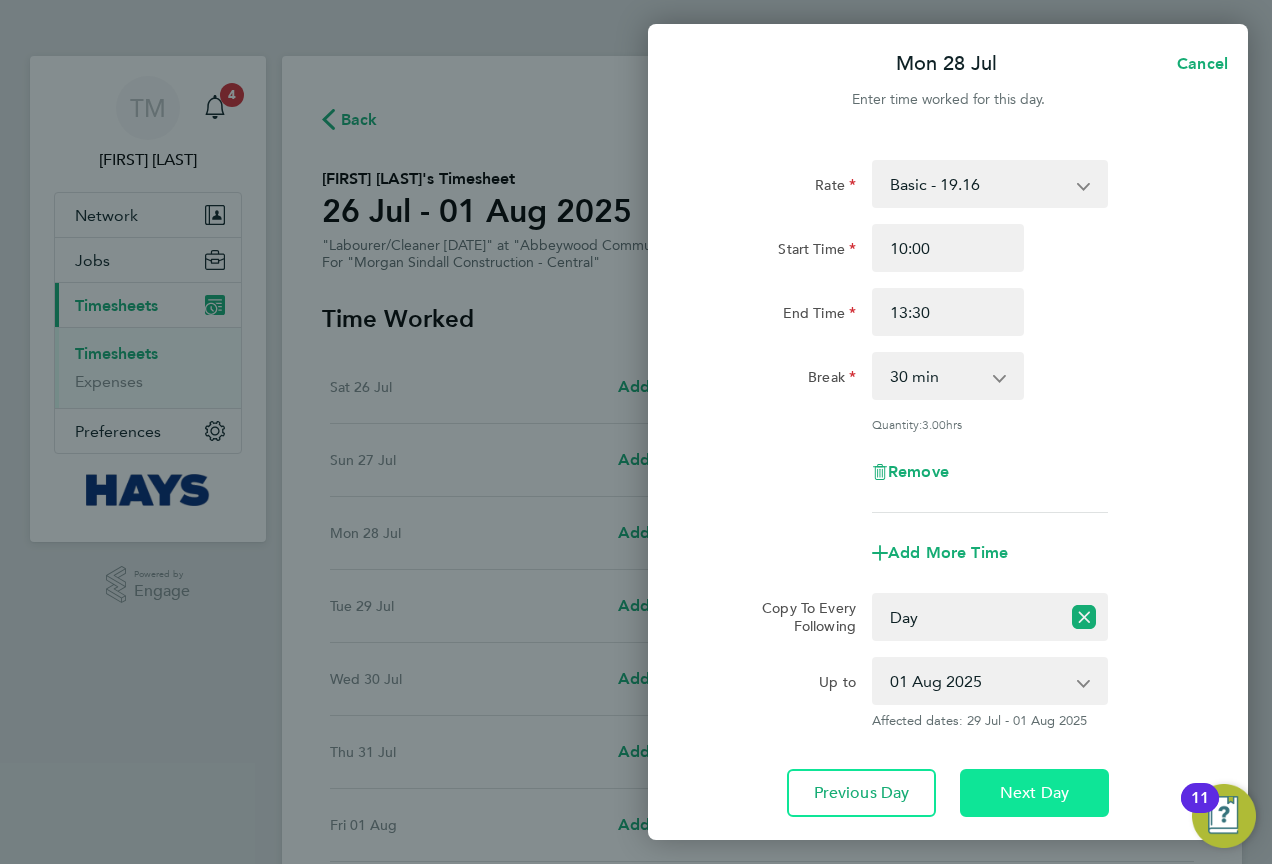 click on "Next Day" 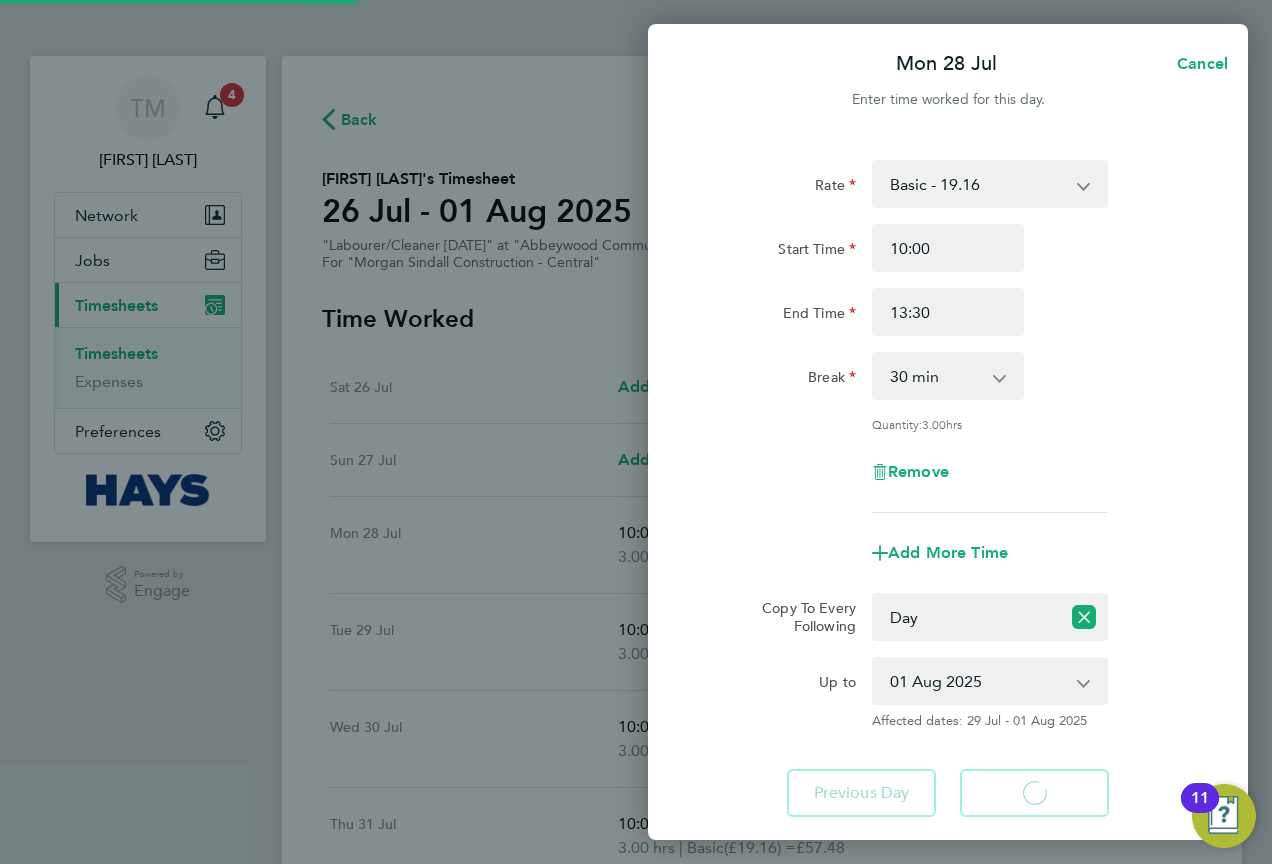 select on "30" 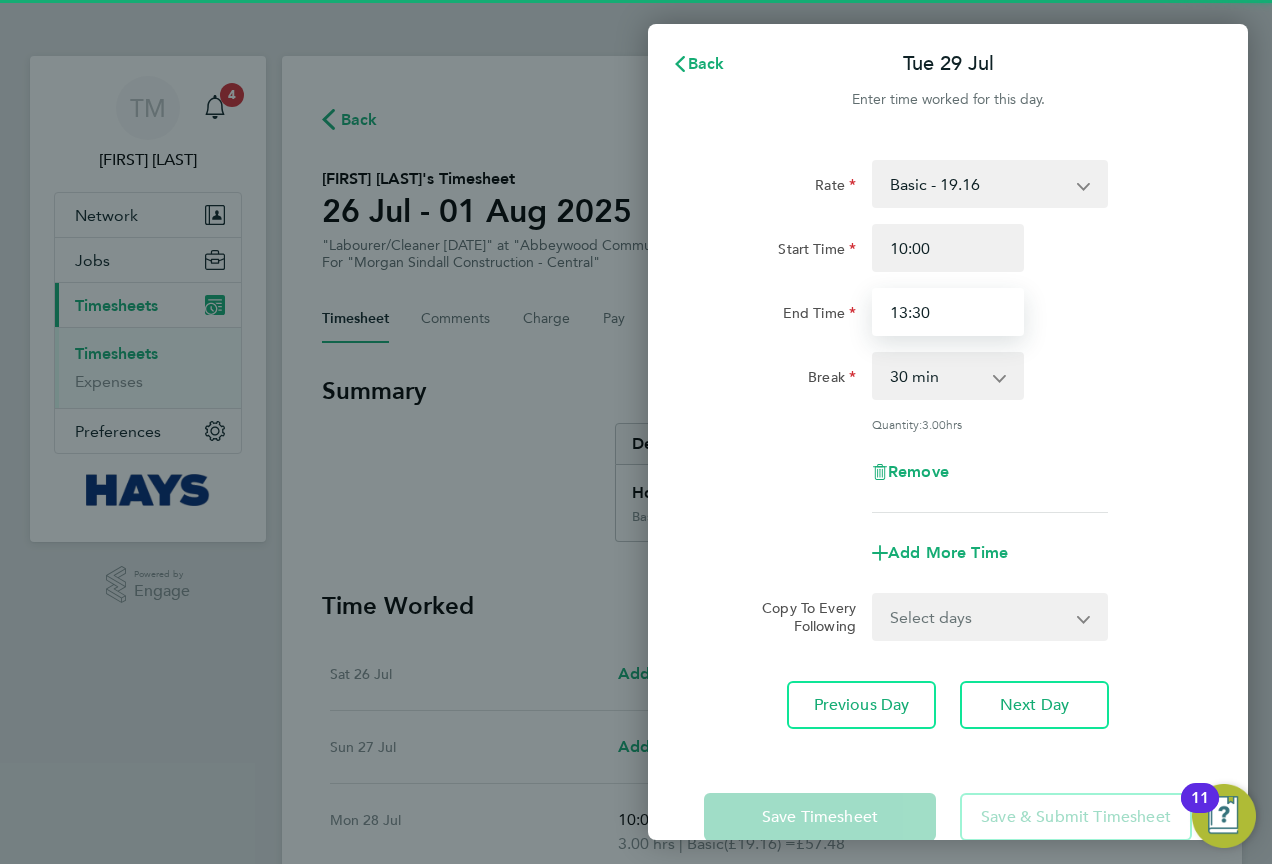 click on "13:30" at bounding box center (948, 312) 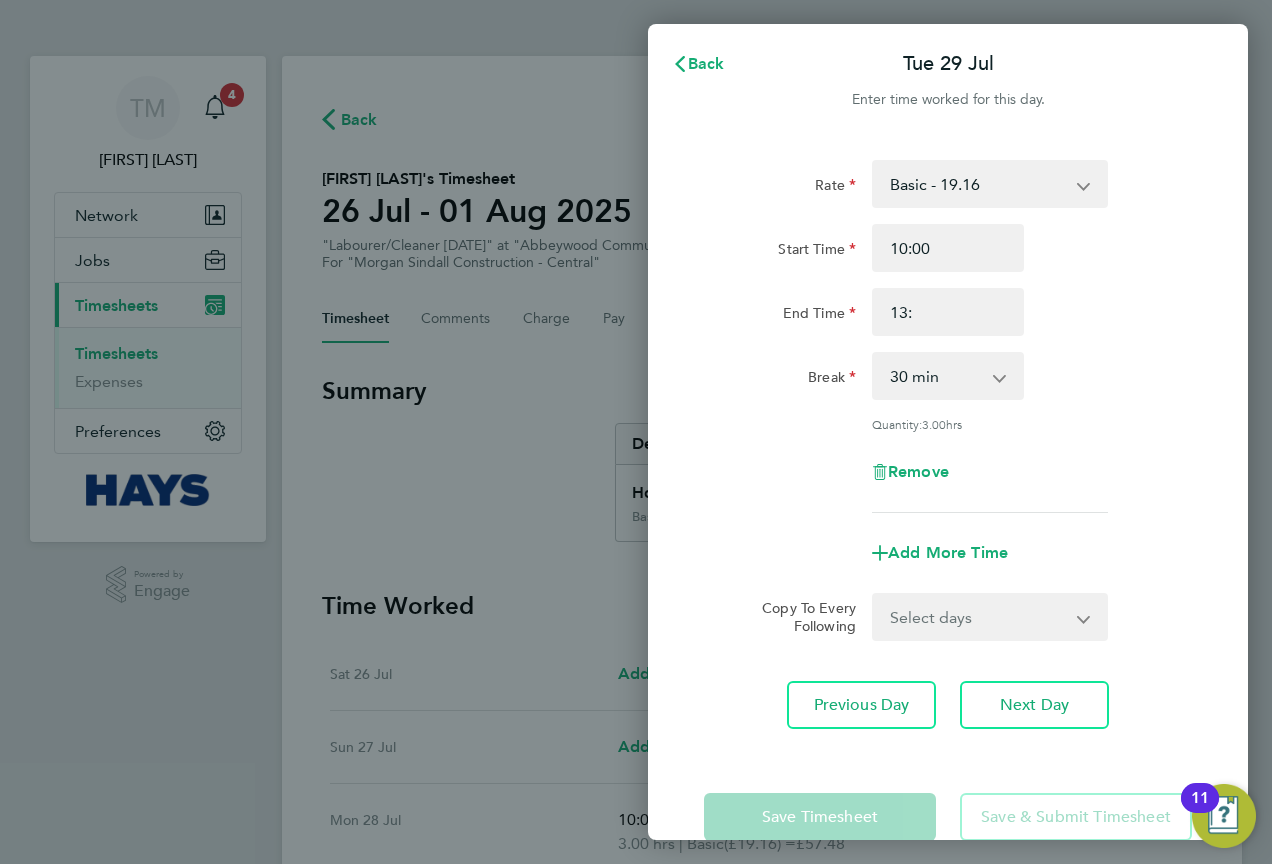 type on "13:00" 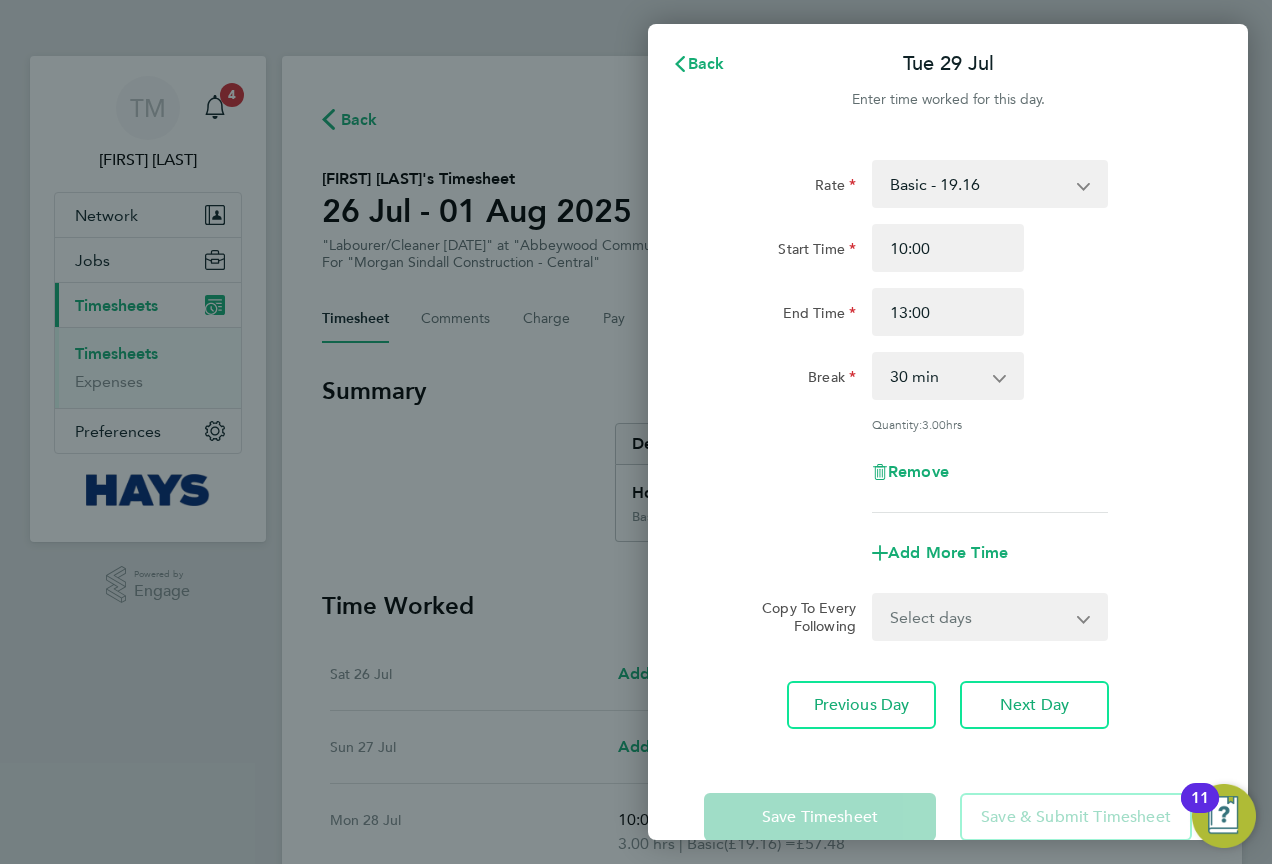click on "Break  0 min   15 min   30 min   45 min   60 min   75 min   90 min" 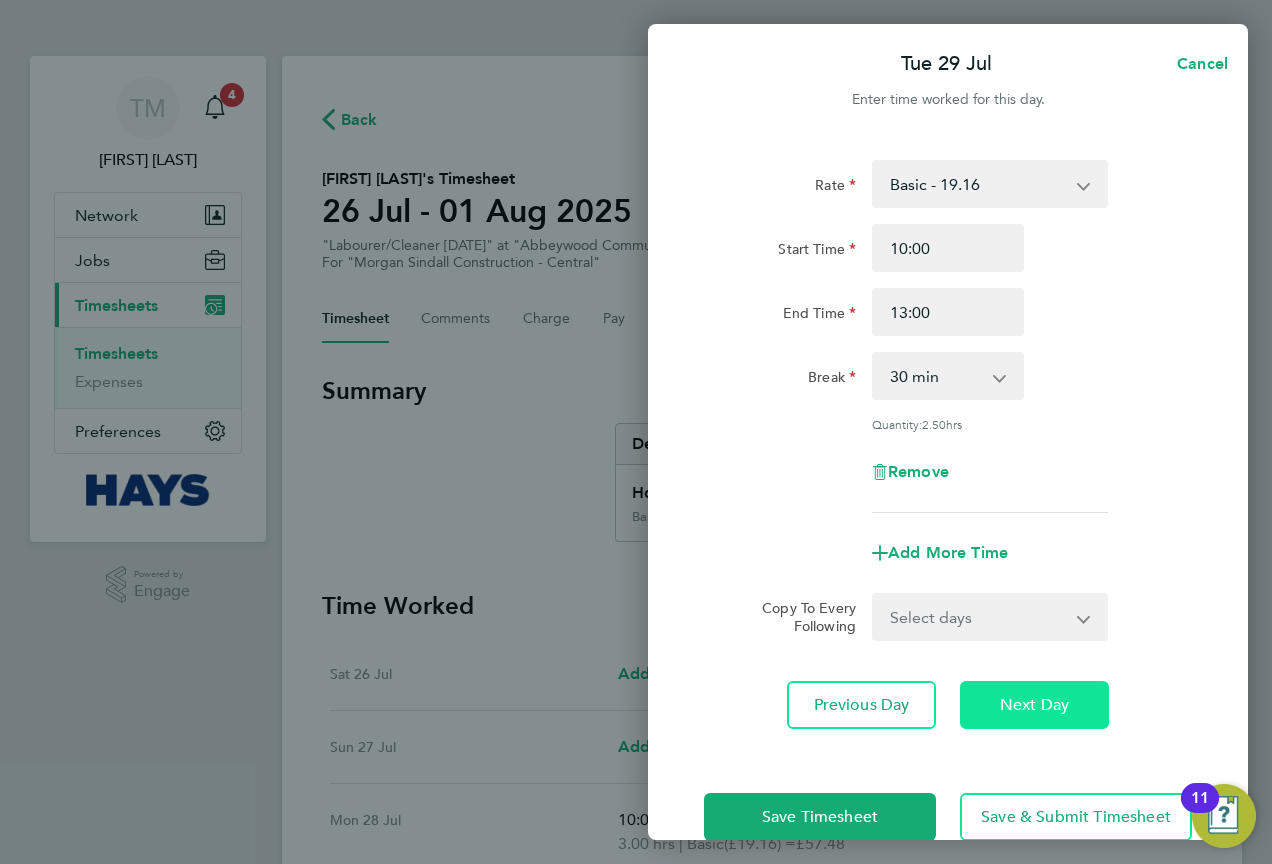 click on "Next Day" 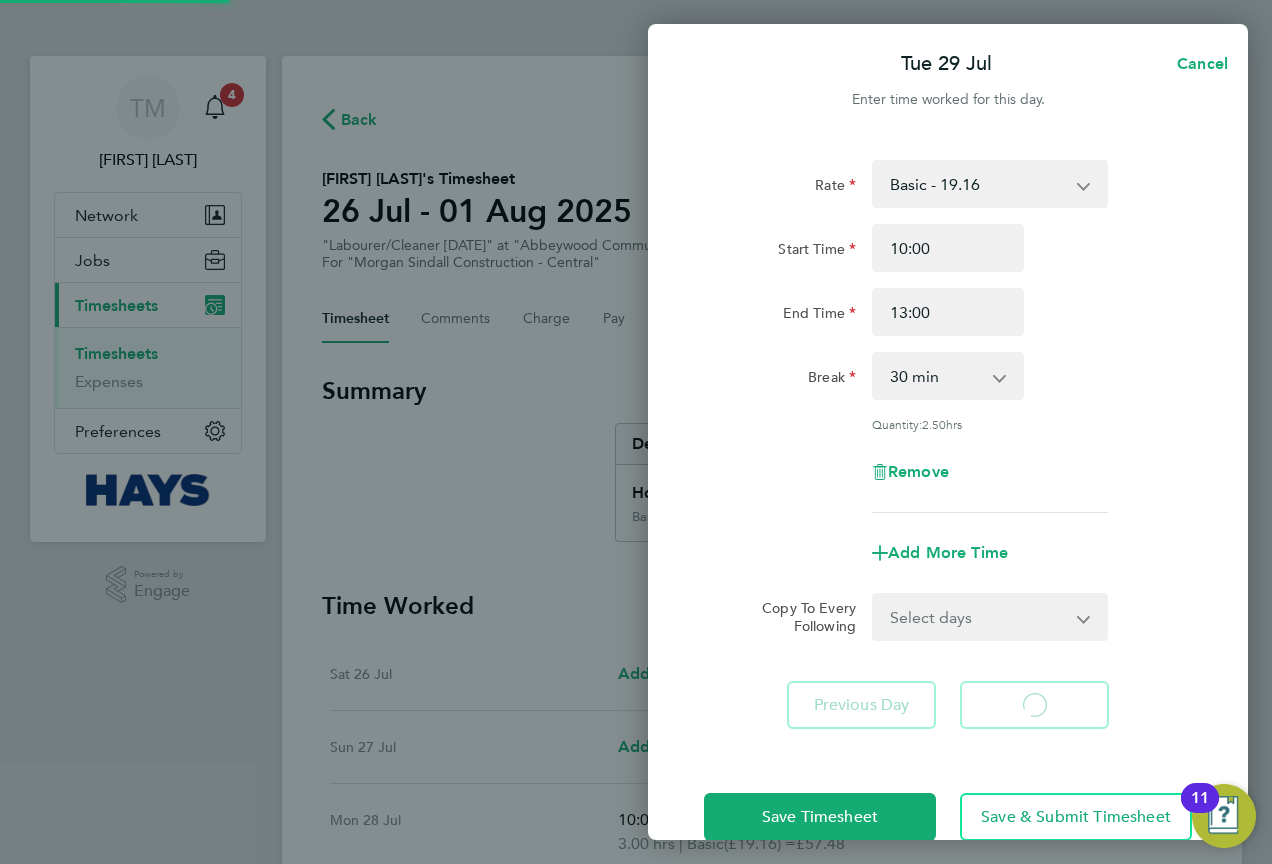 select on "30" 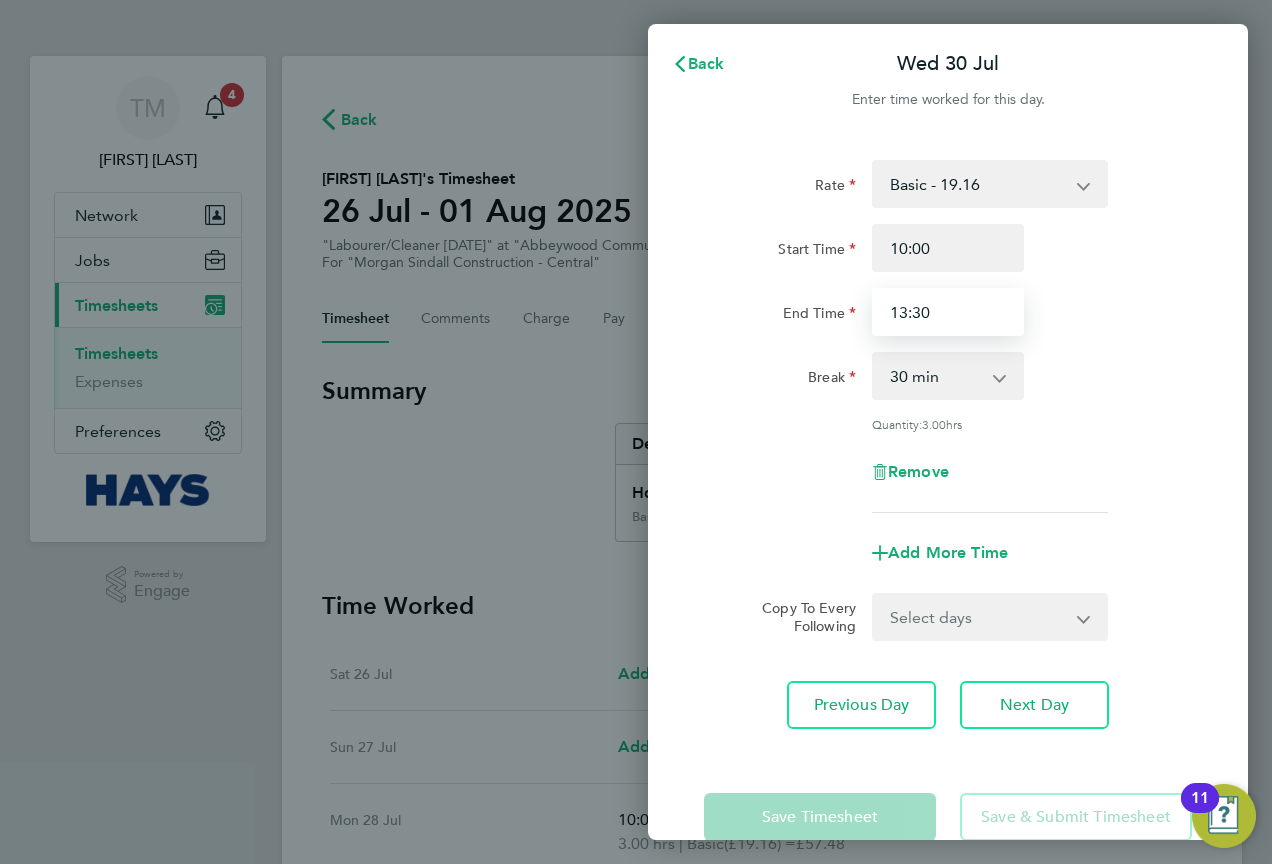 click on "13:30" at bounding box center [948, 312] 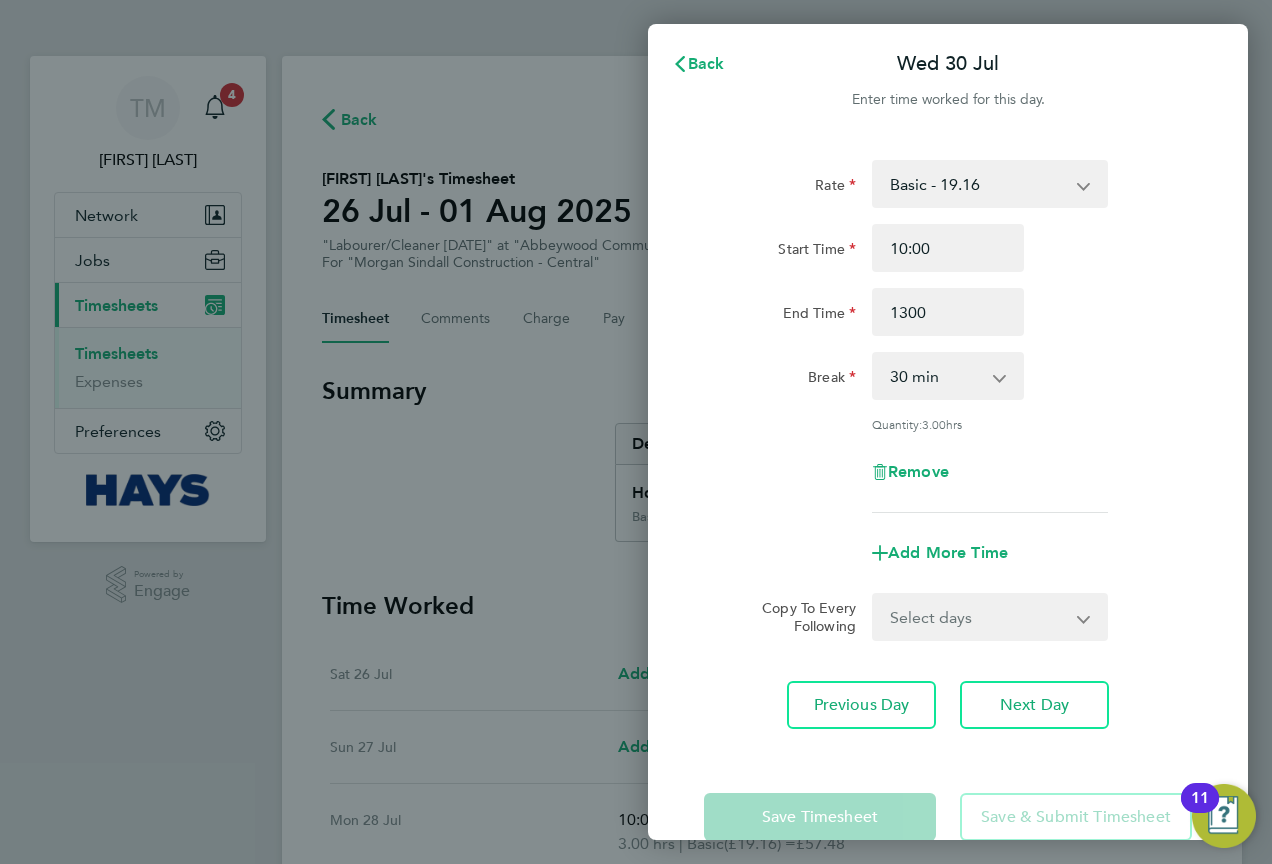 type on "13:00" 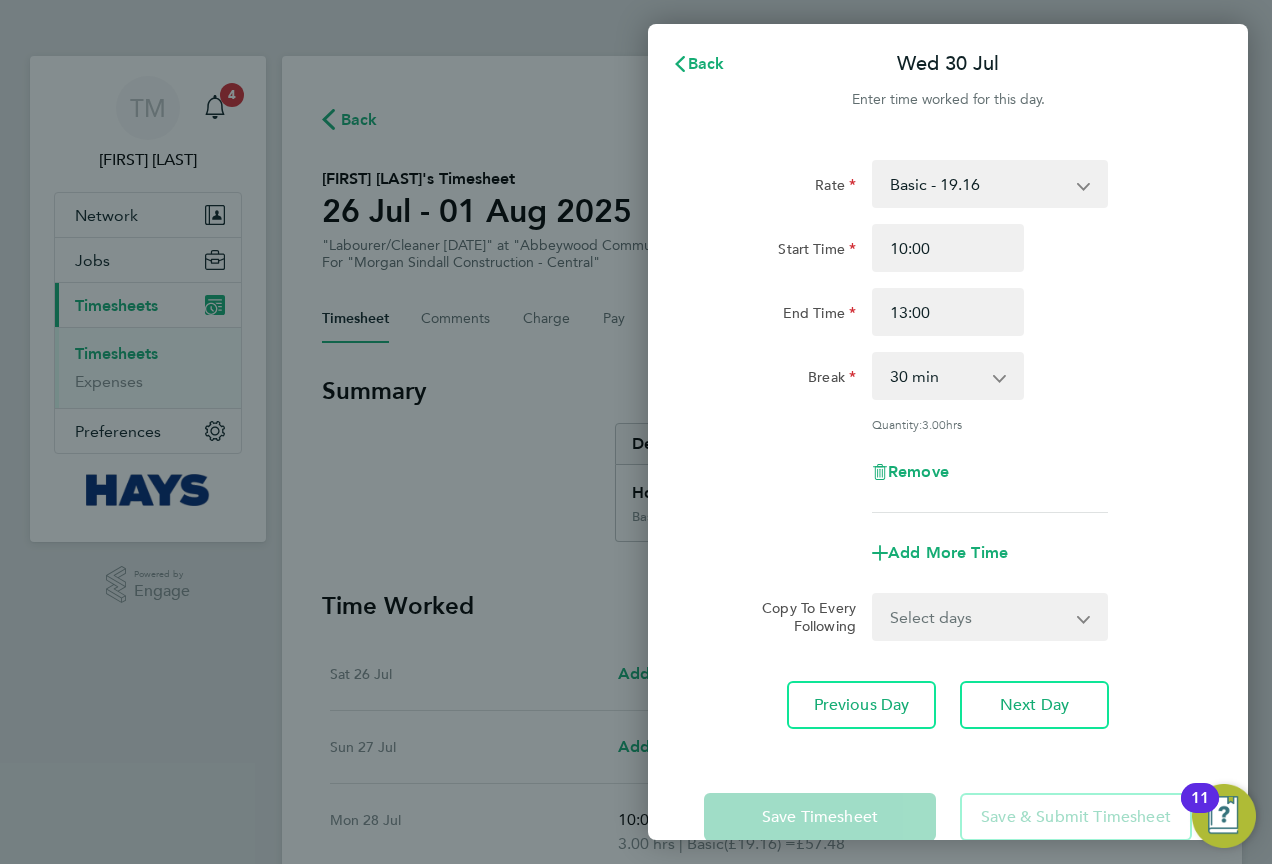 click on "Rate Basic - 19.16 Weekday OT 45h+ - 27.44 Sat first 4h - 27.44 Start Time 10:00 End Time 13:00 Break 0 min 15 min 30 min 45 min 60 min 75 min 90 min Quantity: 3.00 hrs Remove" 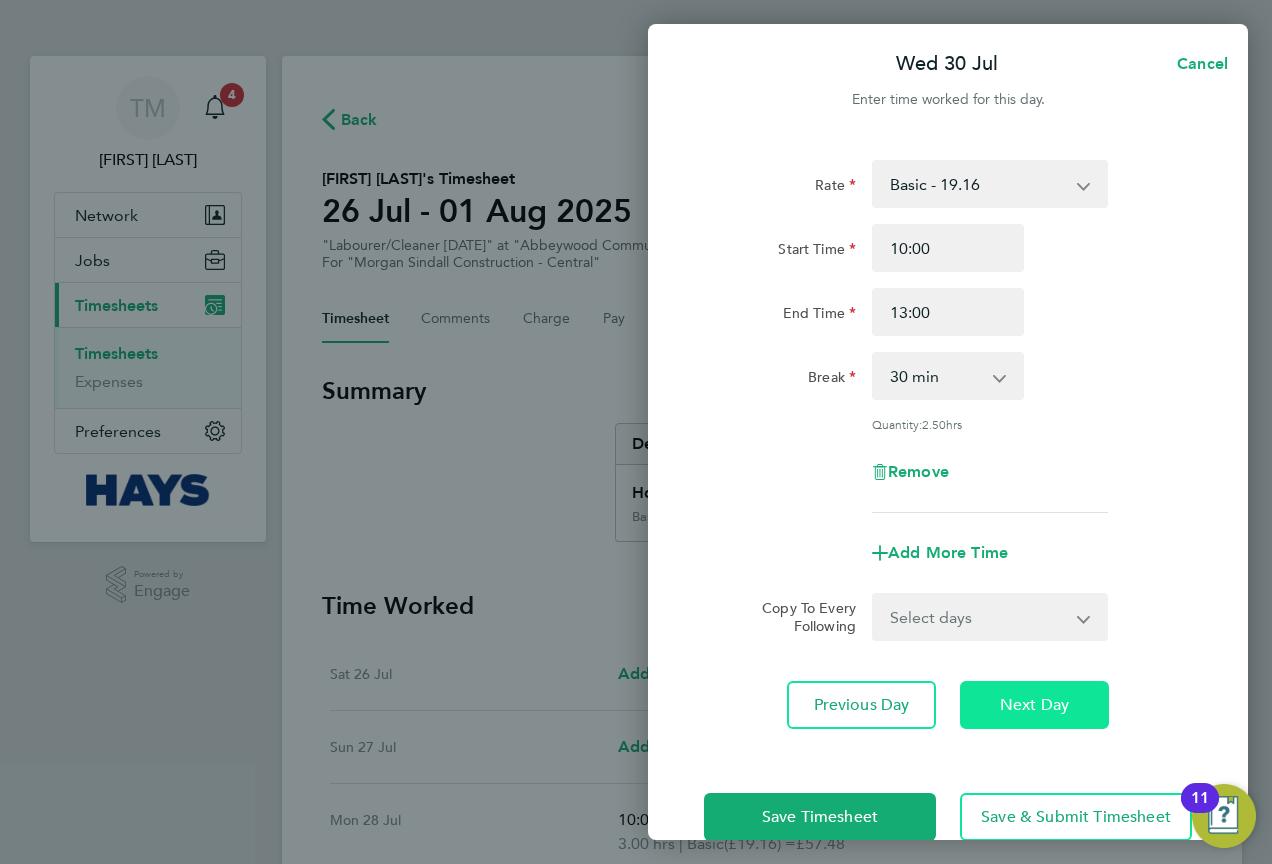 click on "Next Day" 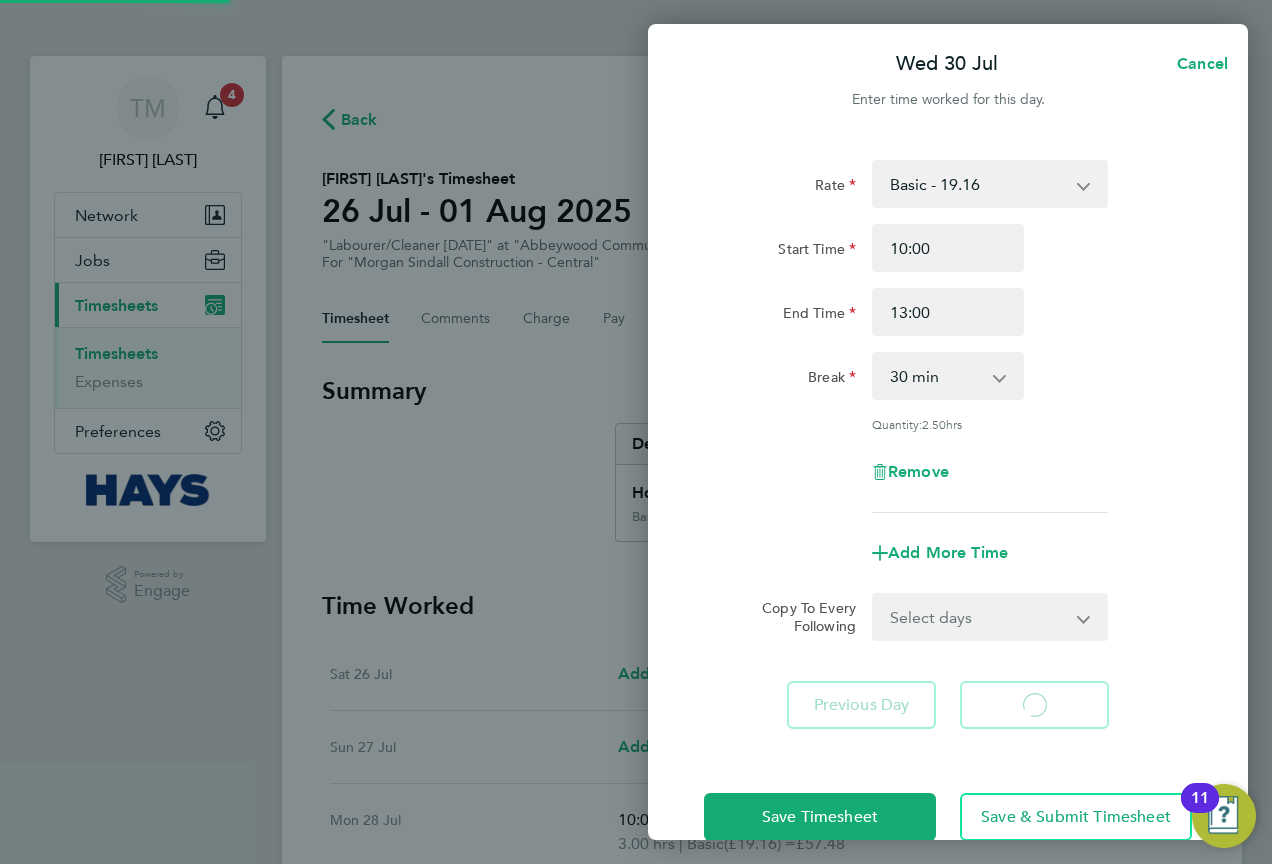 select on "30" 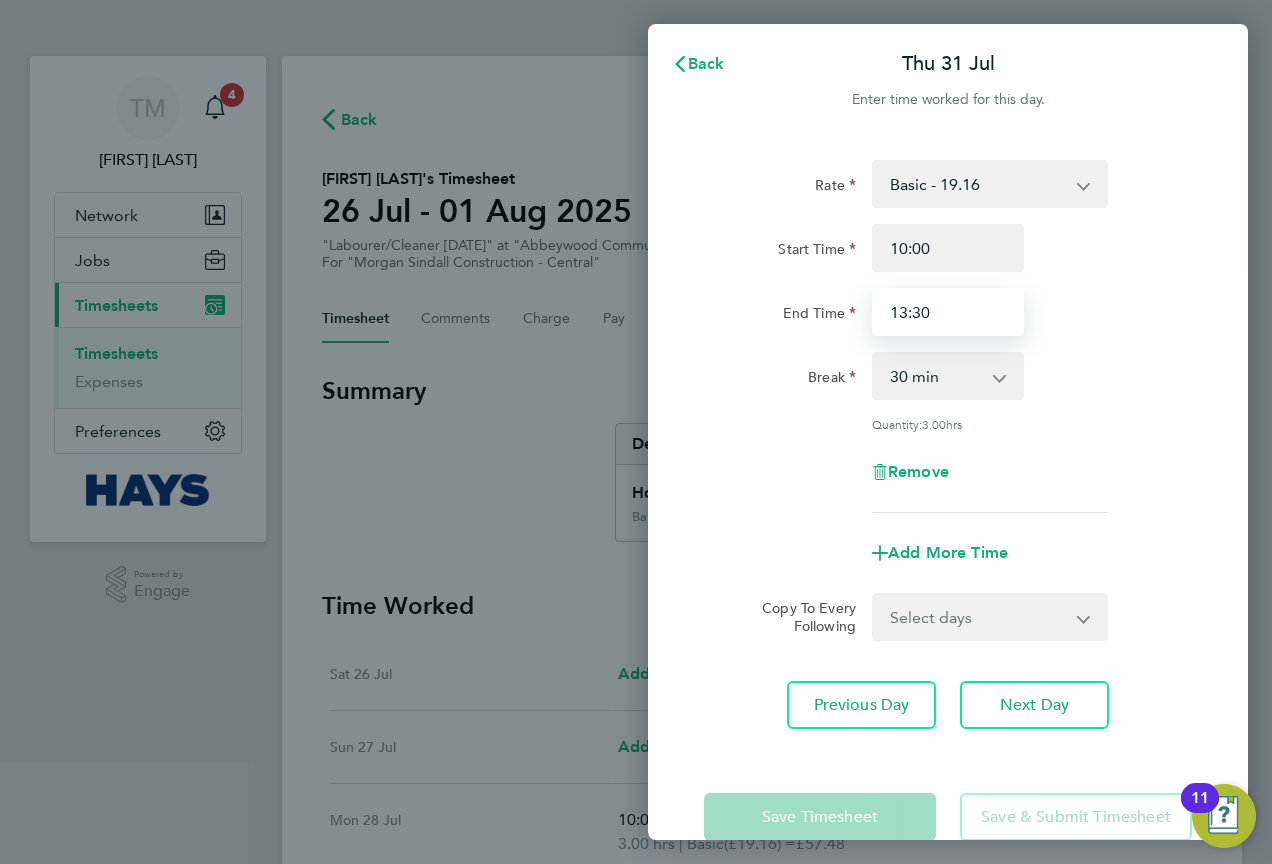 click on "13:30" at bounding box center [948, 312] 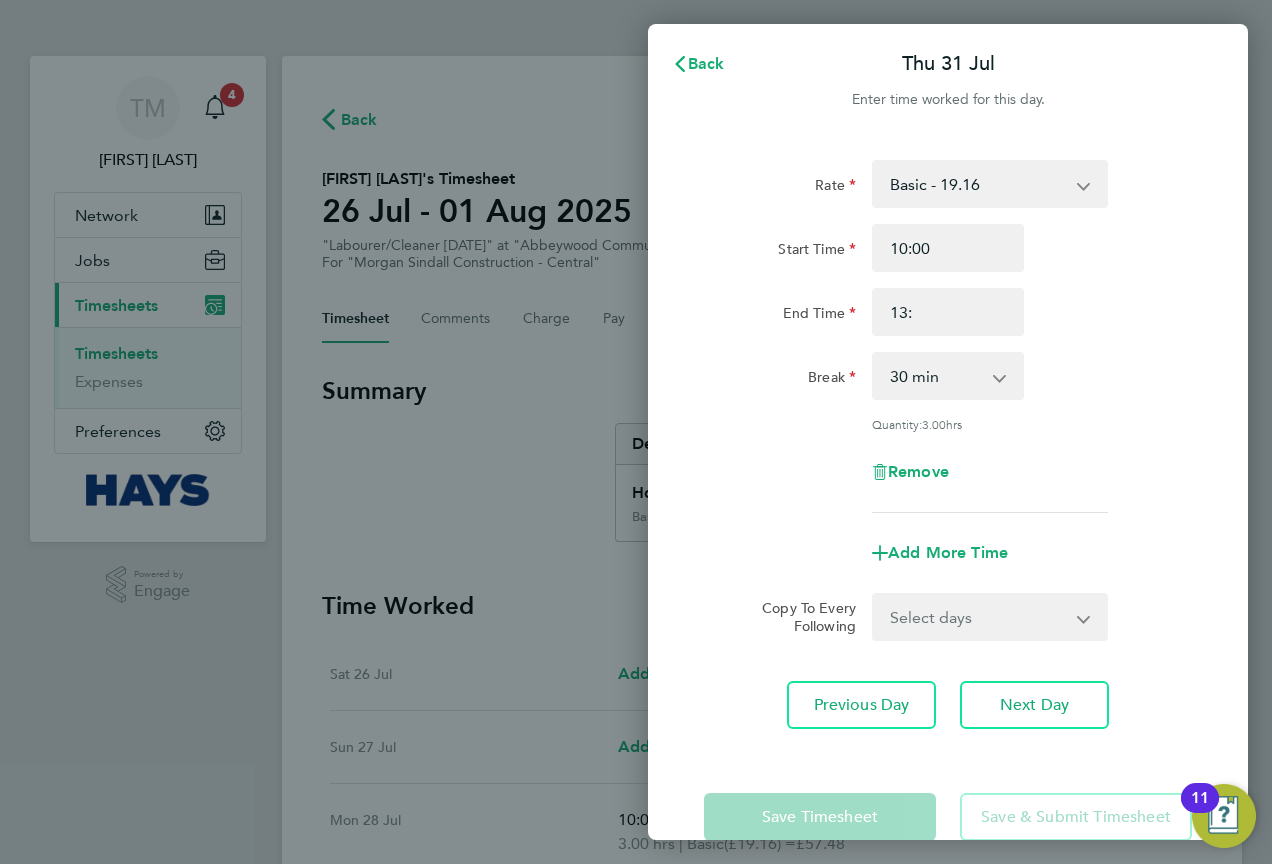 type on "13:00" 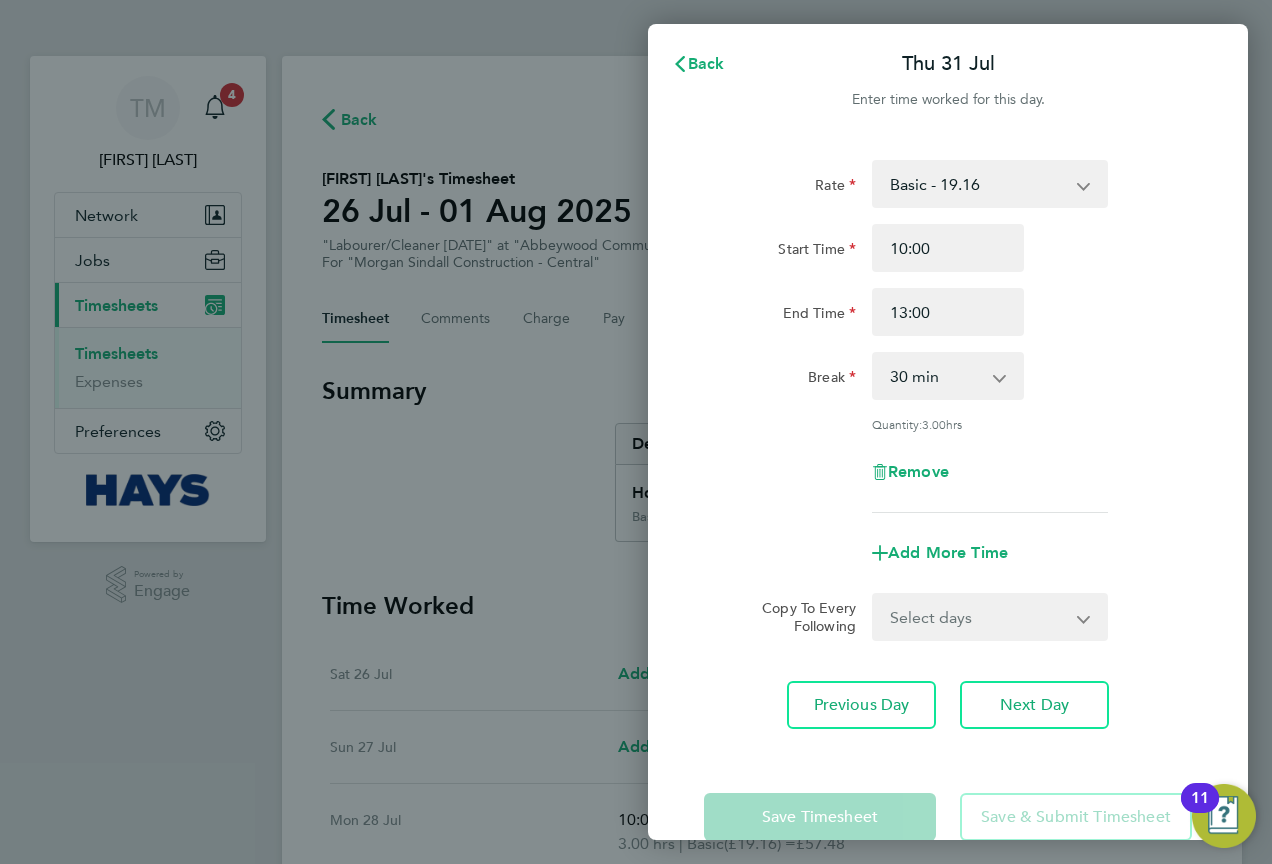 click on "End Time 13:00" 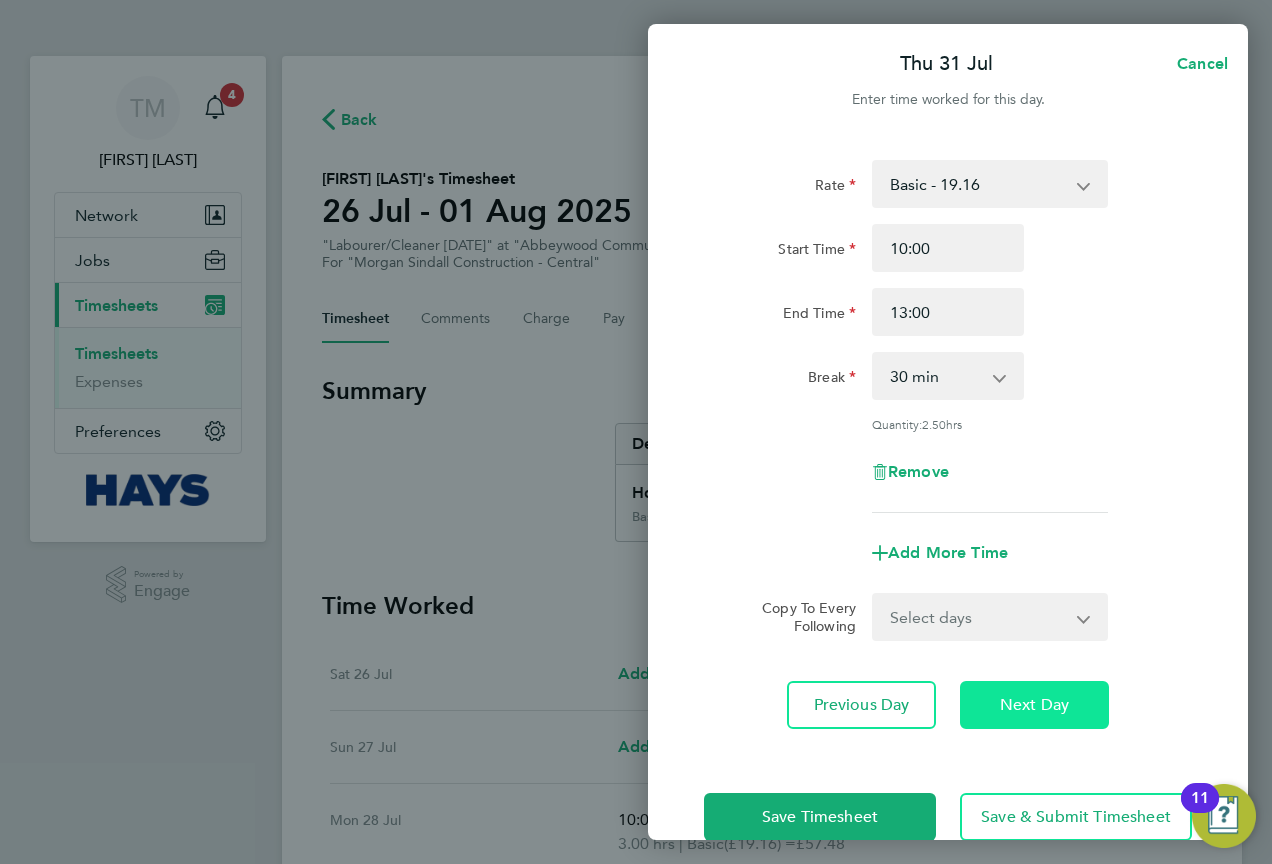 click on "Next Day" 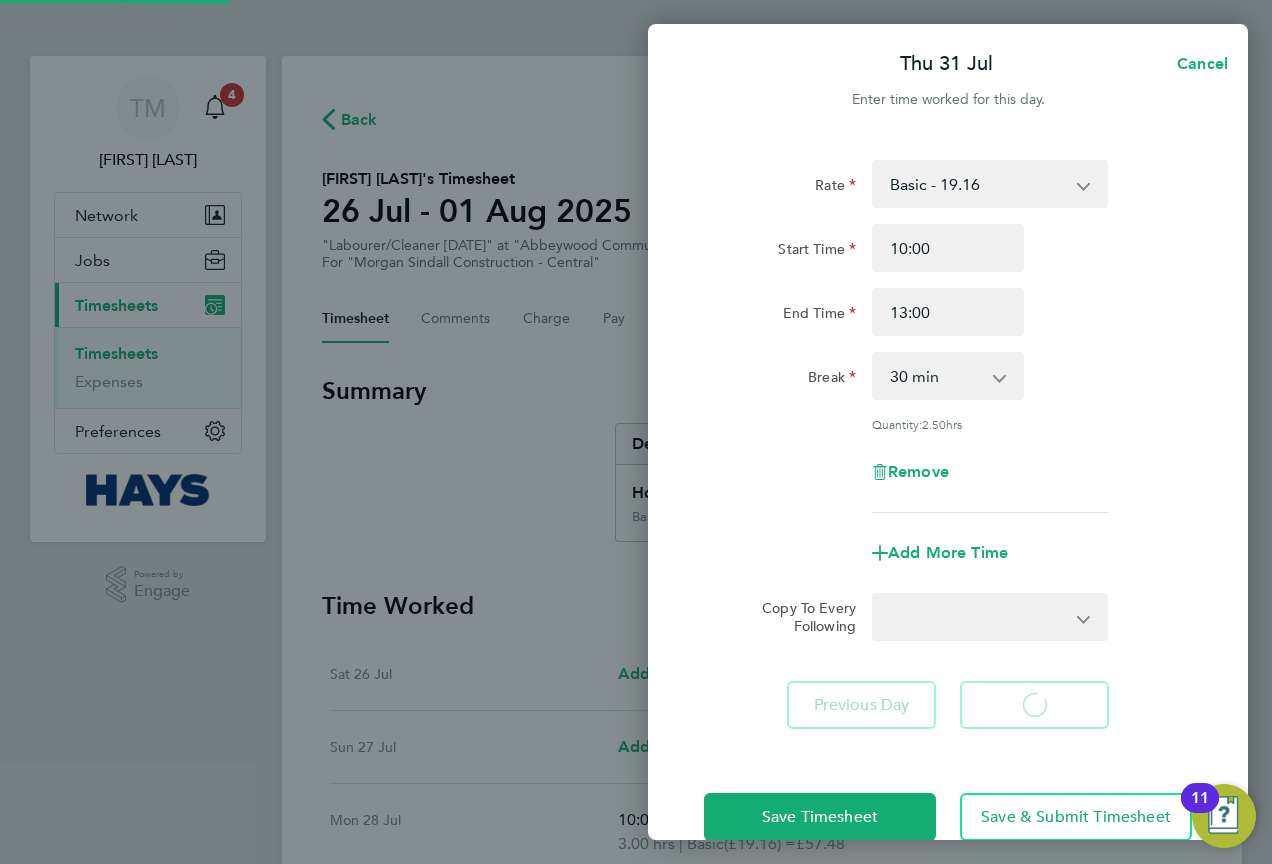 select on "30" 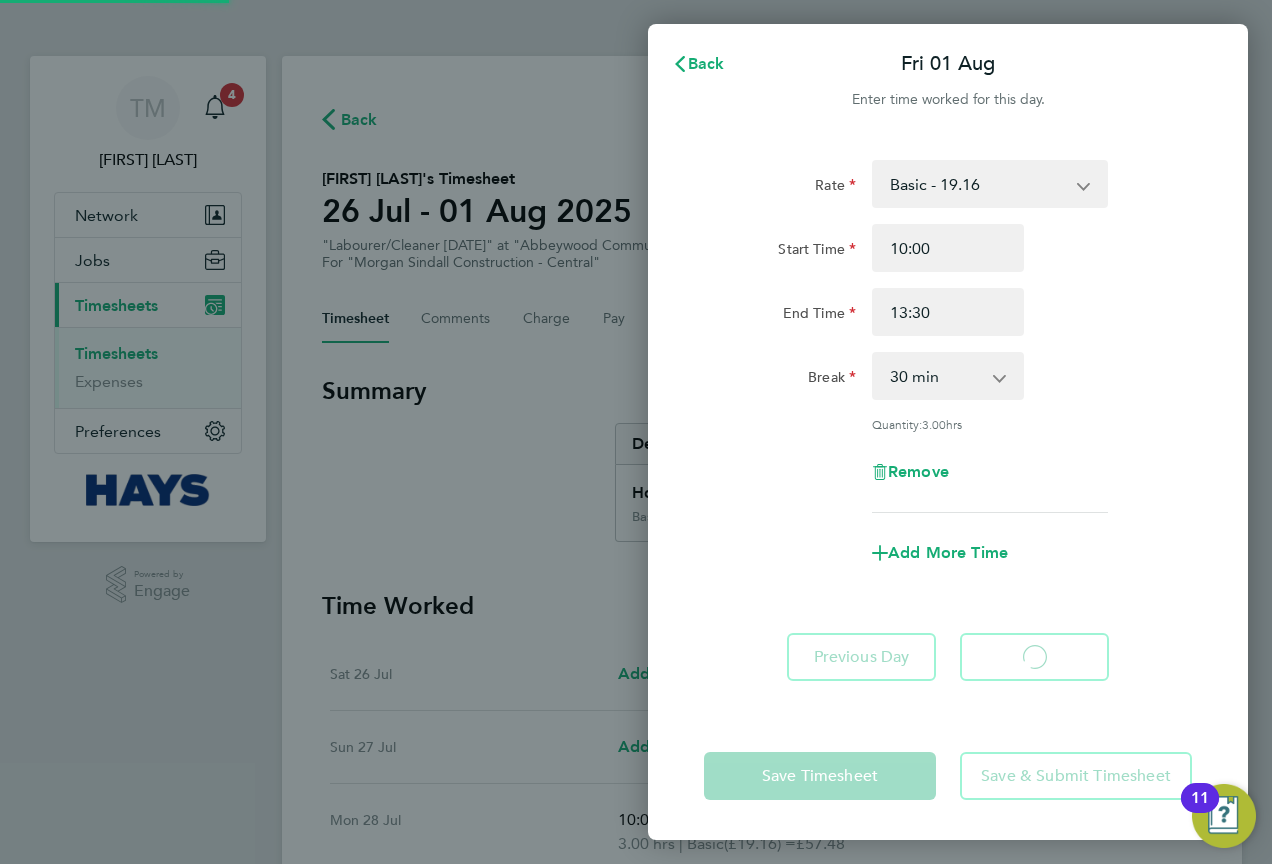 select on "30" 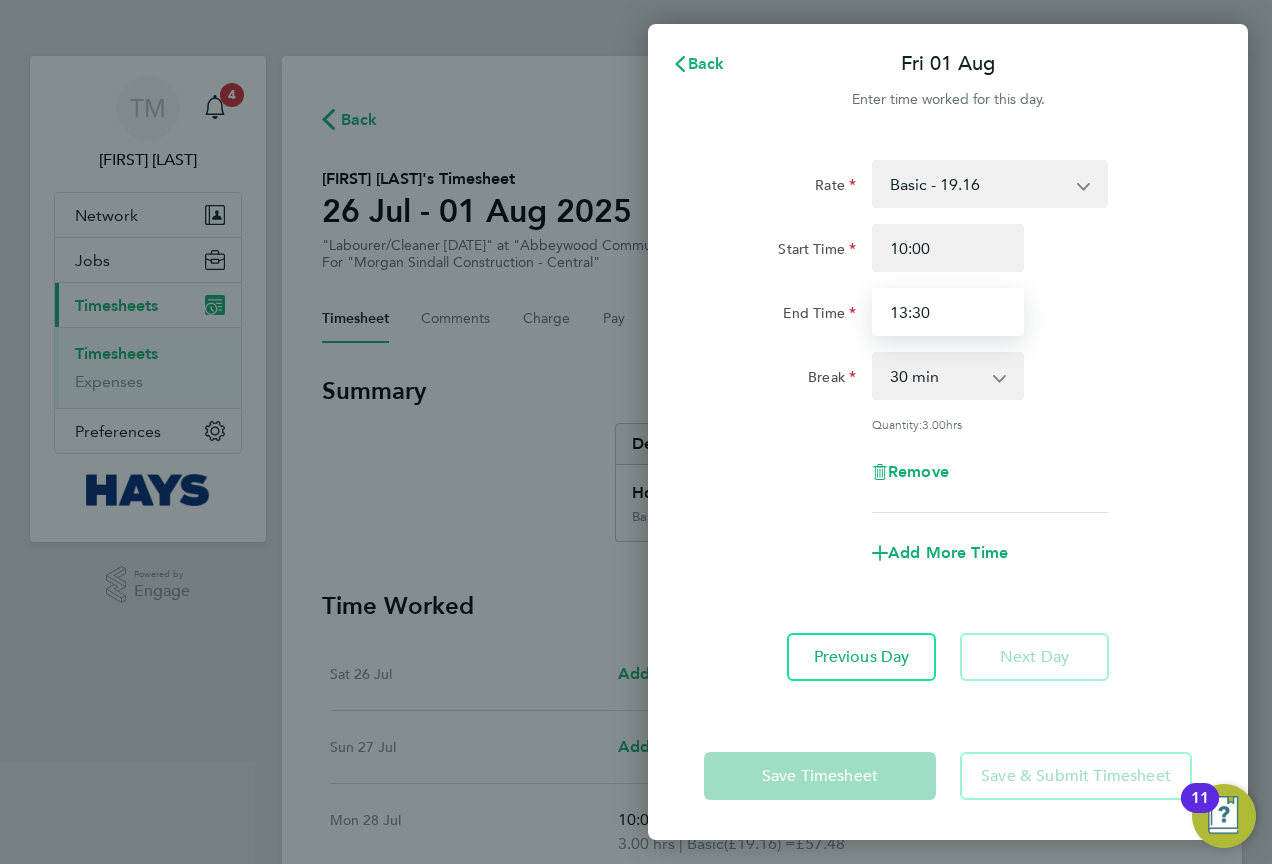 click on "13:30" at bounding box center [948, 312] 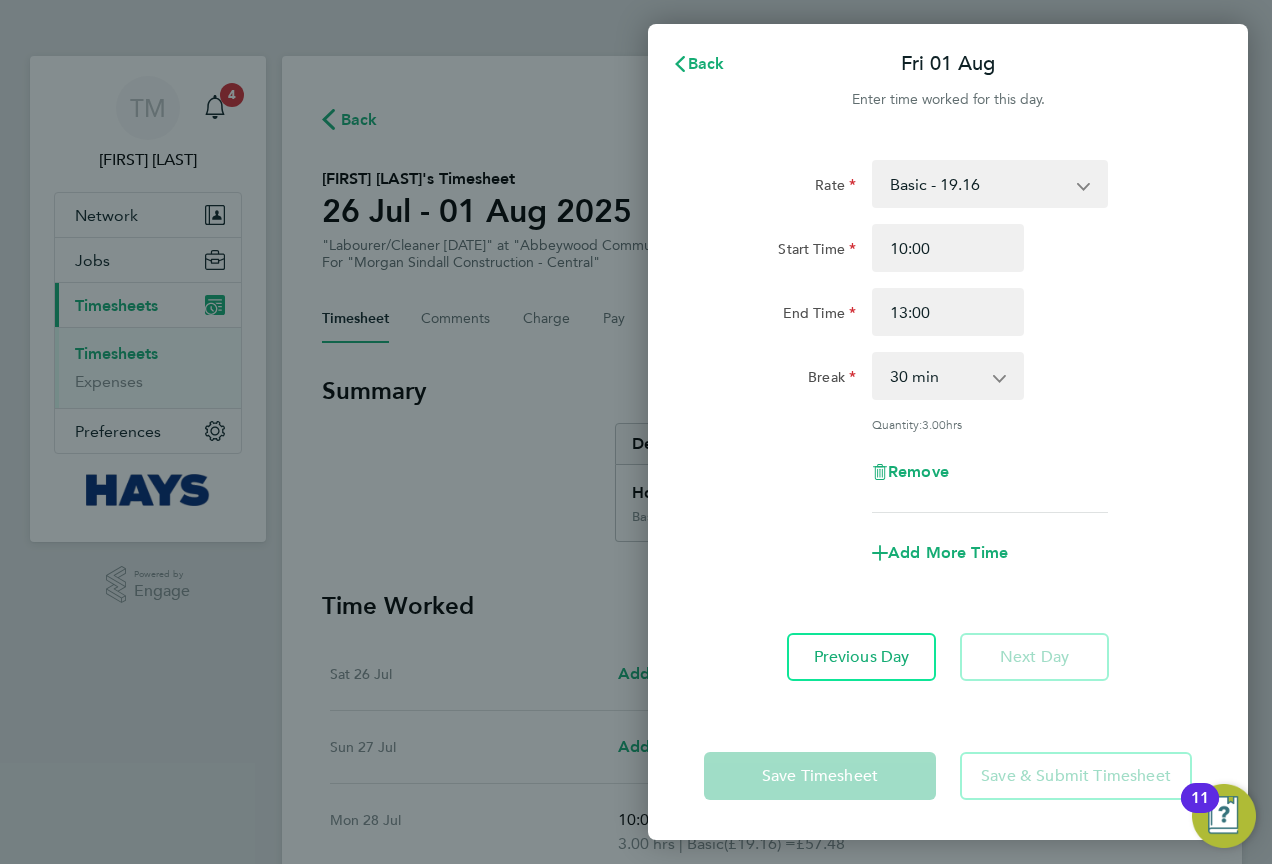 click on "0 min   15 min   30 min   45 min   60 min   75 min   90 min" at bounding box center [936, 376] 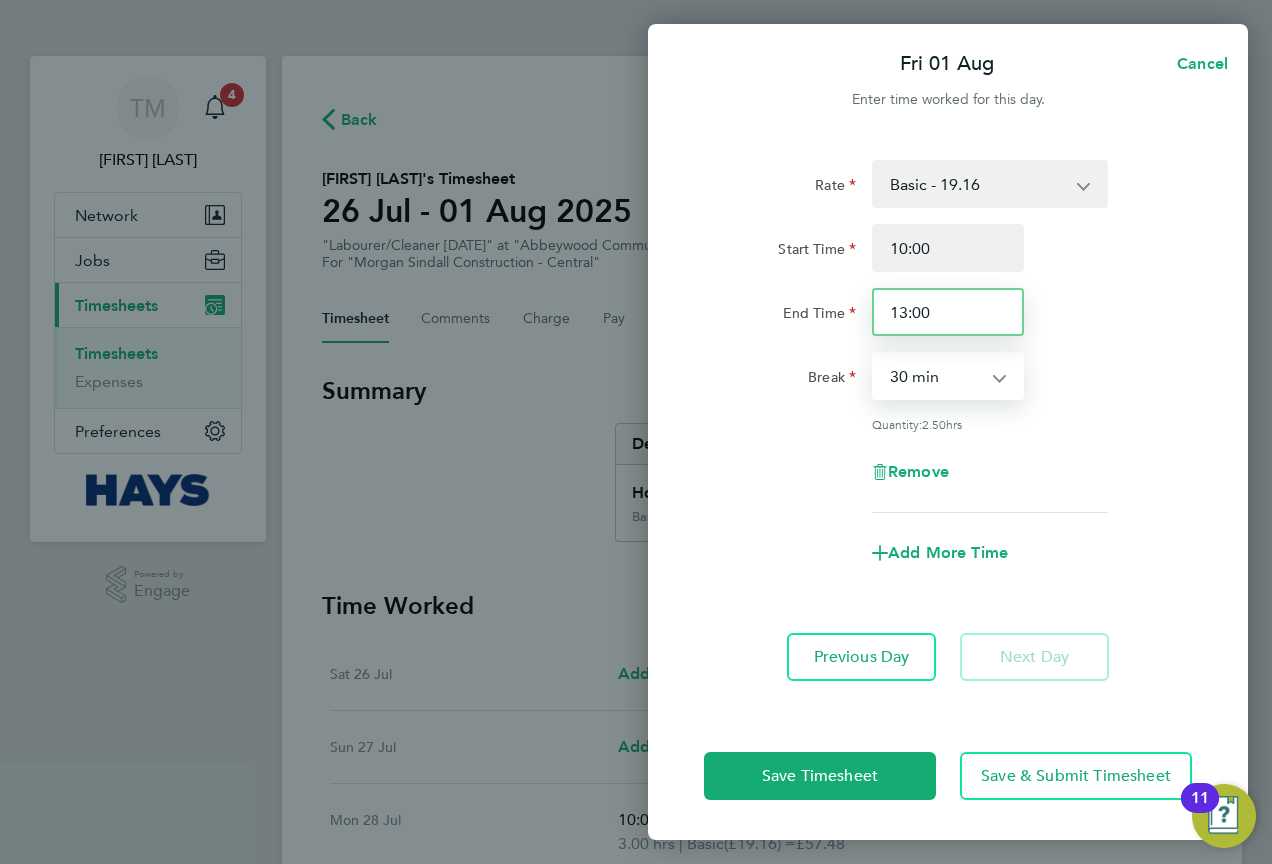 click on "13:00" at bounding box center [948, 312] 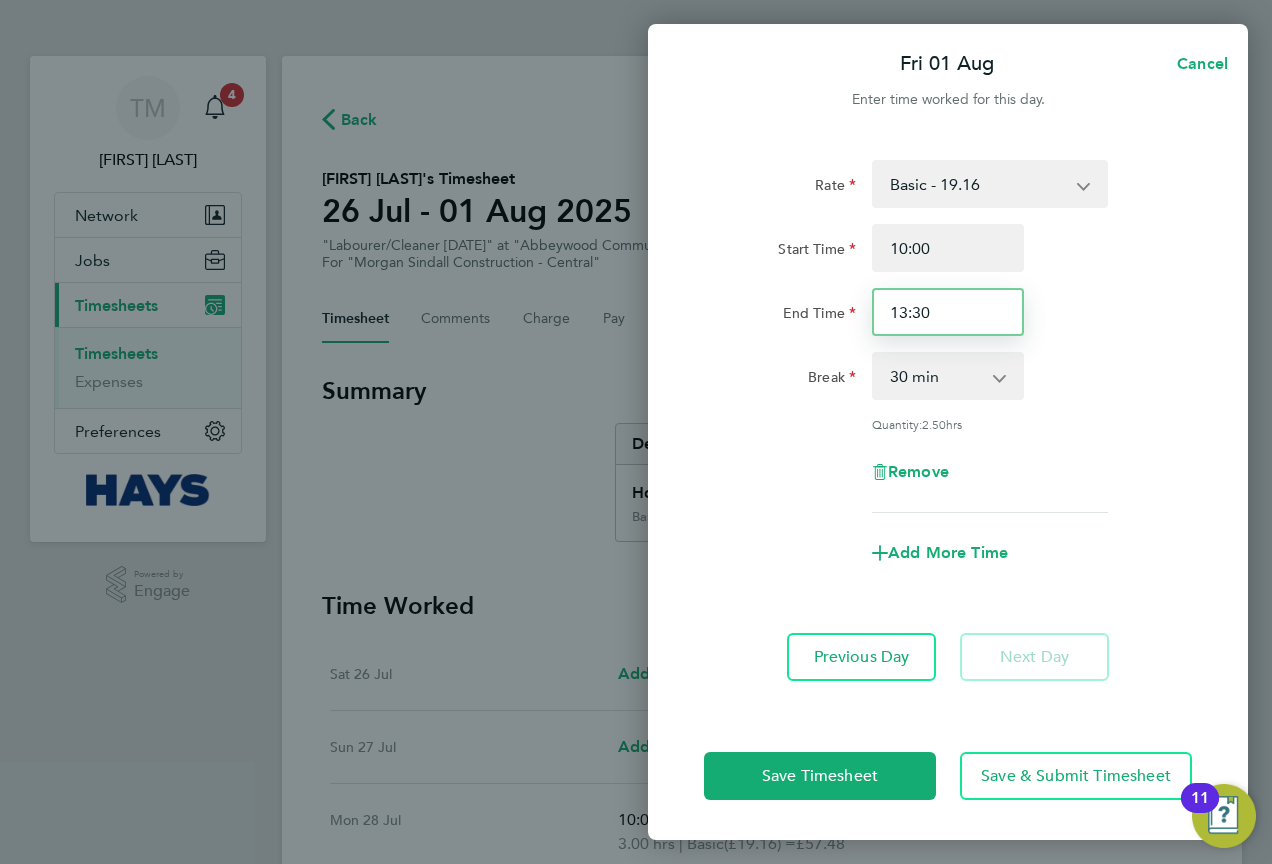 type on "13:30" 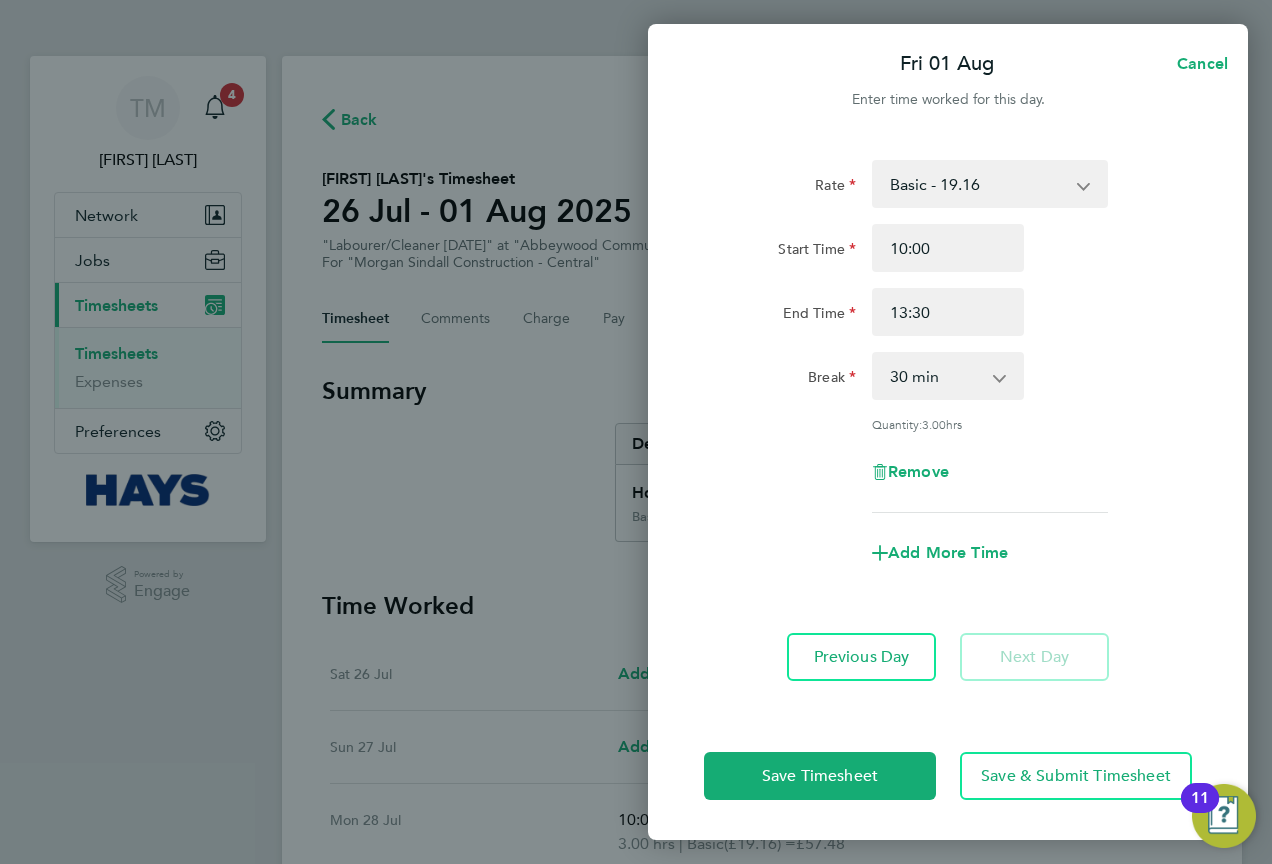 click on "Rate  Basic - 19.16   Weekday OT 45h+ - 27.44   Sat first 4h - 27.44
Start Time 10:00 End Time 13:30 Break  0 min   15 min   30 min   45 min   60 min   75 min   90 min
Quantity:  3.00  hrs
Remove" 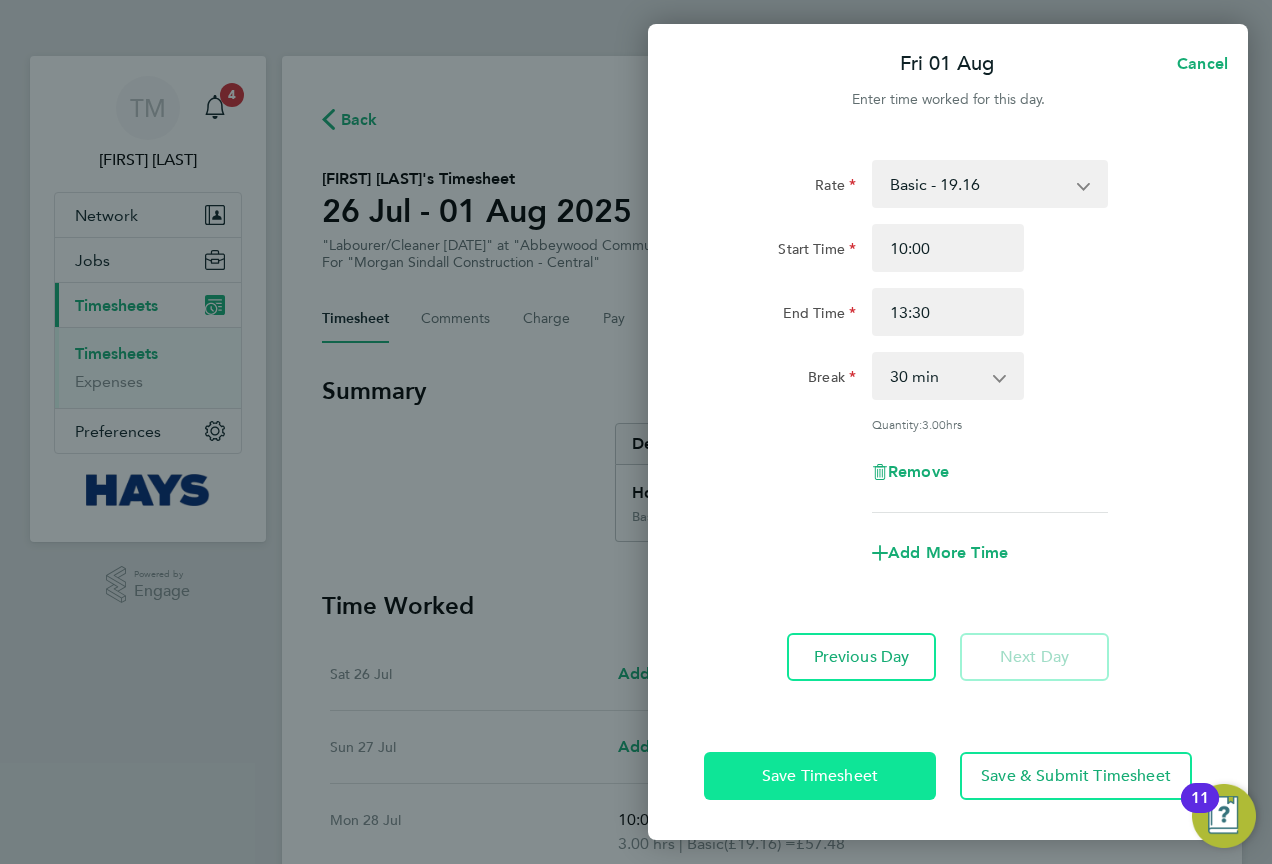 click on "Save Timesheet" 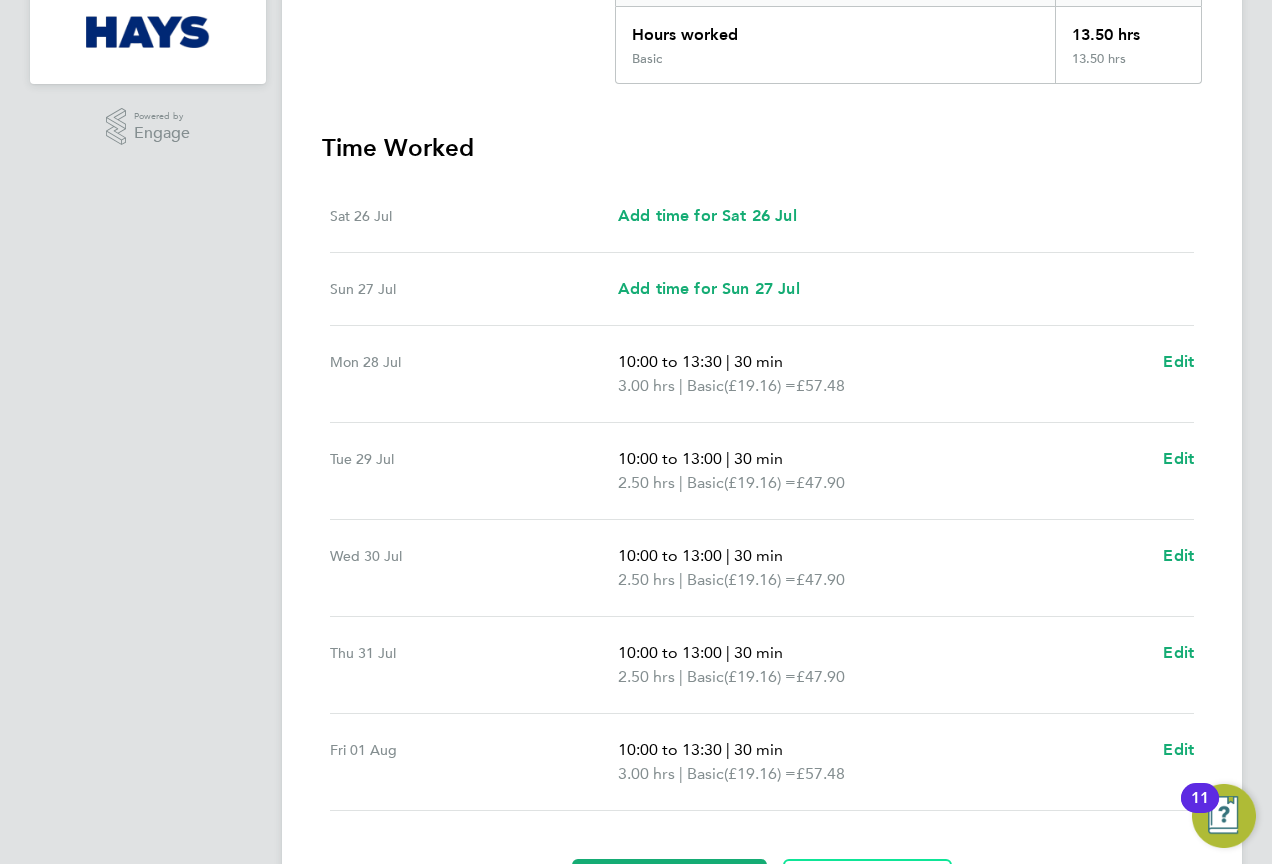 scroll, scrollTop: 181, scrollLeft: 0, axis: vertical 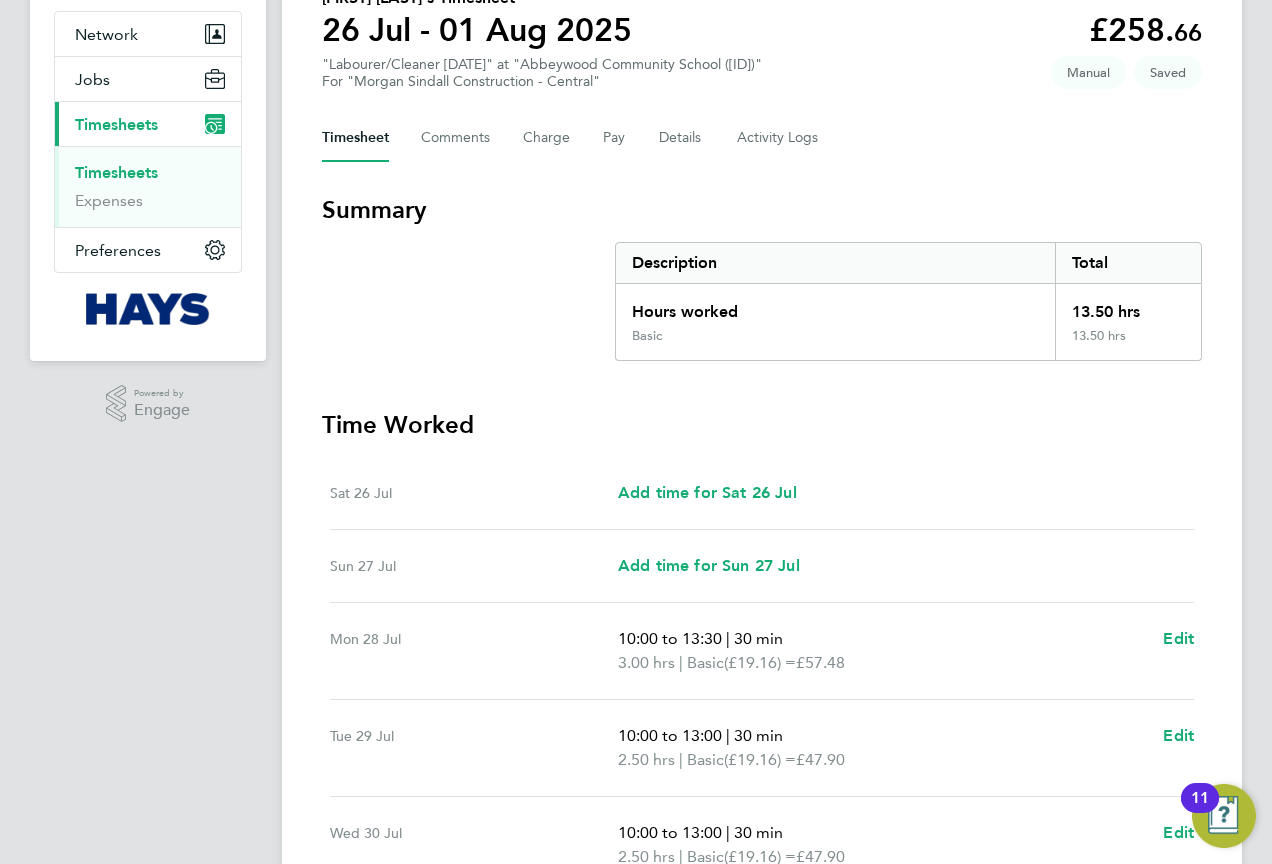 drag, startPoint x: 1156, startPoint y: 318, endPoint x: 1049, endPoint y: 300, distance: 108.503456 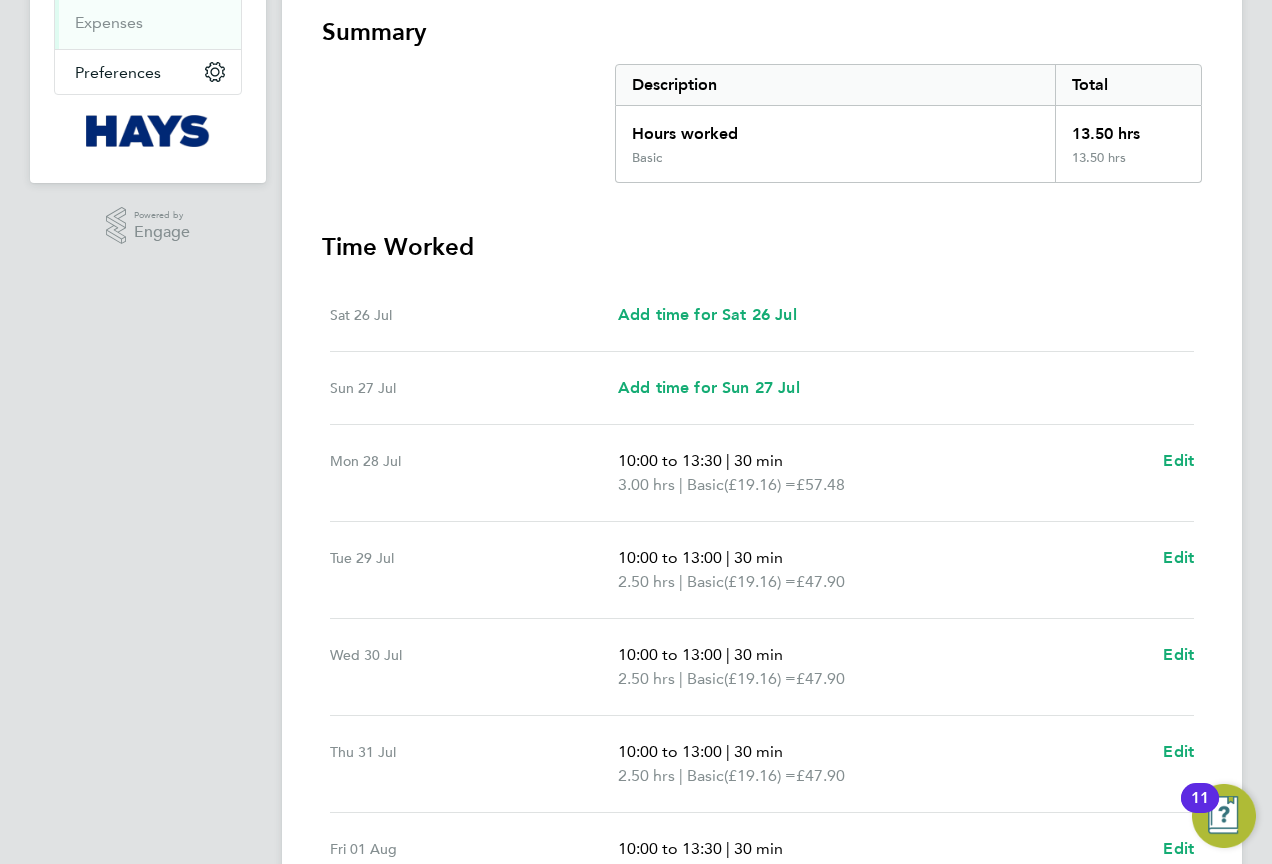 scroll, scrollTop: 481, scrollLeft: 0, axis: vertical 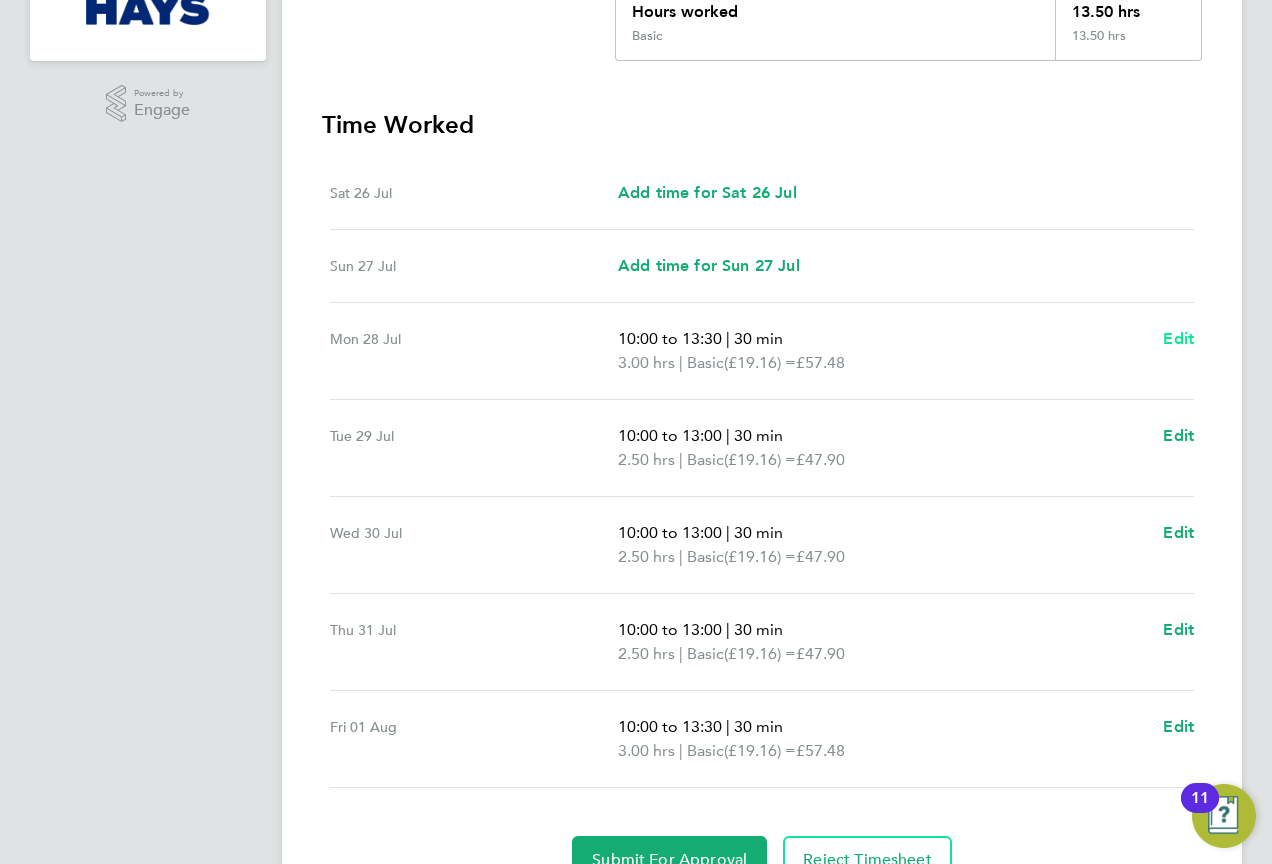 click on "Edit" at bounding box center (1178, 338) 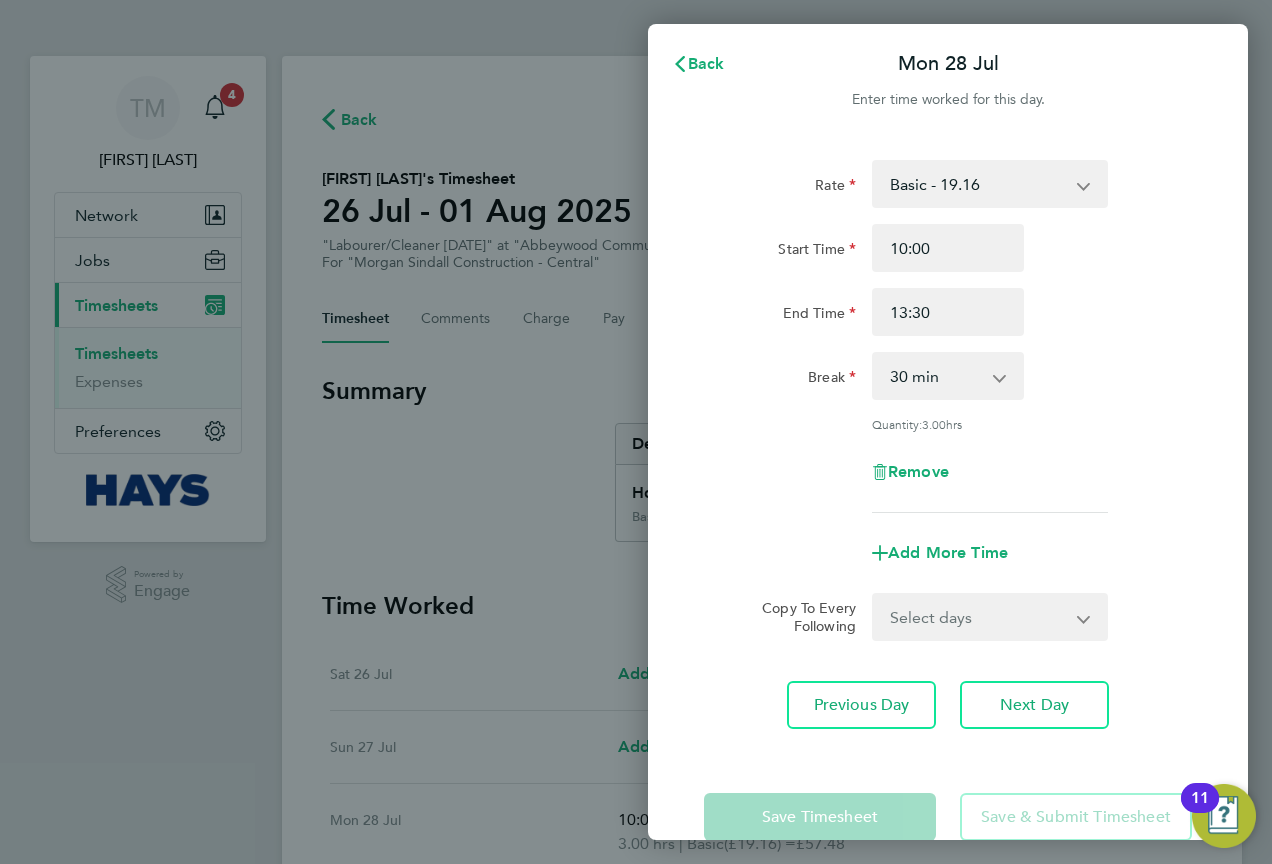 click on "0 min   15 min   30 min   45 min   60 min   75 min   90 min" at bounding box center [936, 376] 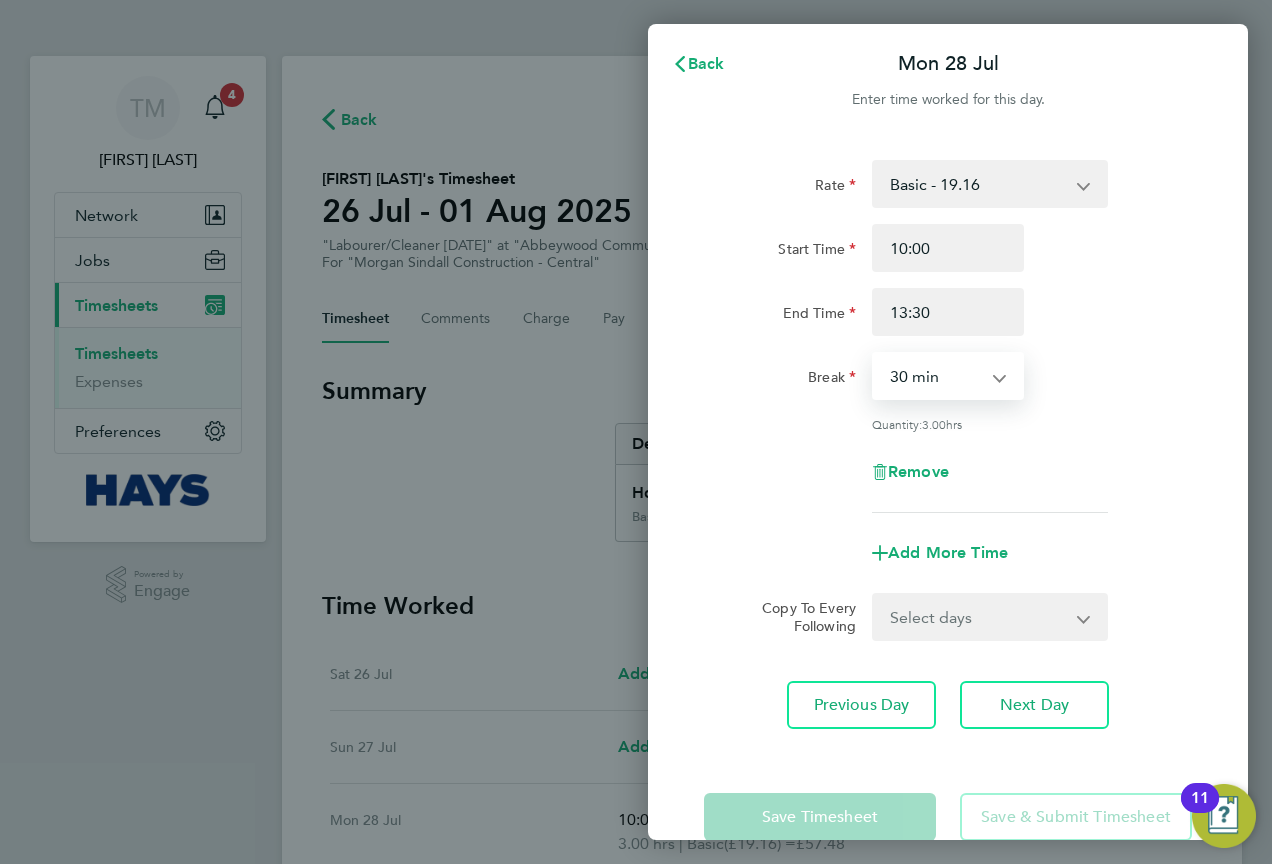 select on "0" 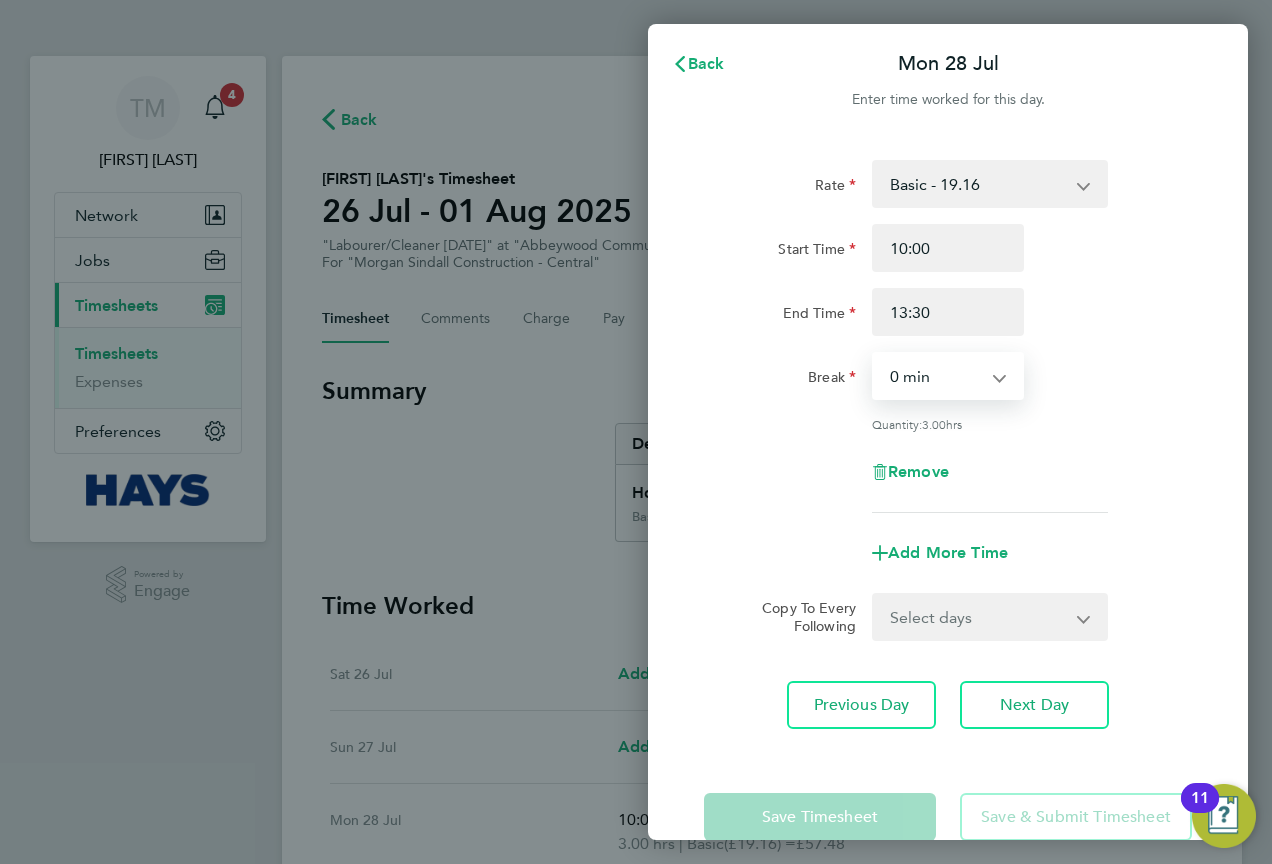 click on "0 min   15 min   30 min   45 min   60 min   75 min   90 min" at bounding box center (936, 376) 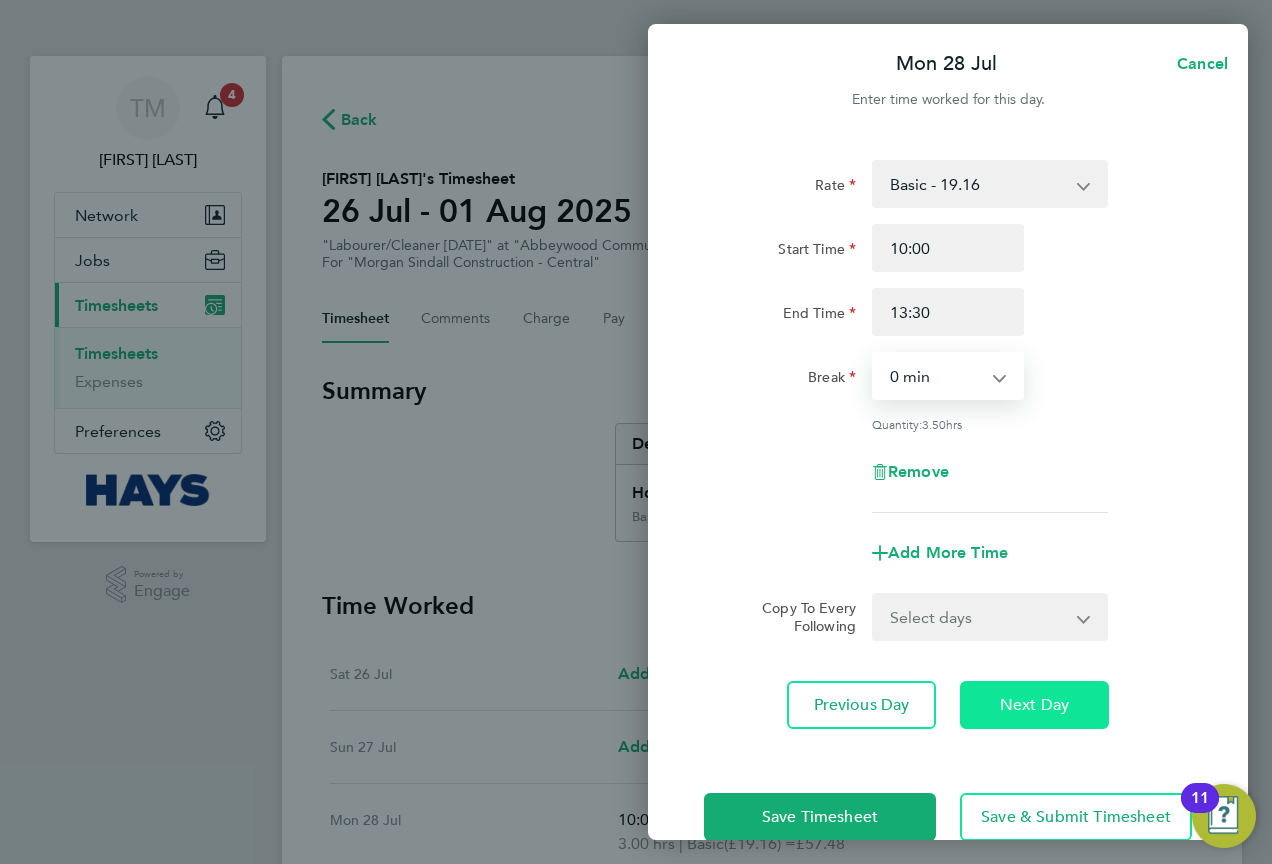 click on "Next Day" 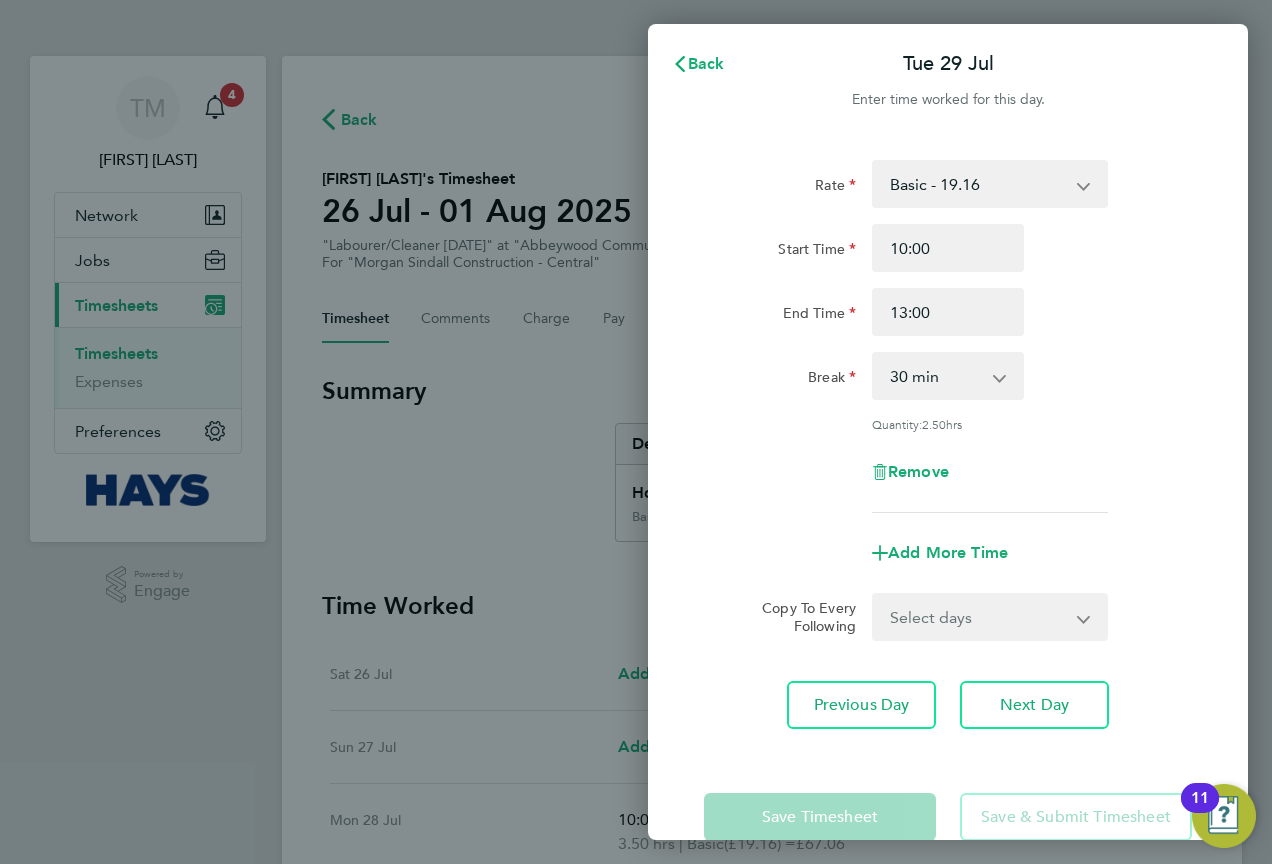 click on "0 min   15 min   30 min   45 min   60 min   75 min   90 min" at bounding box center [936, 376] 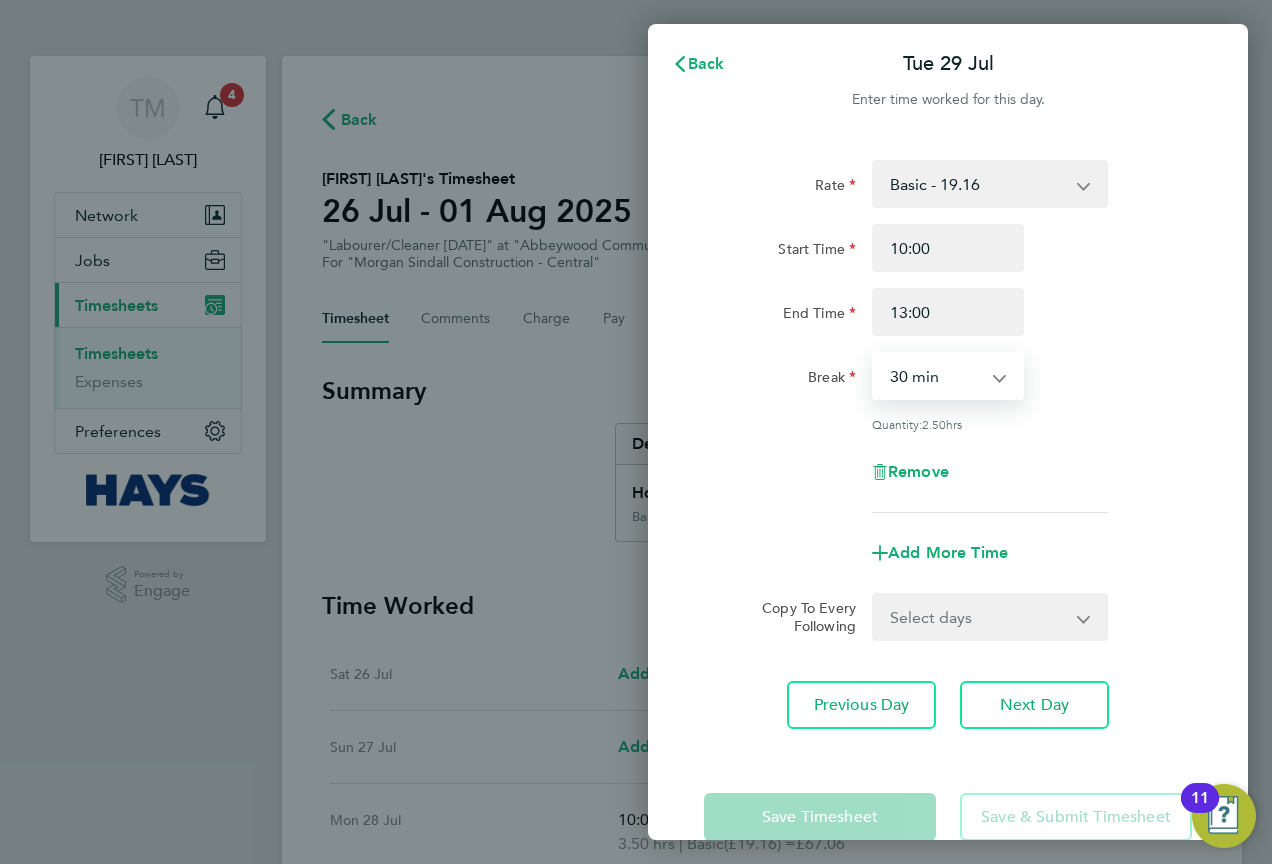 select on "0" 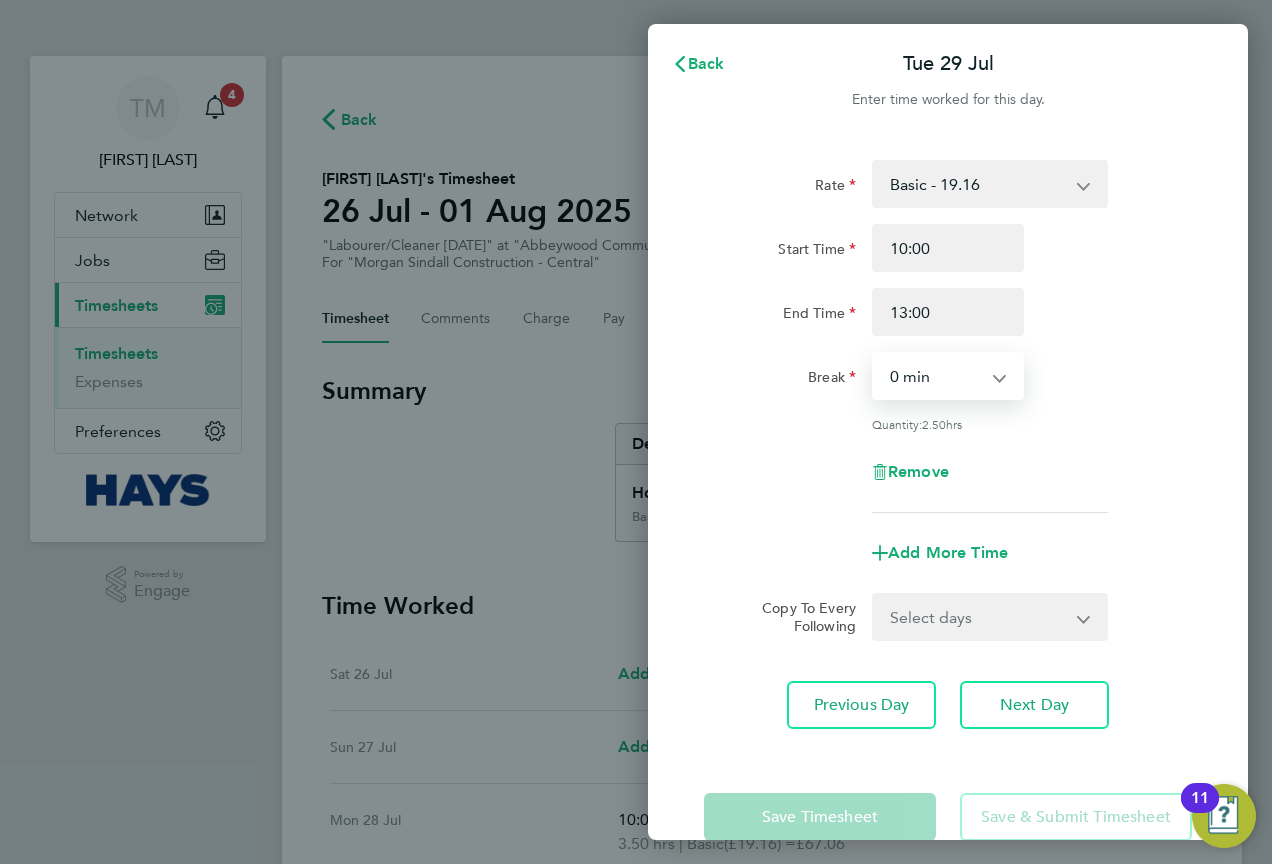 click on "0 min   15 min   30 min   45 min   60 min   75 min   90 min" at bounding box center (936, 376) 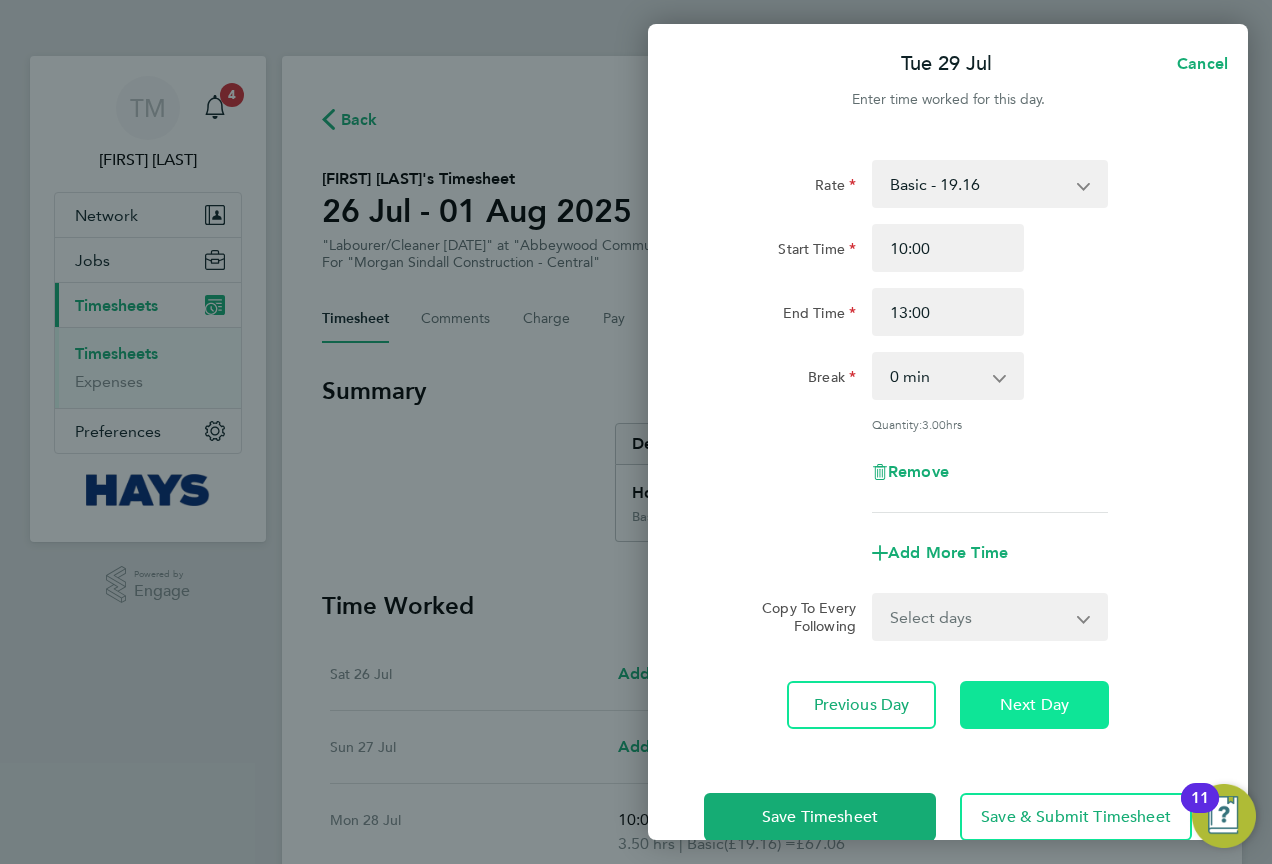 click on "Next Day" 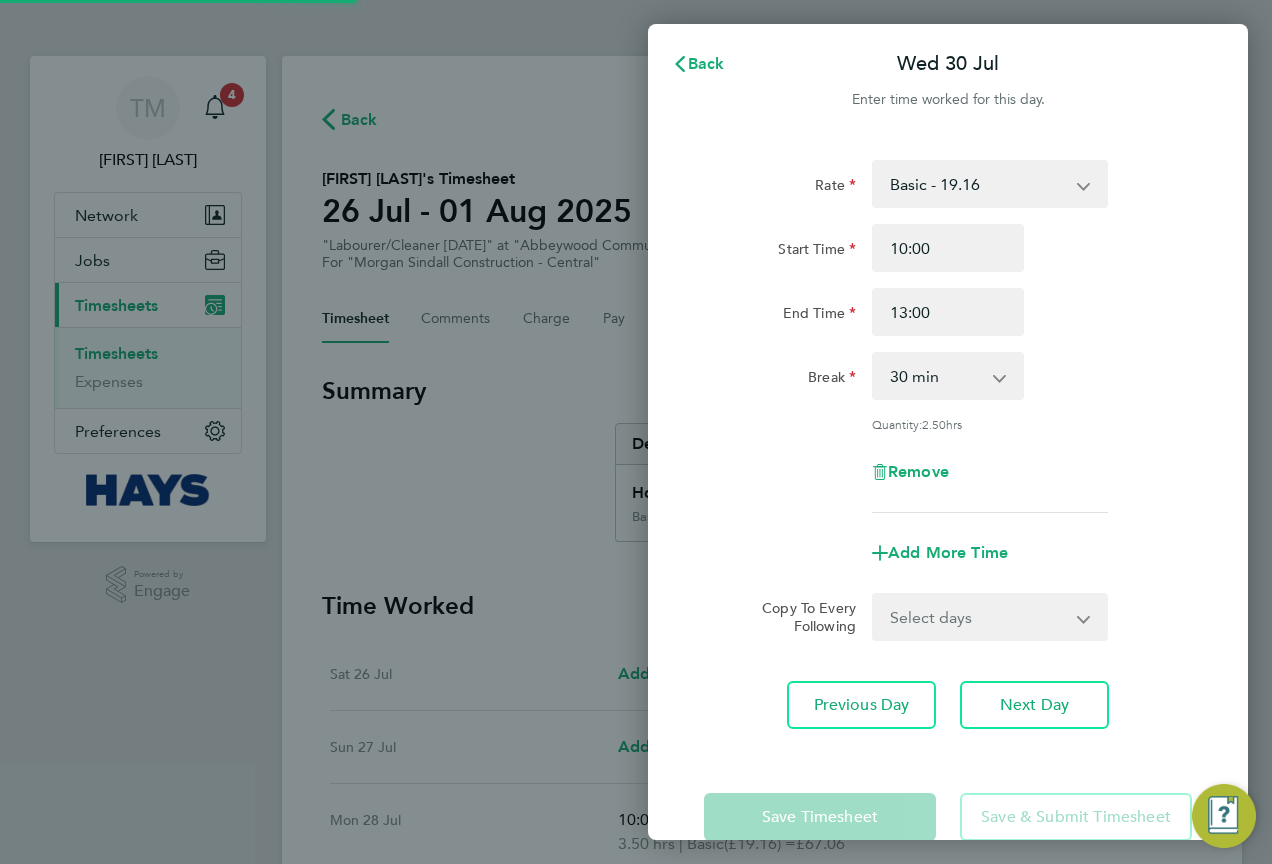 drag, startPoint x: 963, startPoint y: 370, endPoint x: 974, endPoint y: 392, distance: 24.596748 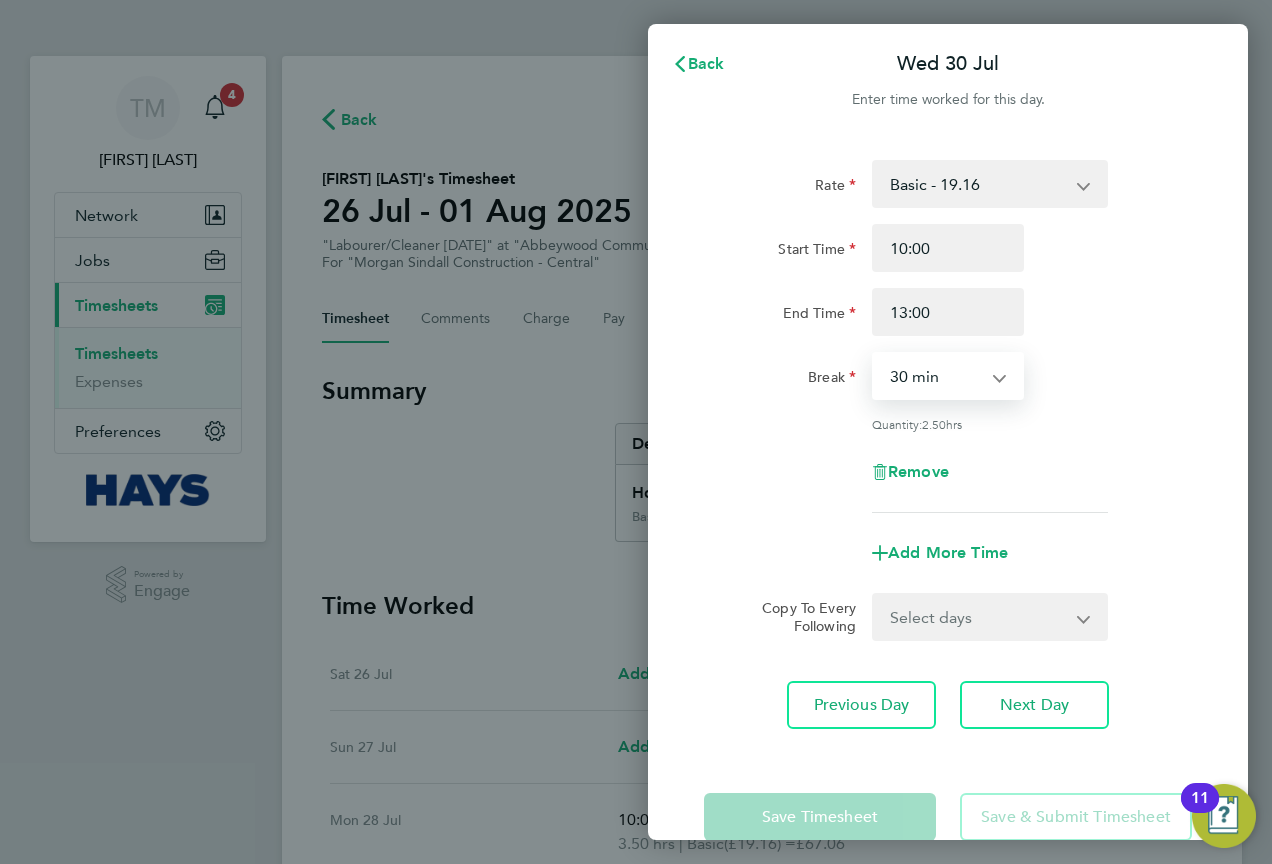 select on "0" 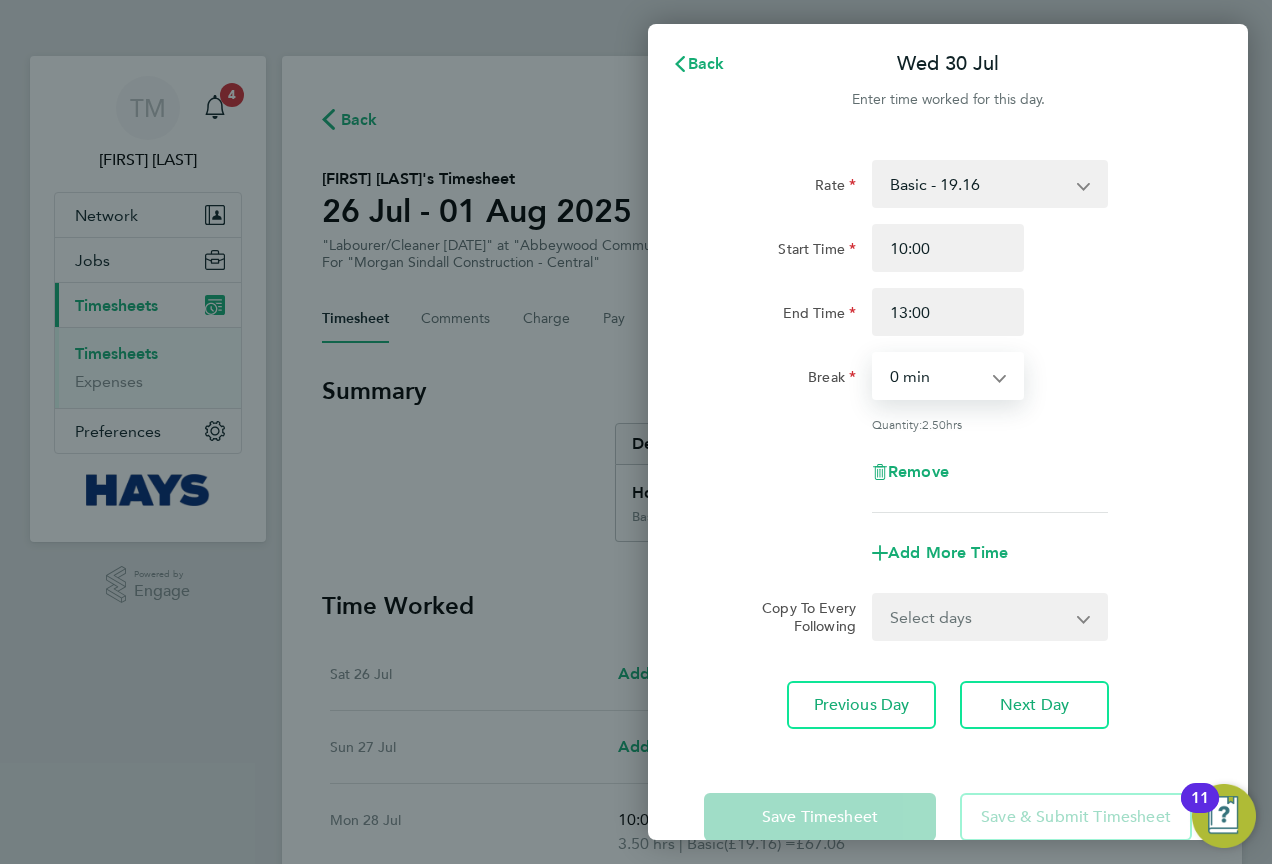 click on "0 min   15 min   30 min   45 min   60 min   75 min   90 min" at bounding box center (936, 376) 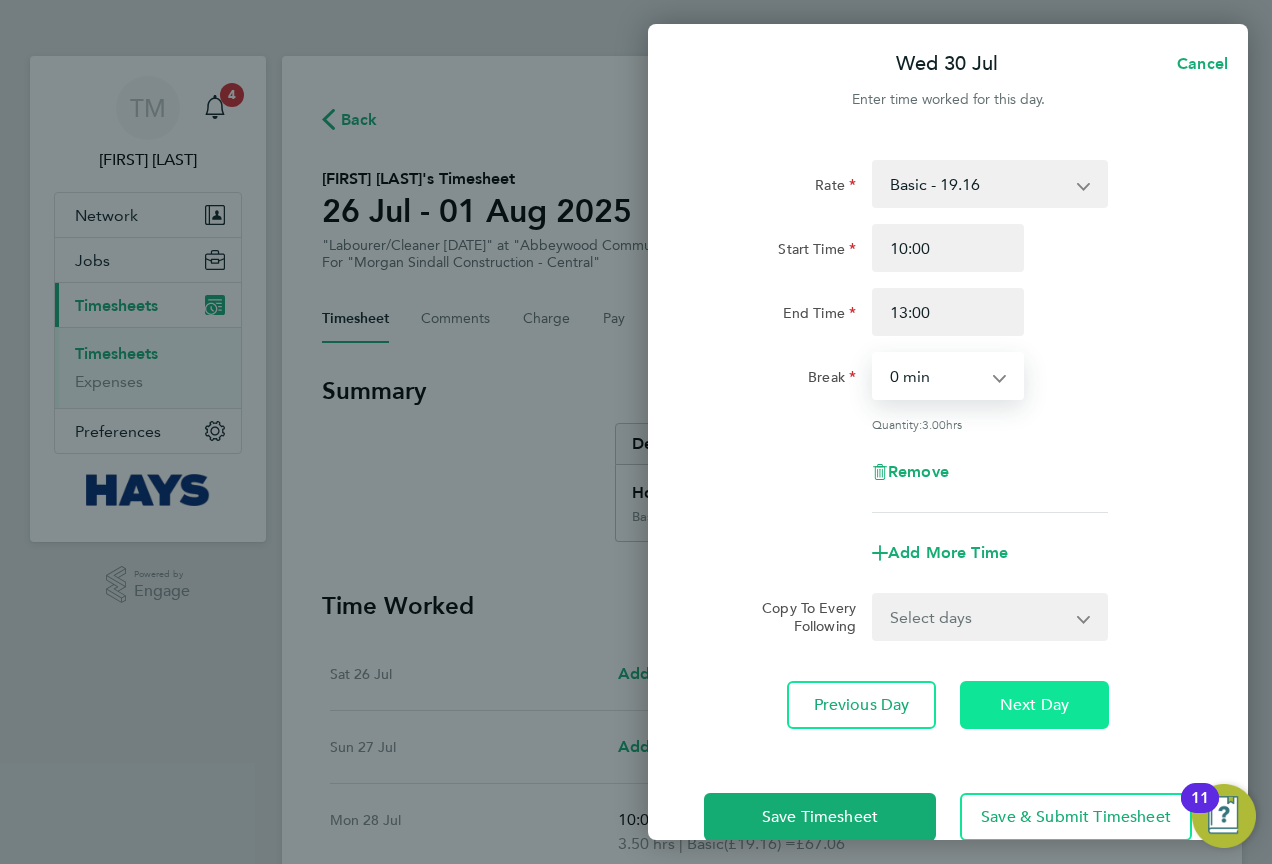 click on "Next Day" 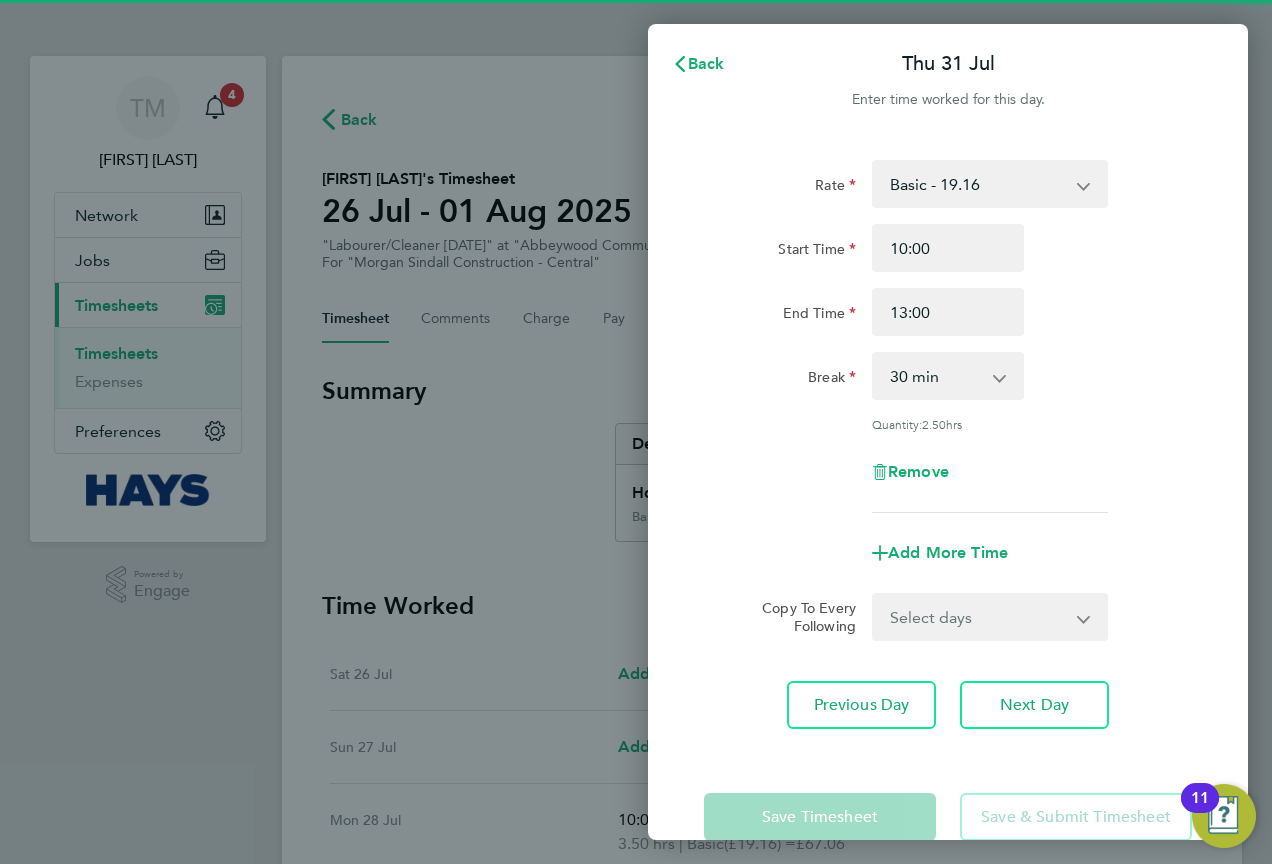 click on "0 min   15 min   30 min   45 min   60 min   75 min   90 min" at bounding box center (936, 376) 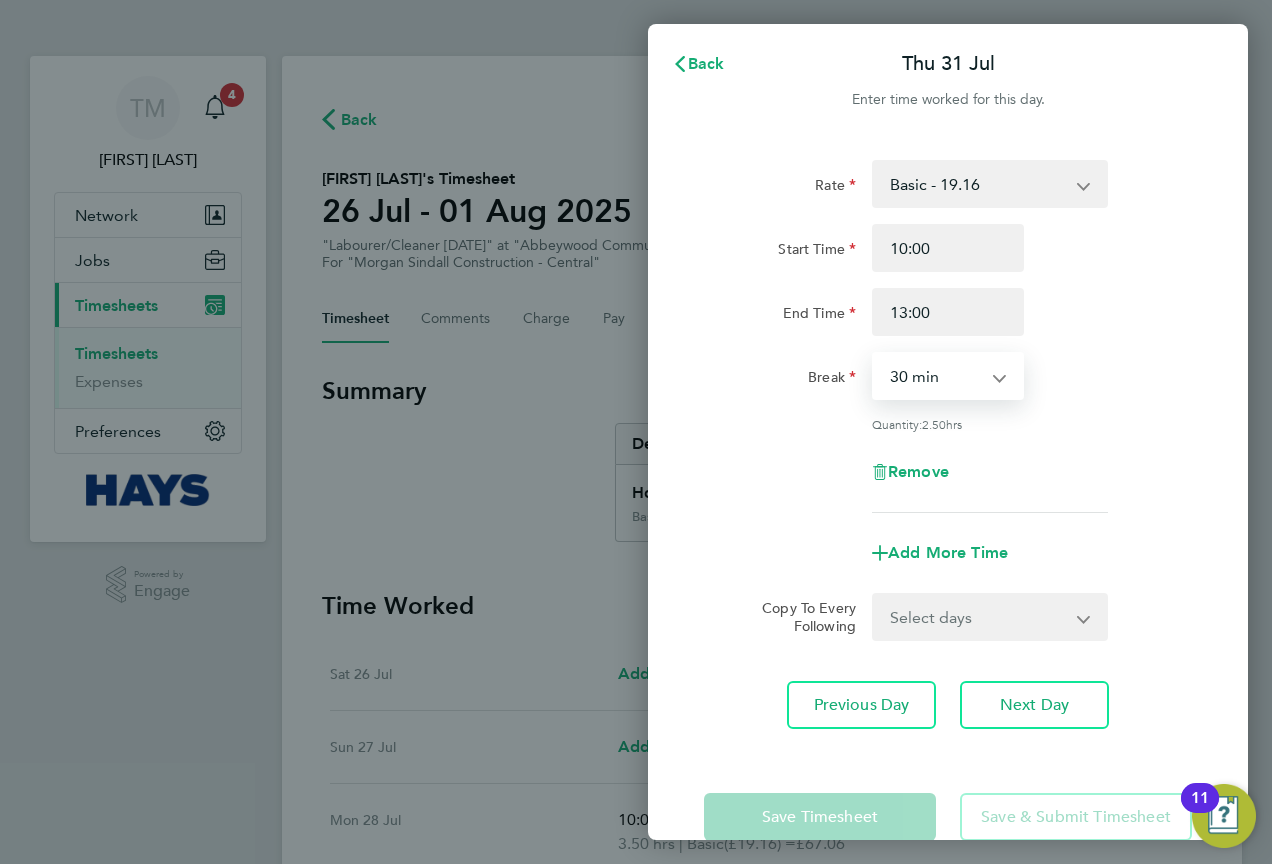 select on "0" 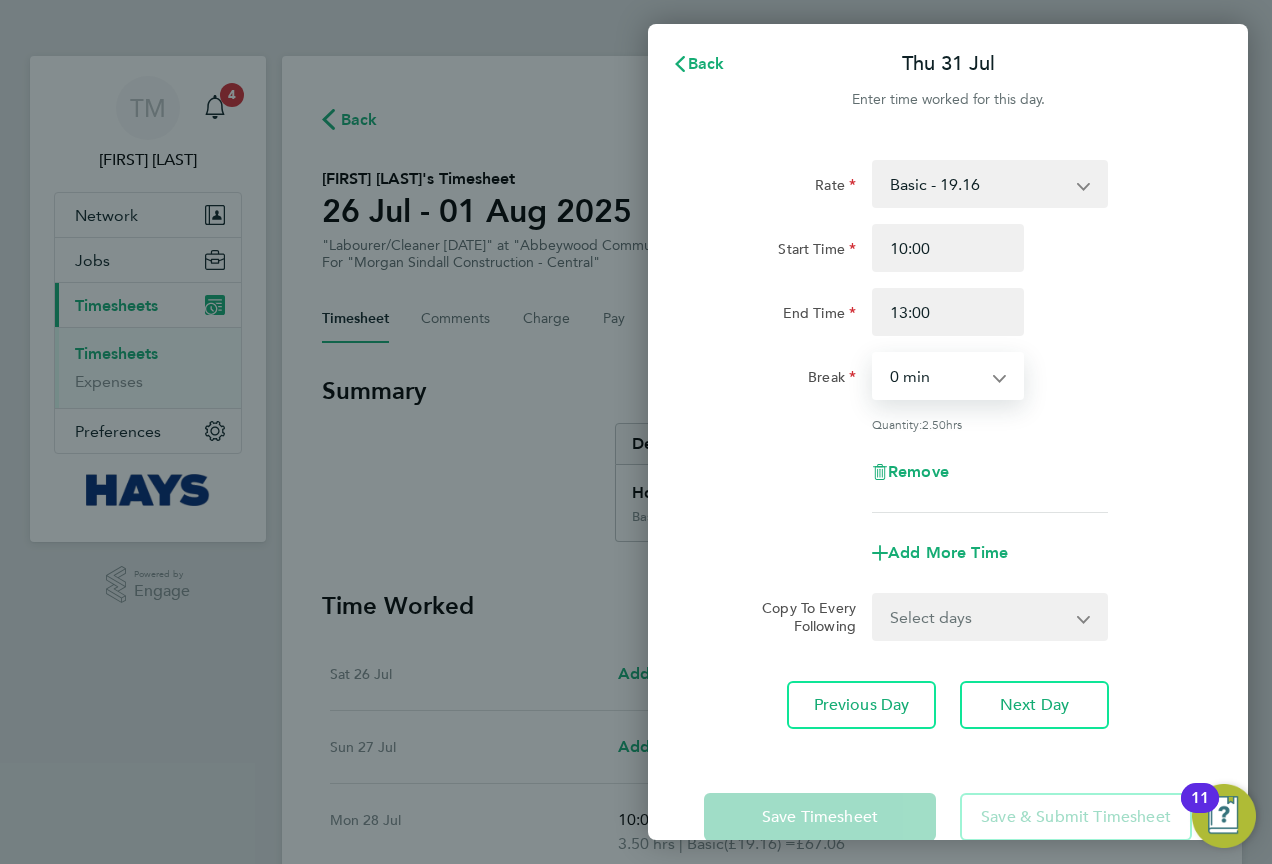 click on "0 min   15 min   30 min   45 min   60 min   75 min   90 min" at bounding box center [936, 376] 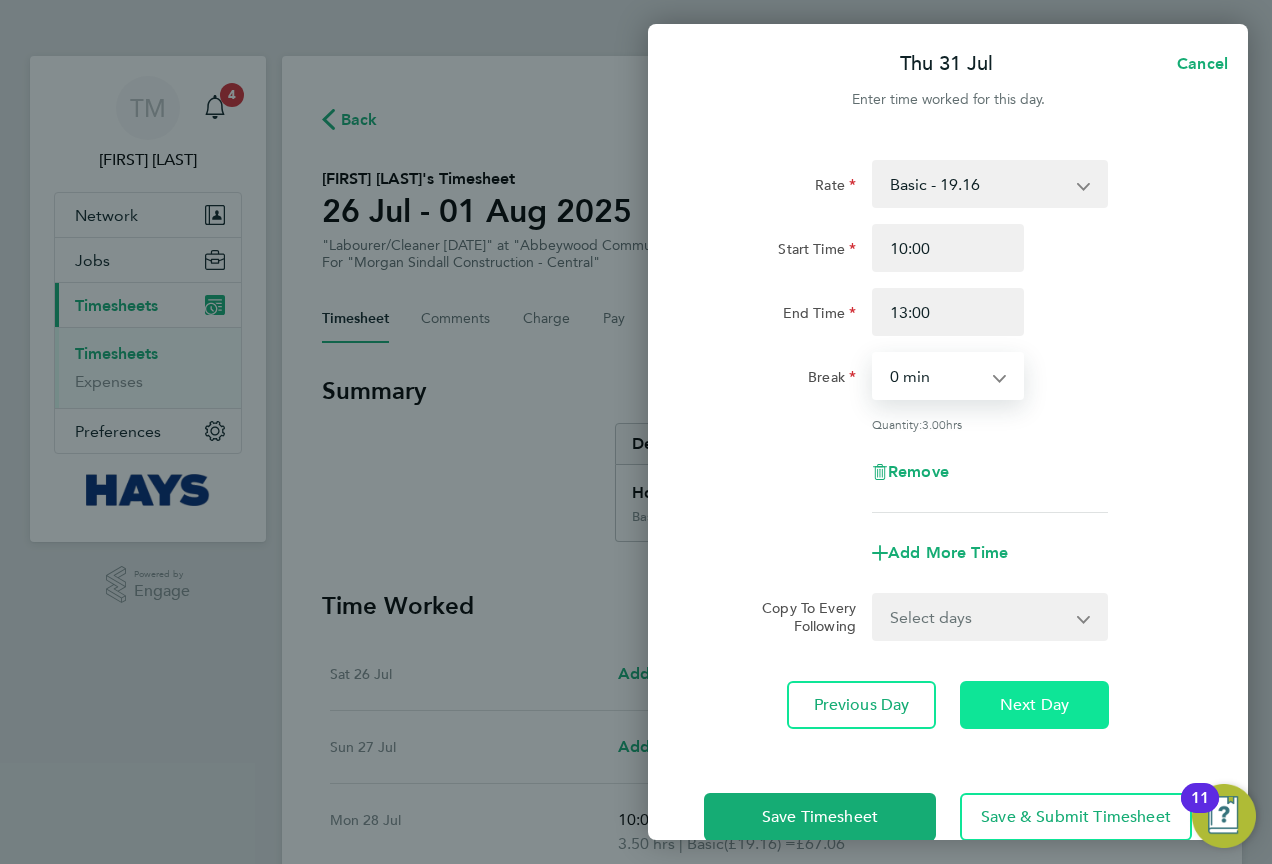 click on "Next Day" 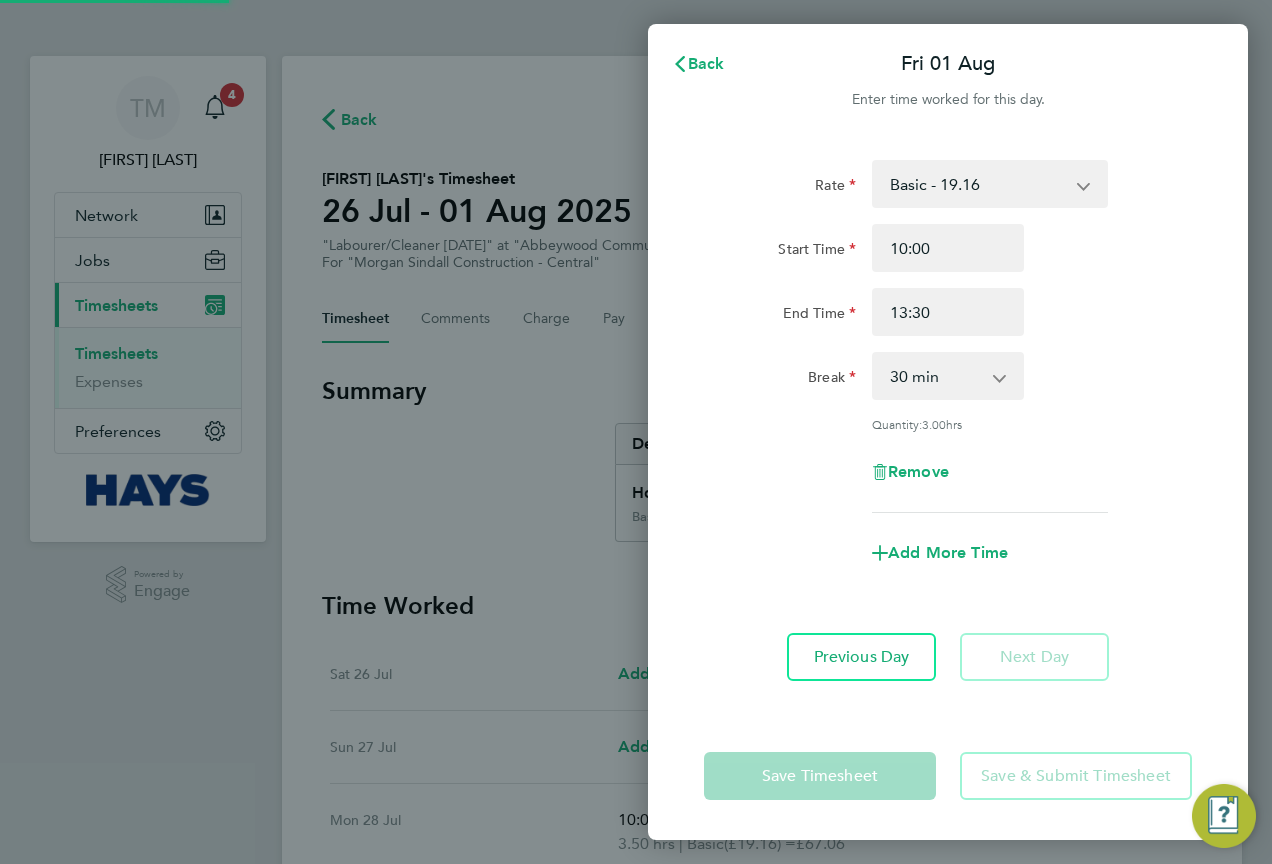 click on "0 min   15 min   30 min   45 min   60 min   75 min   90 min" at bounding box center [936, 376] 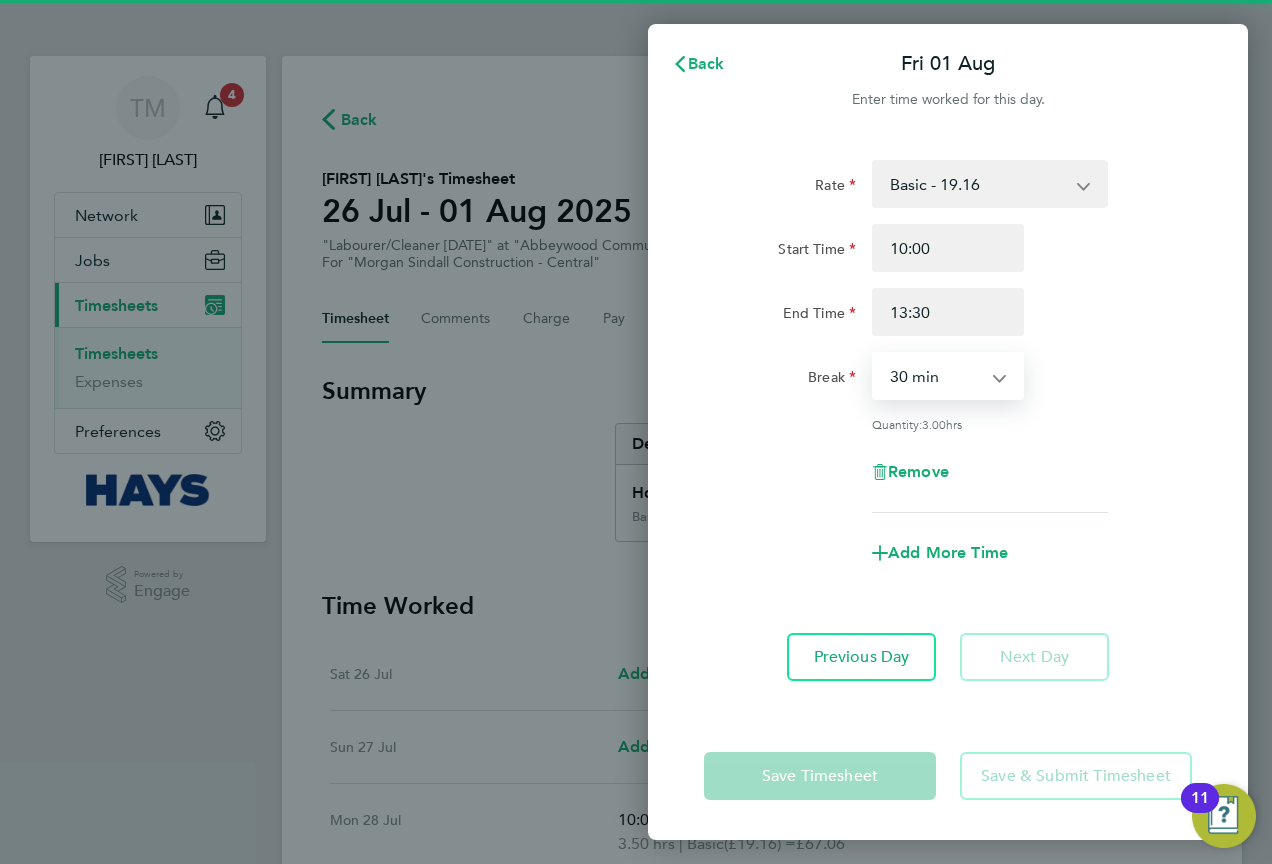 select on "0" 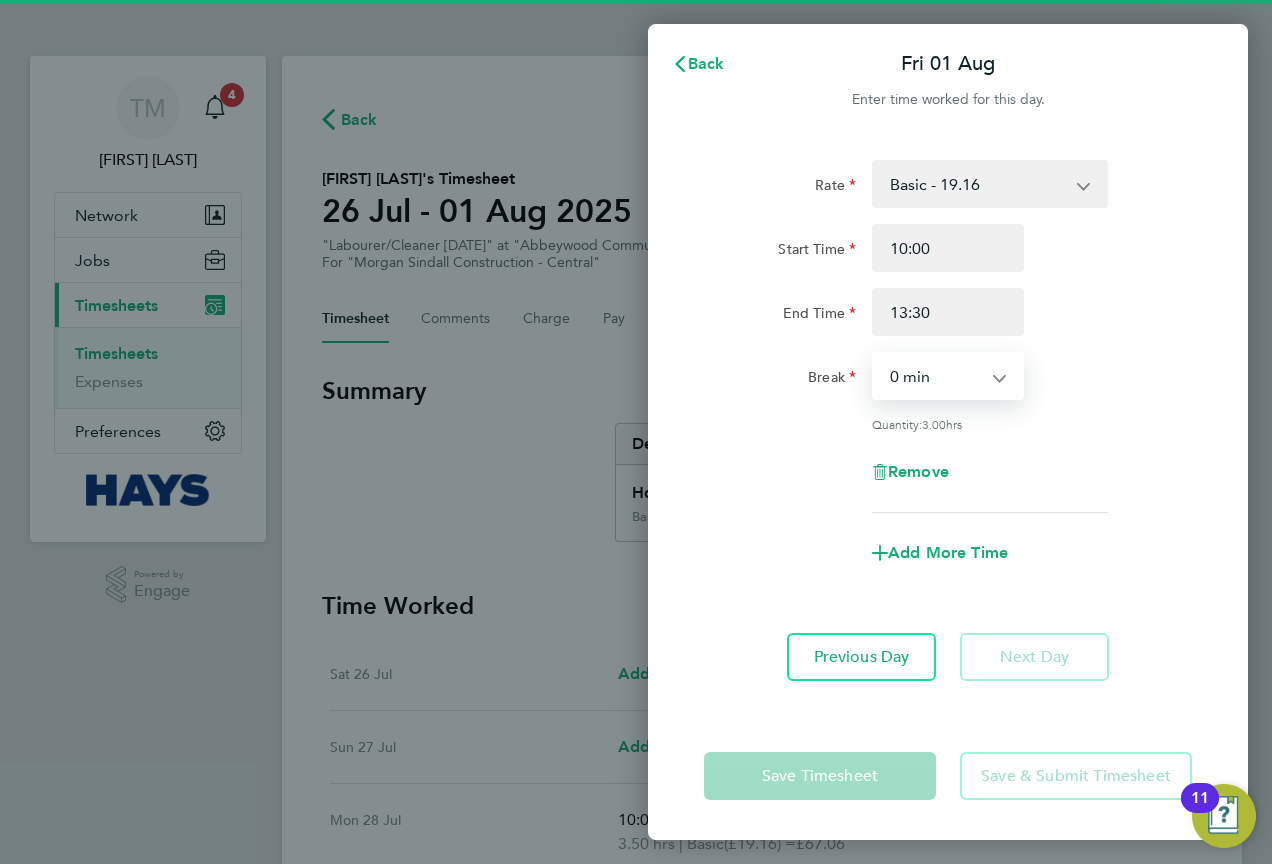 click on "0 min   15 min   30 min   45 min   60 min   75 min   90 min" at bounding box center [936, 376] 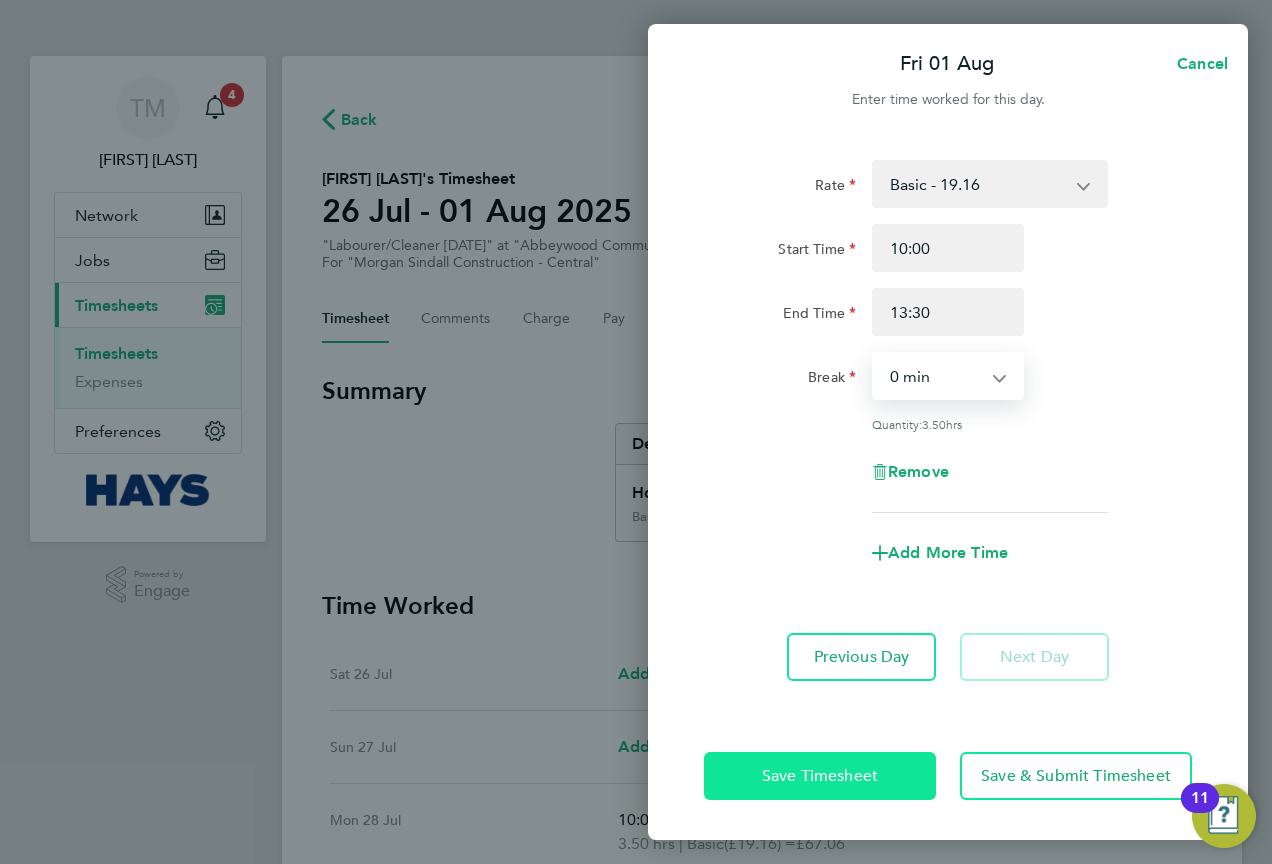 click on "Save Timesheet" 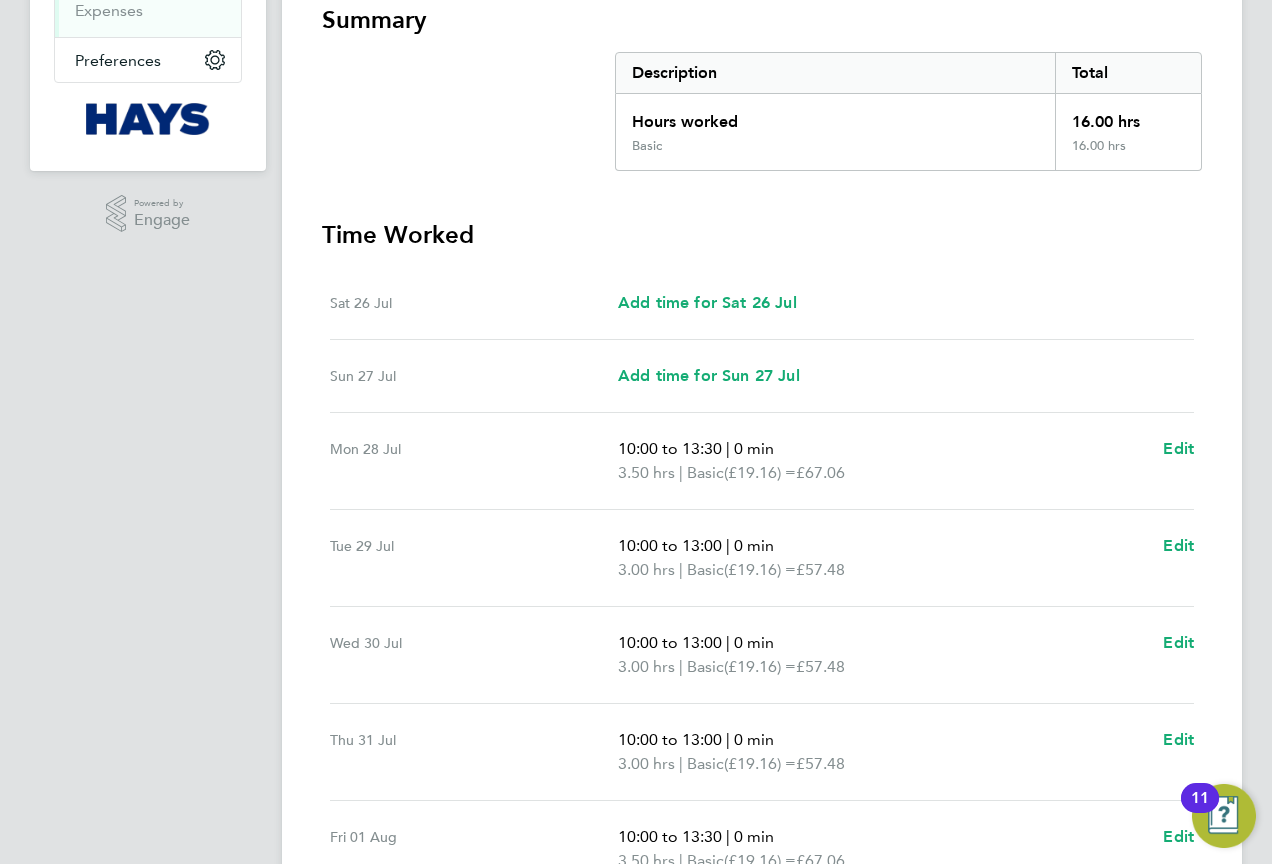 scroll, scrollTop: 581, scrollLeft: 0, axis: vertical 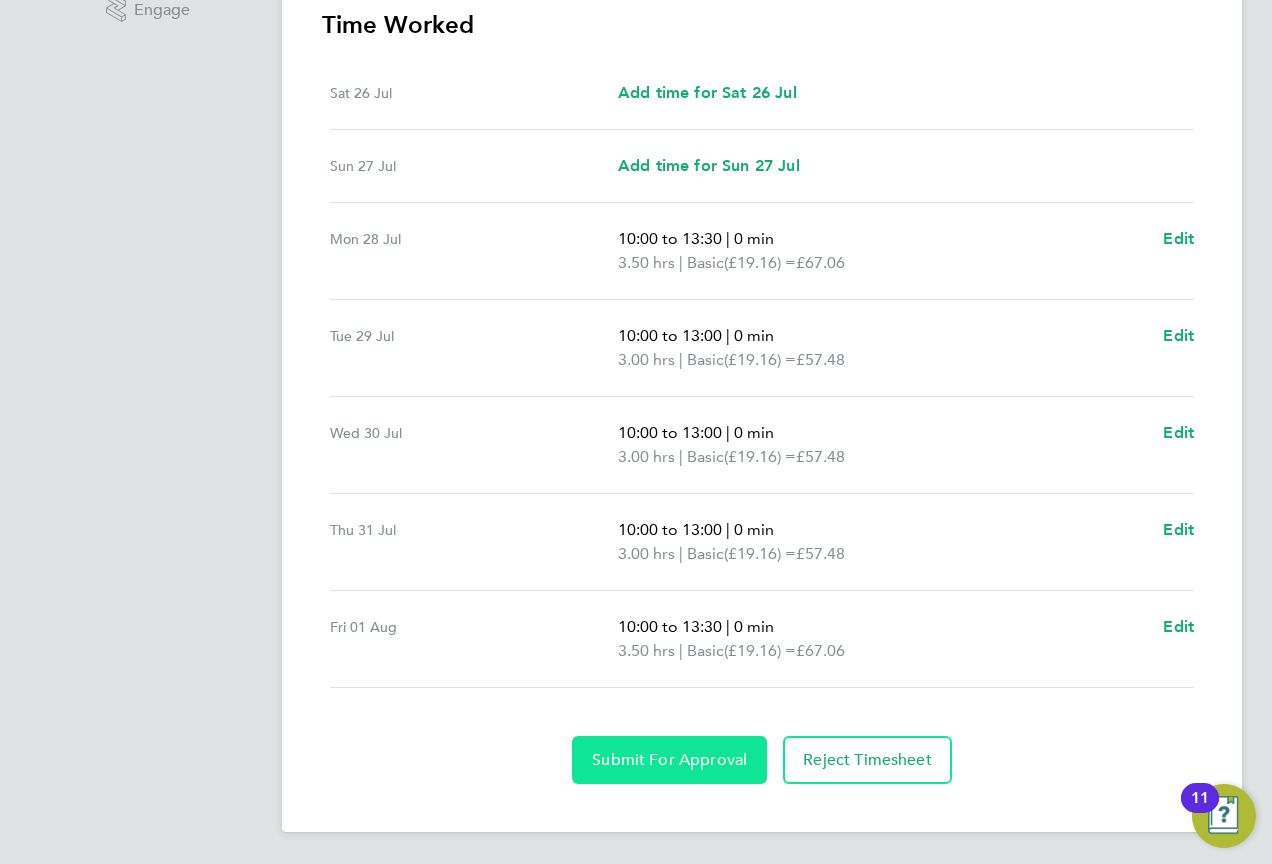 click on "Submit For Approval" 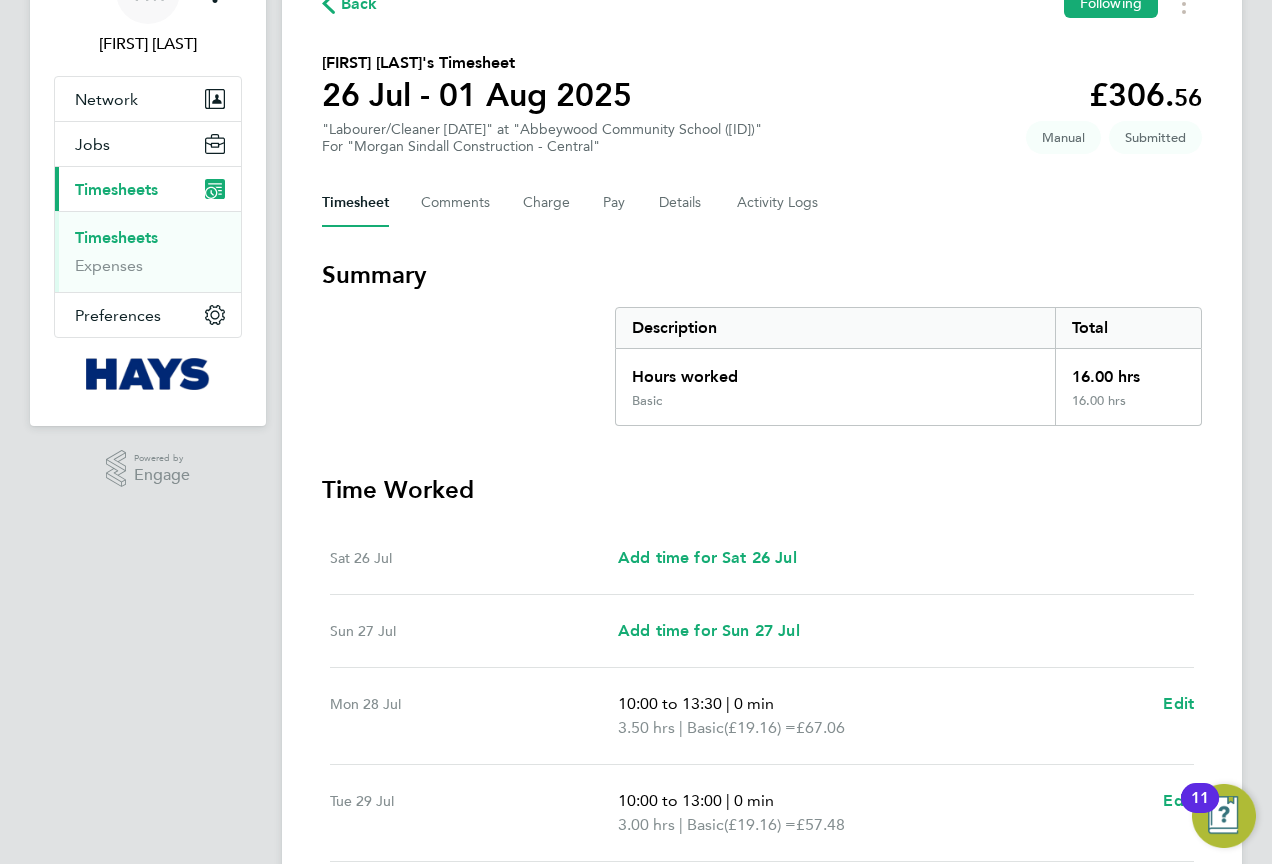 scroll, scrollTop: 81, scrollLeft: 0, axis: vertical 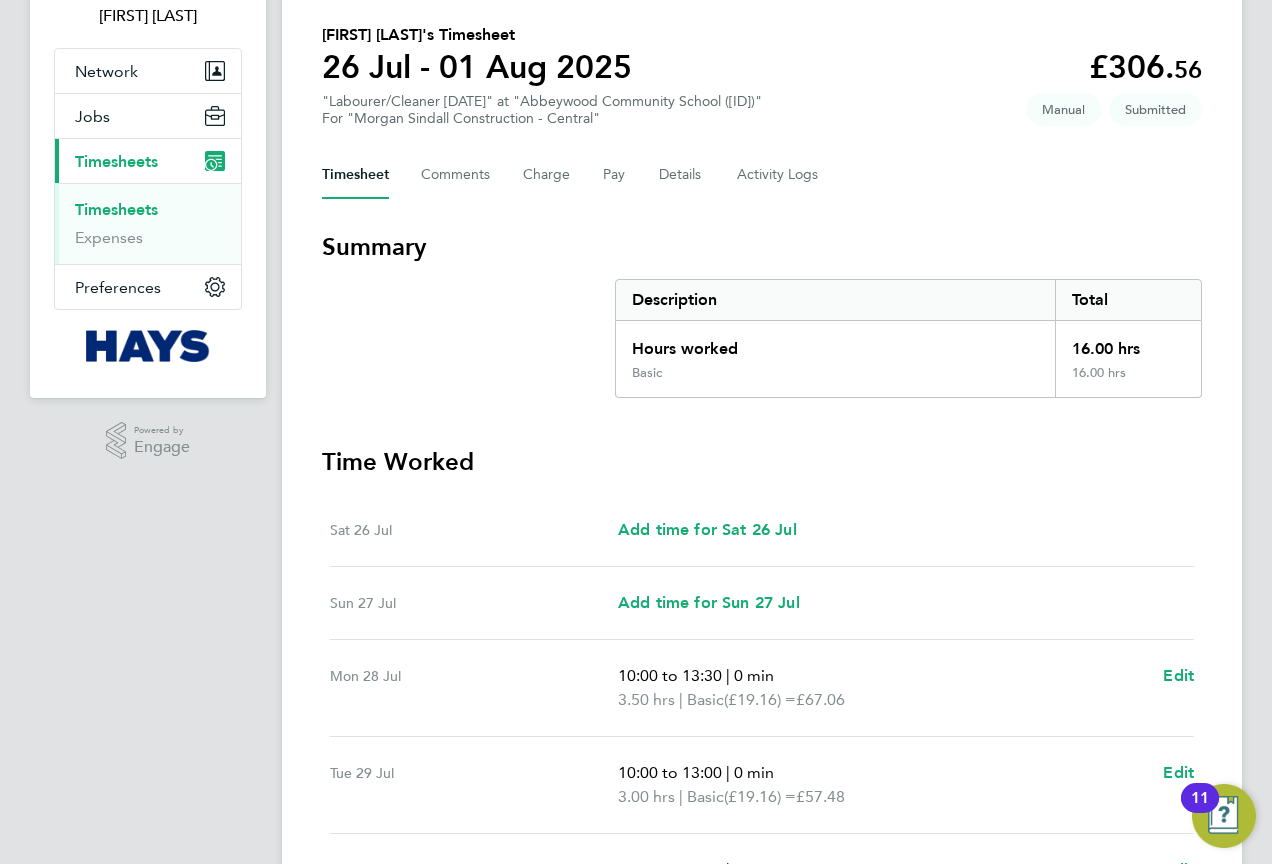 drag, startPoint x: 958, startPoint y: 257, endPoint x: 950, endPoint y: 279, distance: 23.409399 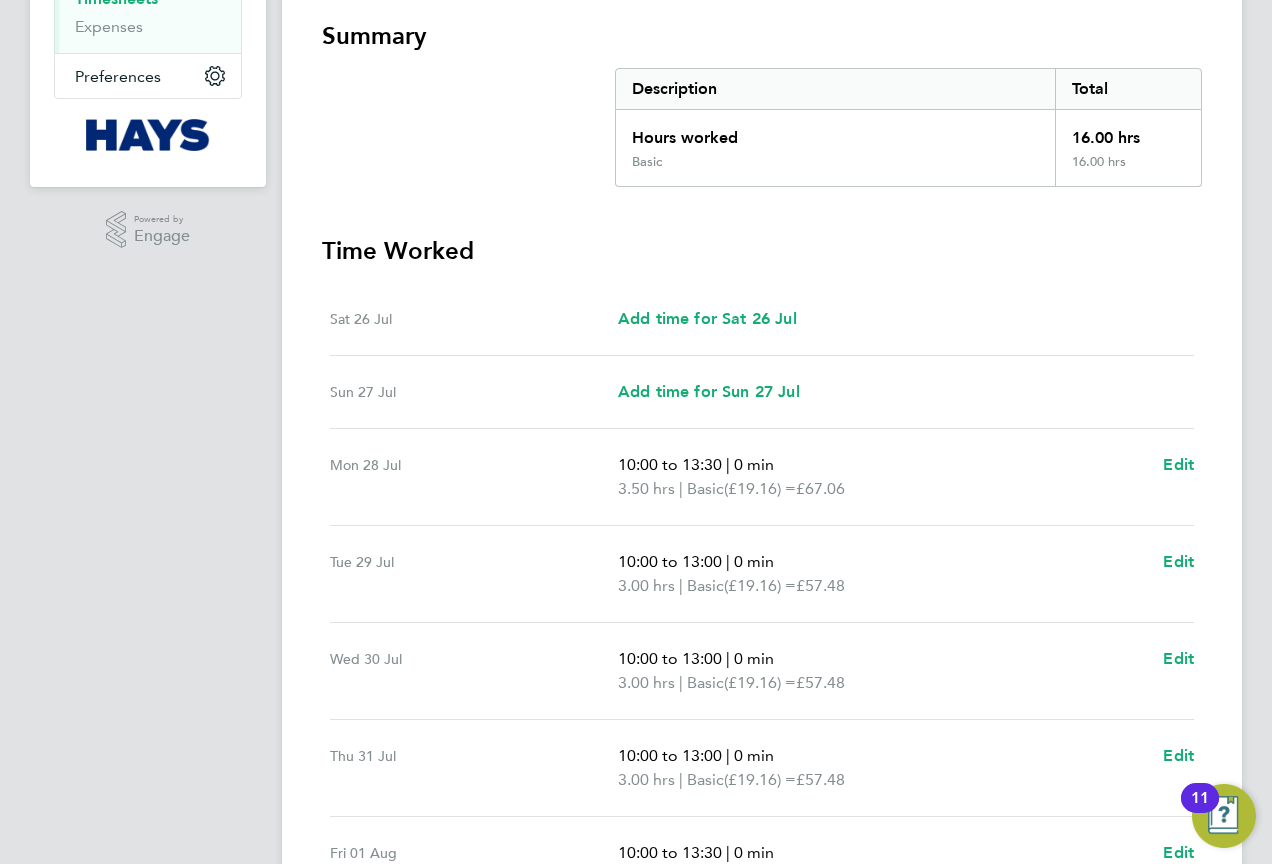 scroll, scrollTop: 354, scrollLeft: 0, axis: vertical 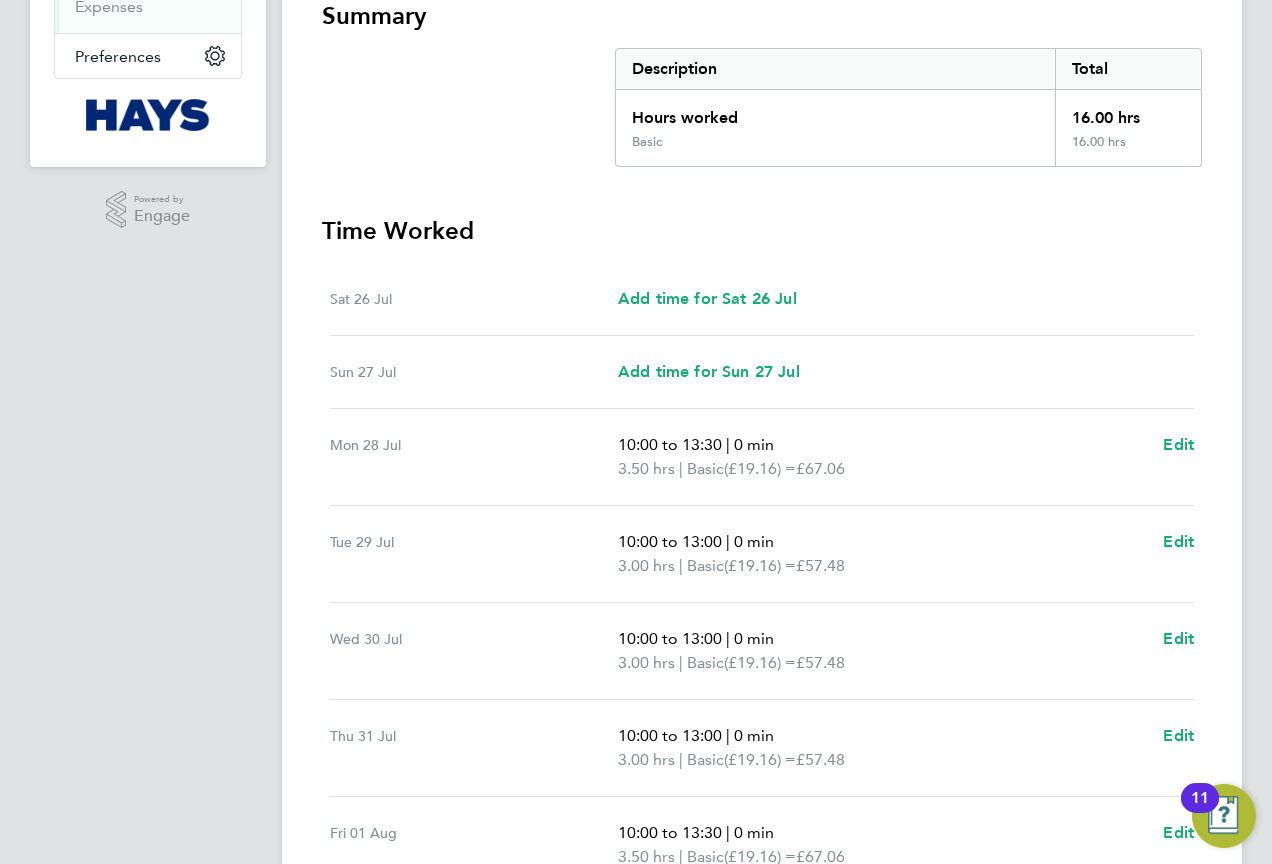 drag, startPoint x: 541, startPoint y: 438, endPoint x: 541, endPoint y: 460, distance: 22 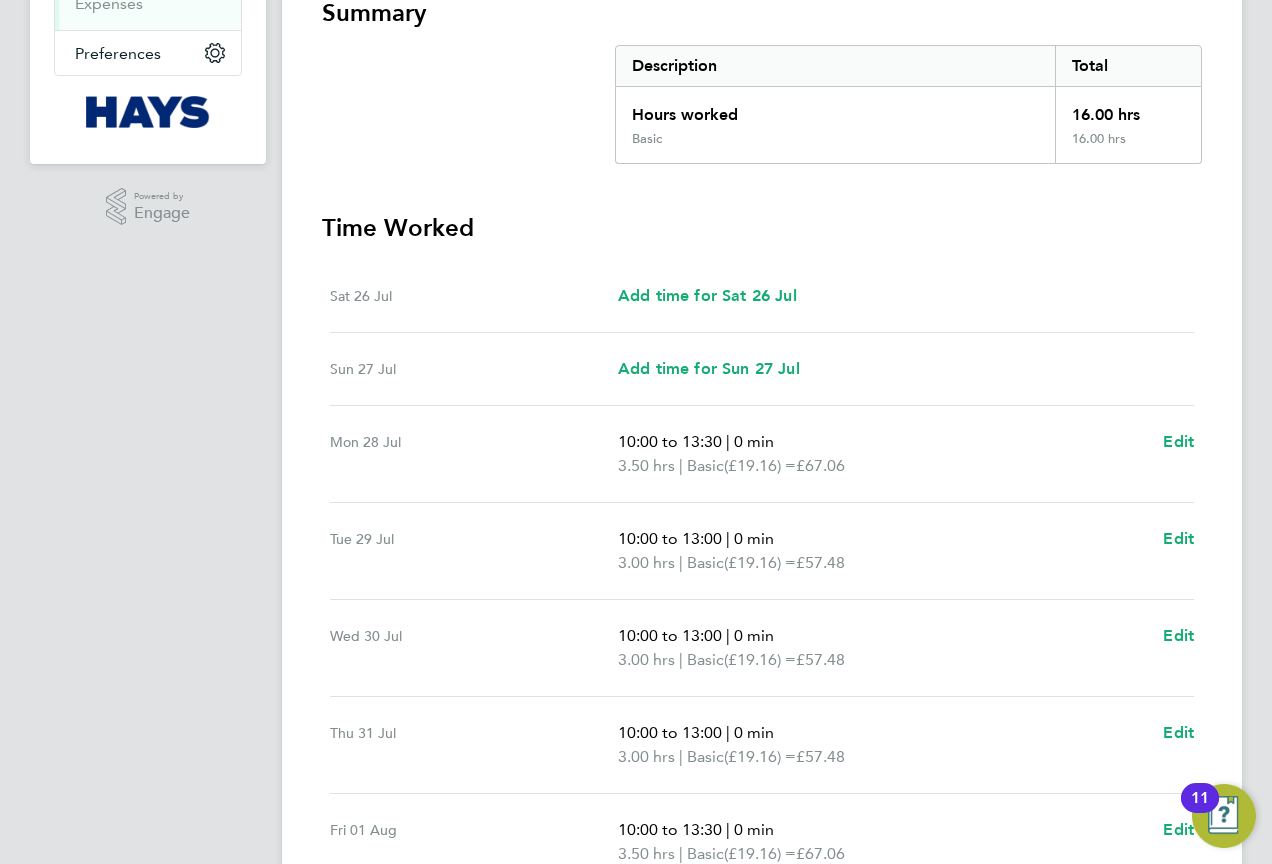 scroll, scrollTop: 0, scrollLeft: 0, axis: both 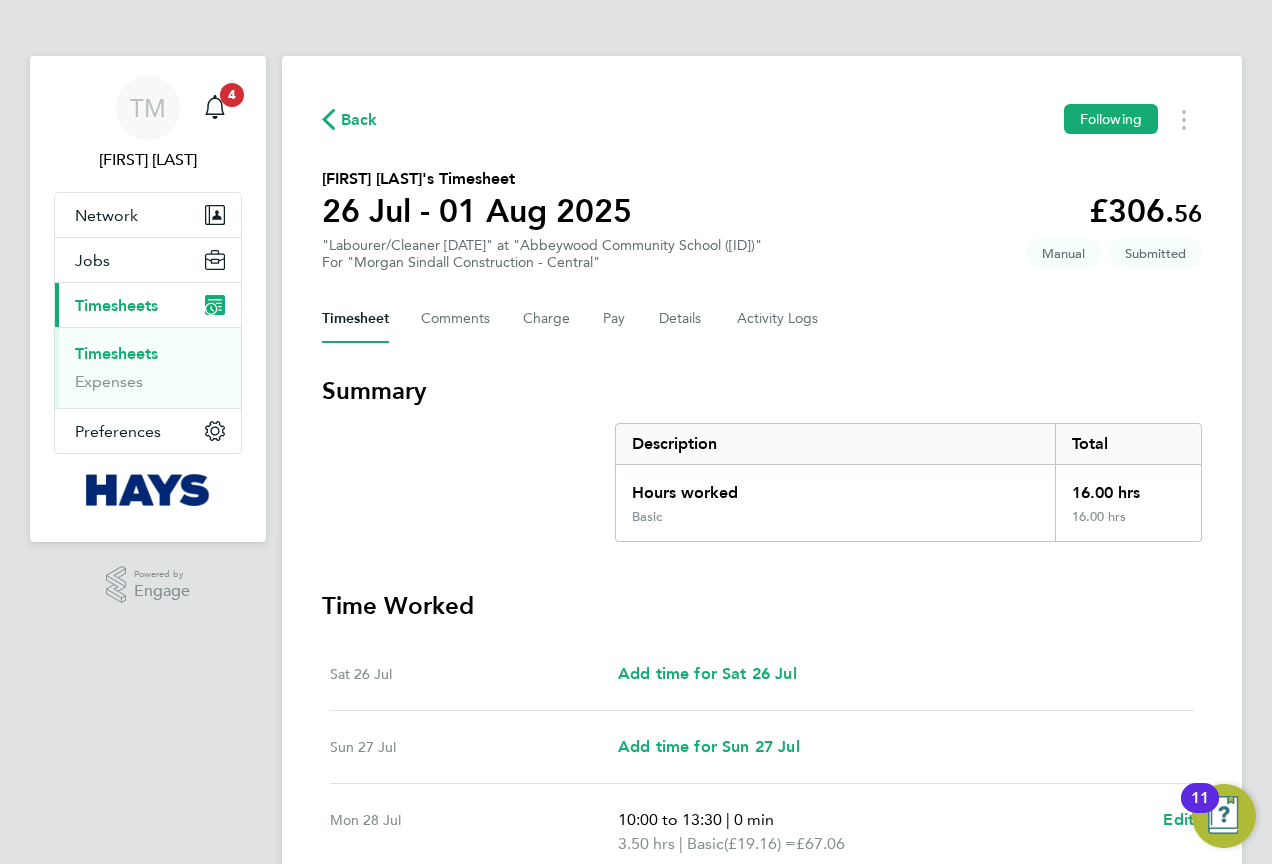 click on "Back" 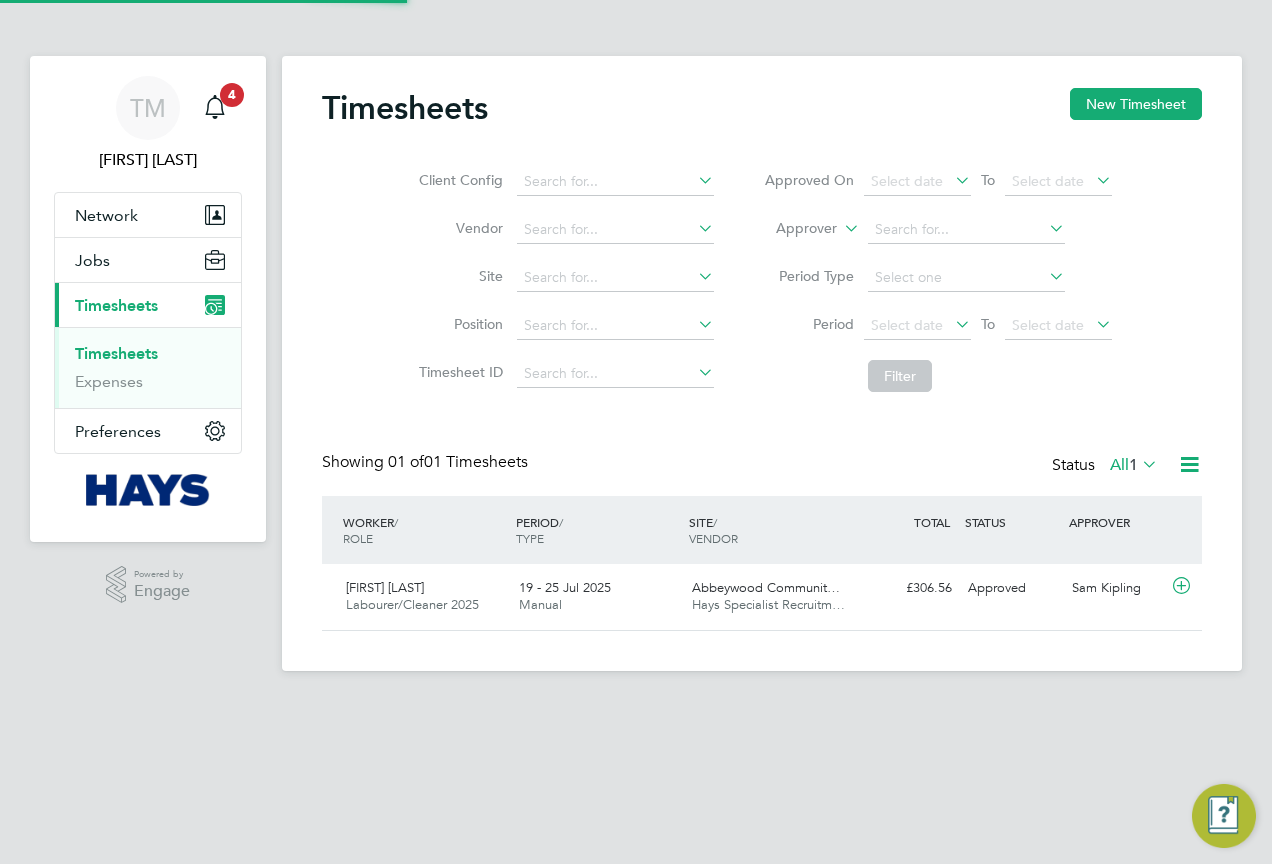 scroll, scrollTop: 10, scrollLeft: 10, axis: both 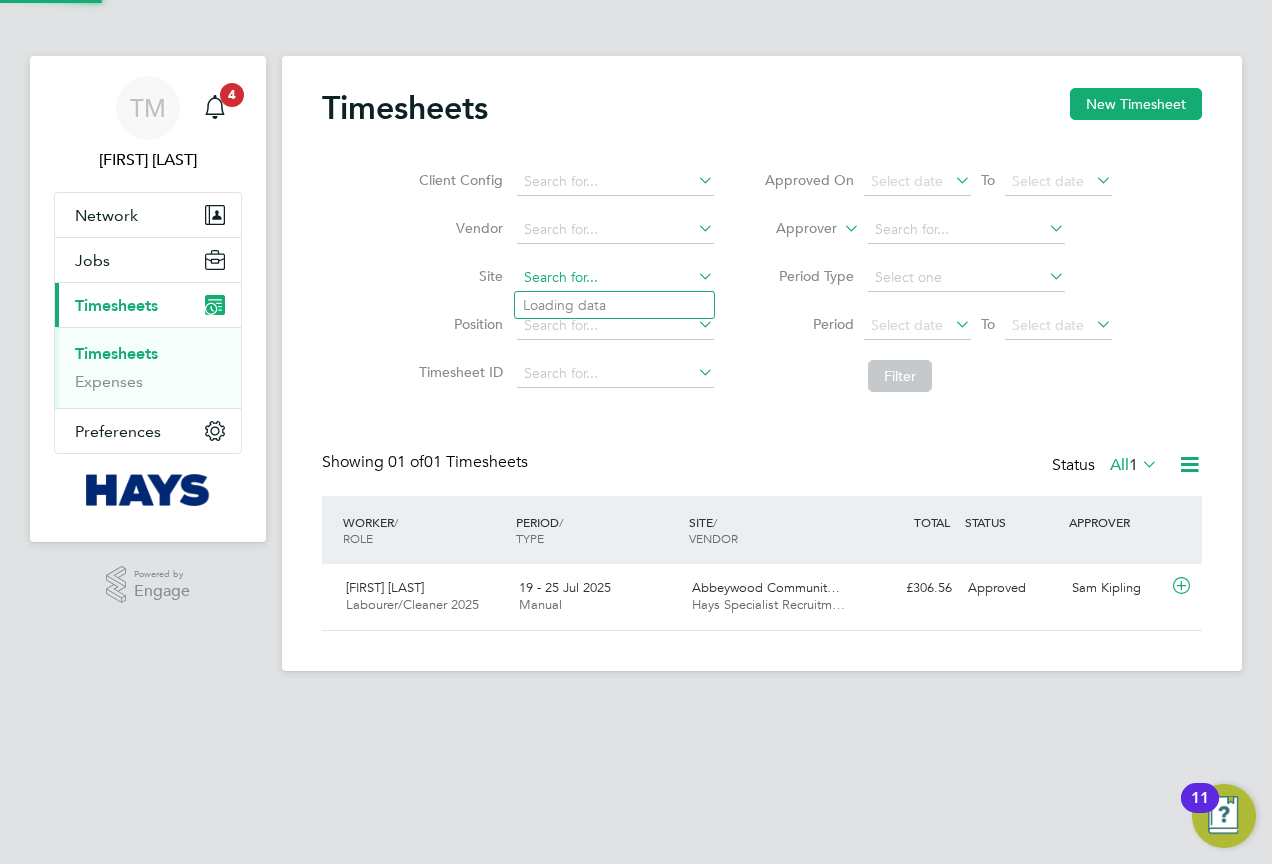 click 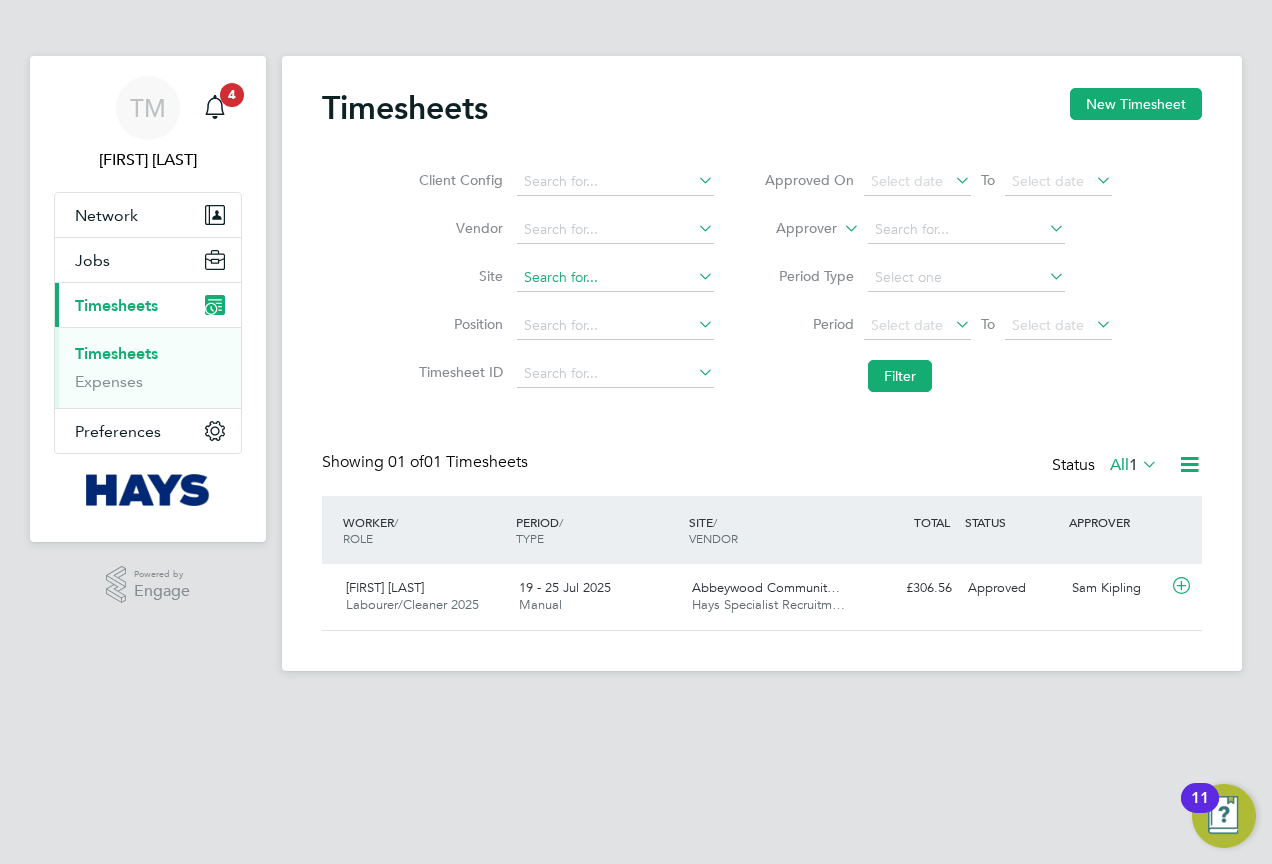 click 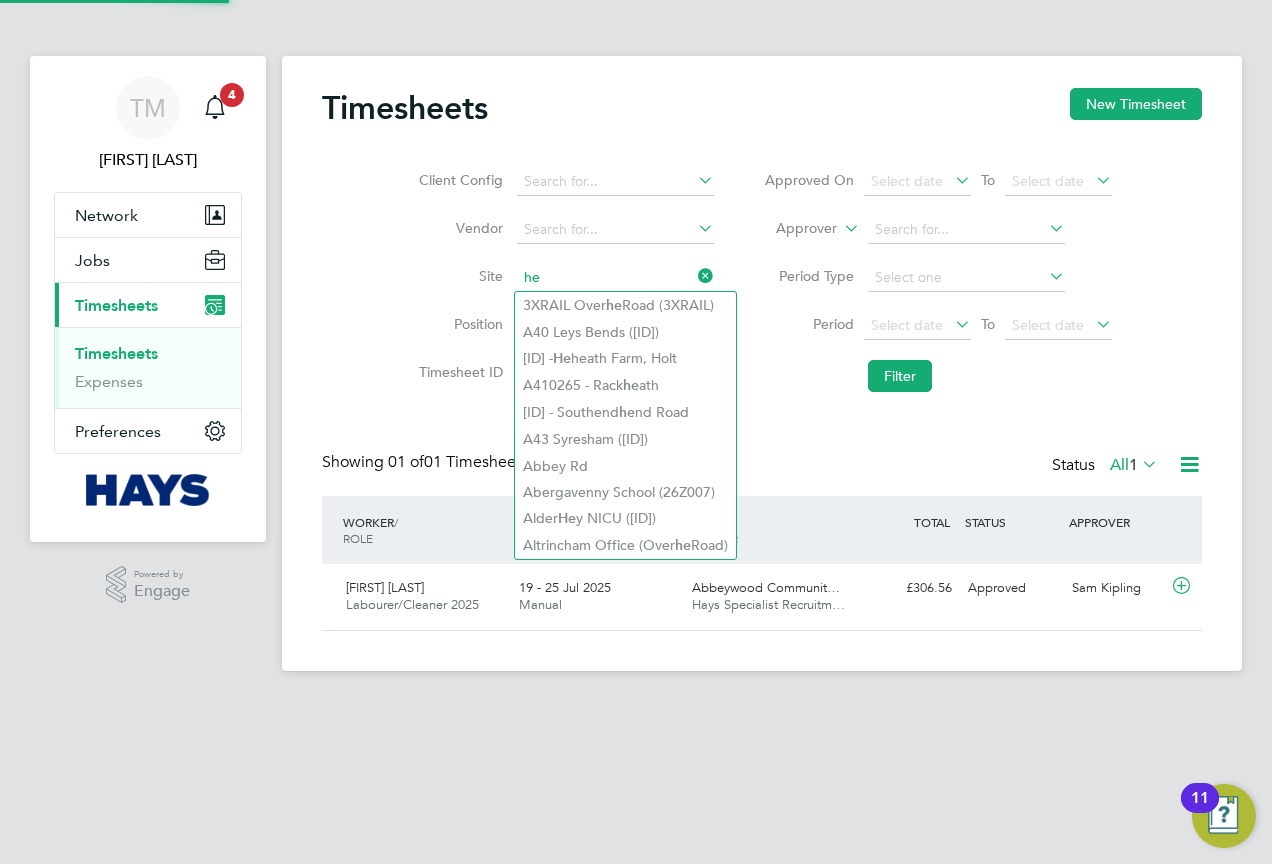 type on "he" 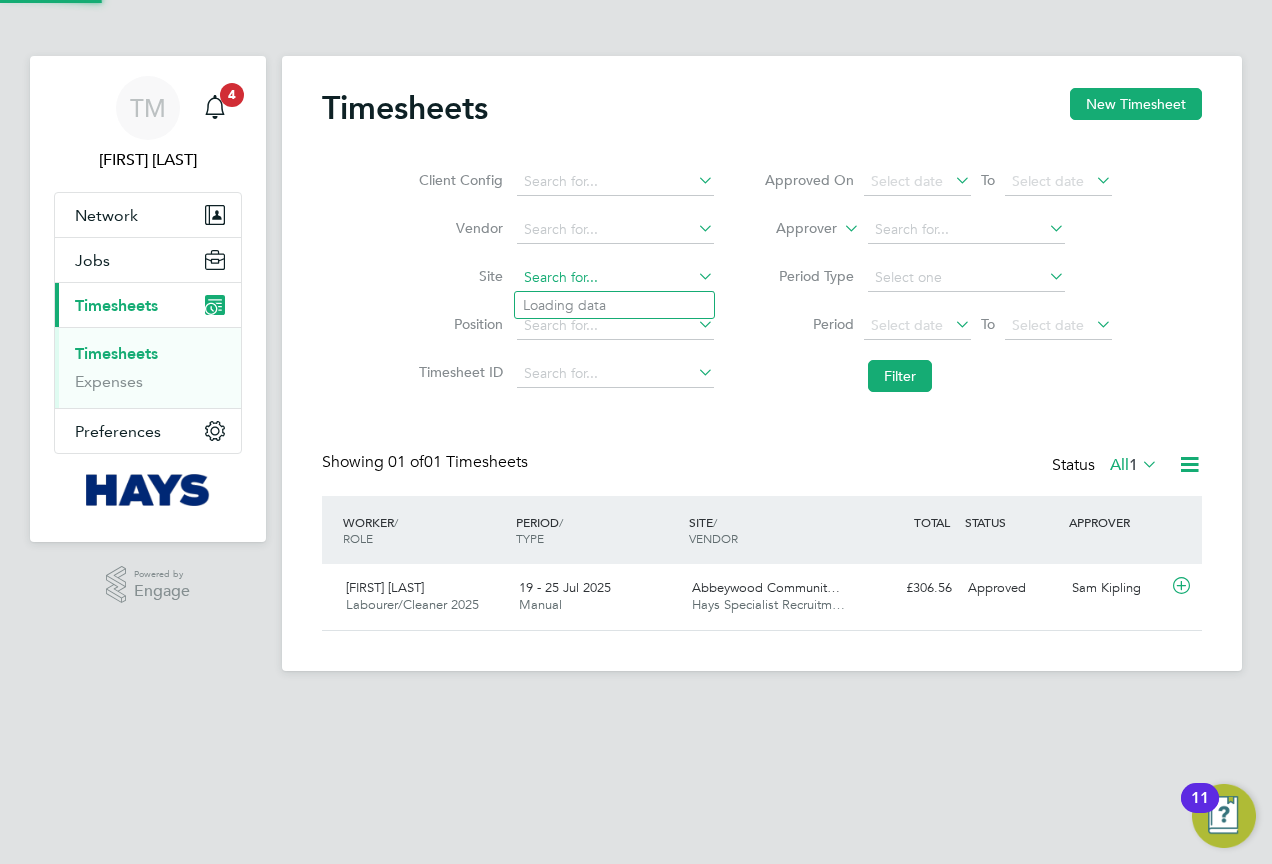 click 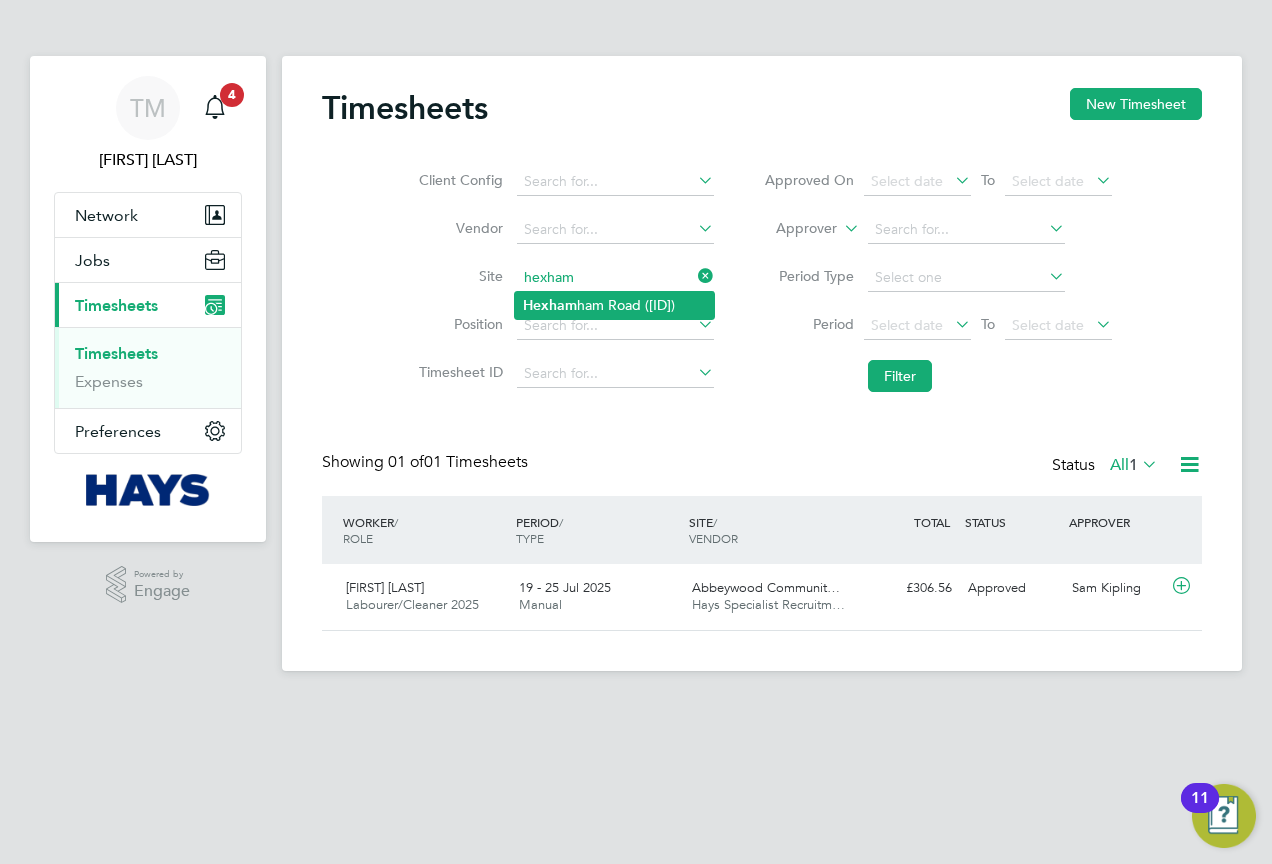 click on "Hexham Road ([ID])" 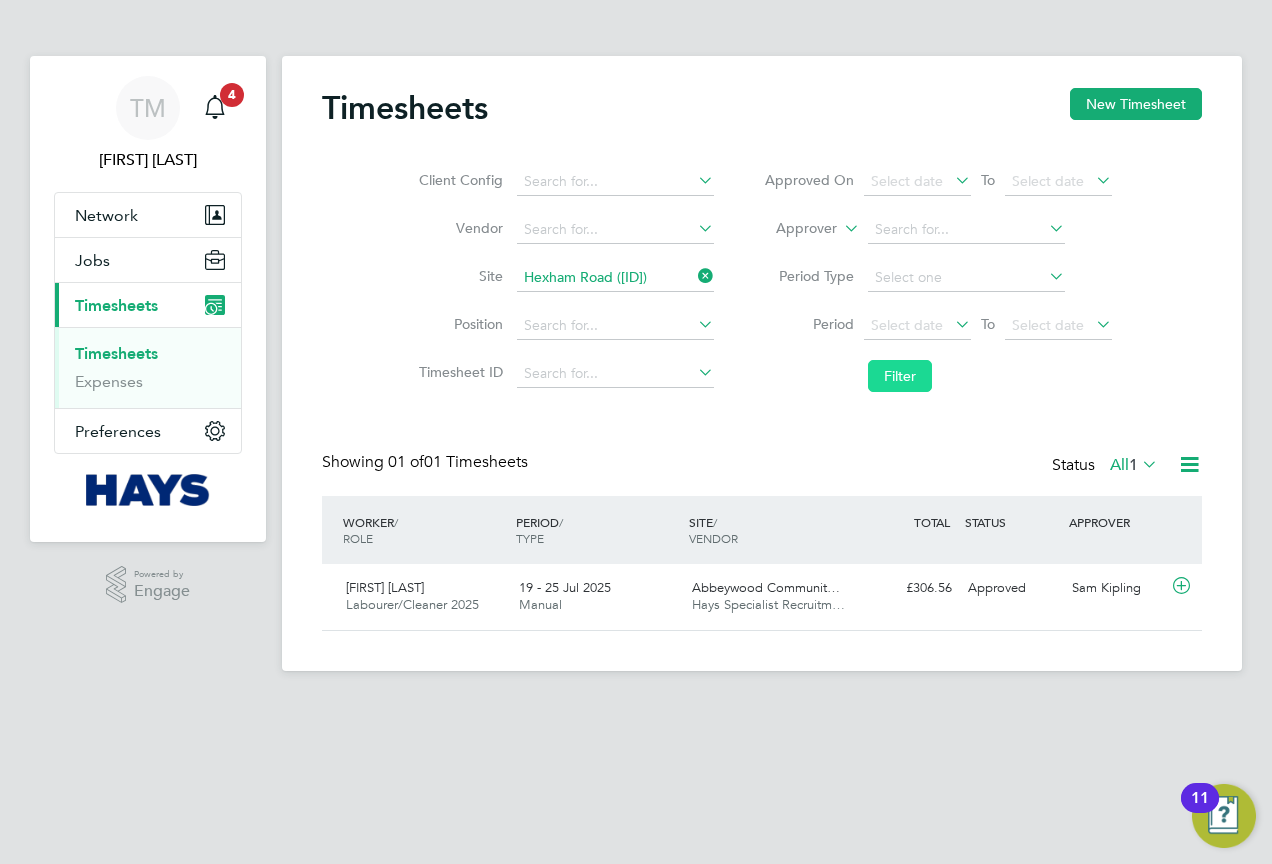 click on "Filter" 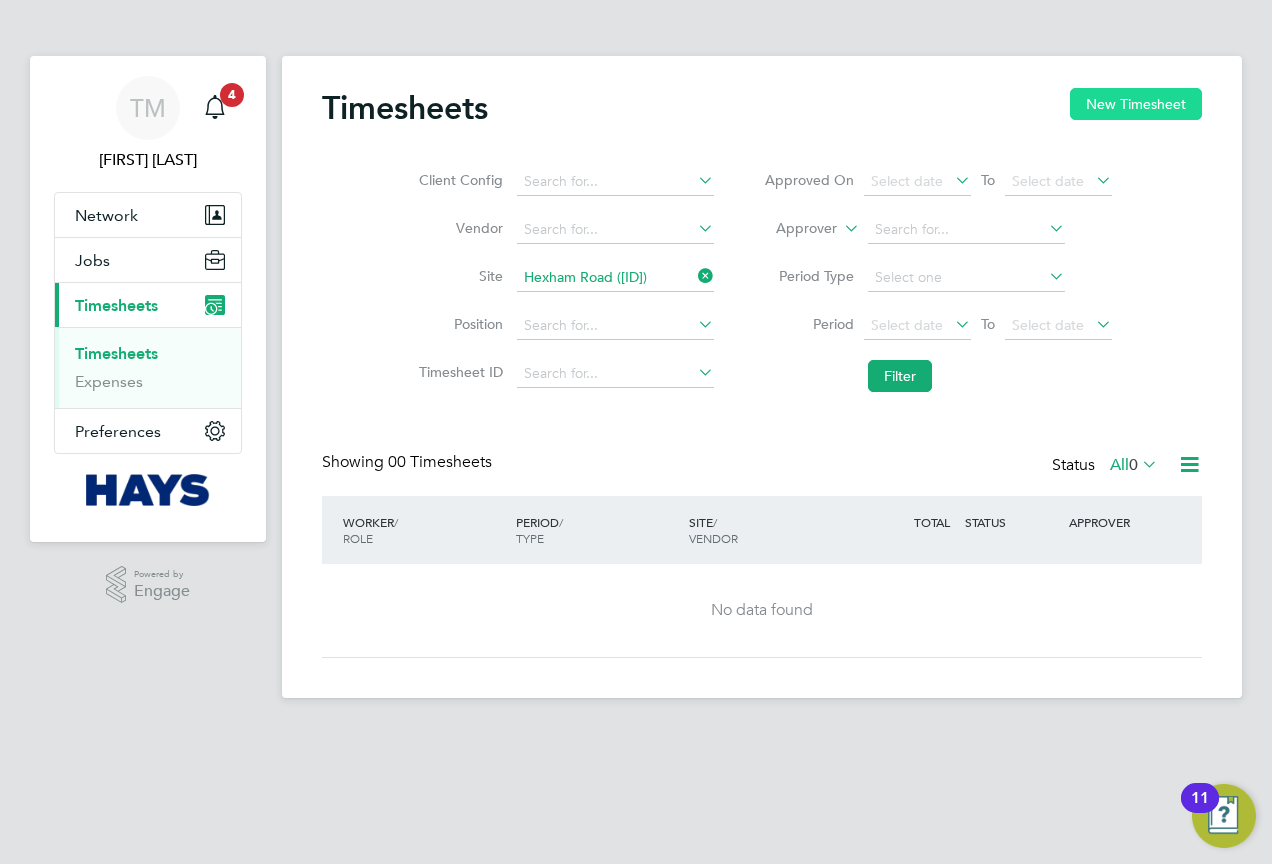 click on "New Timesheet" 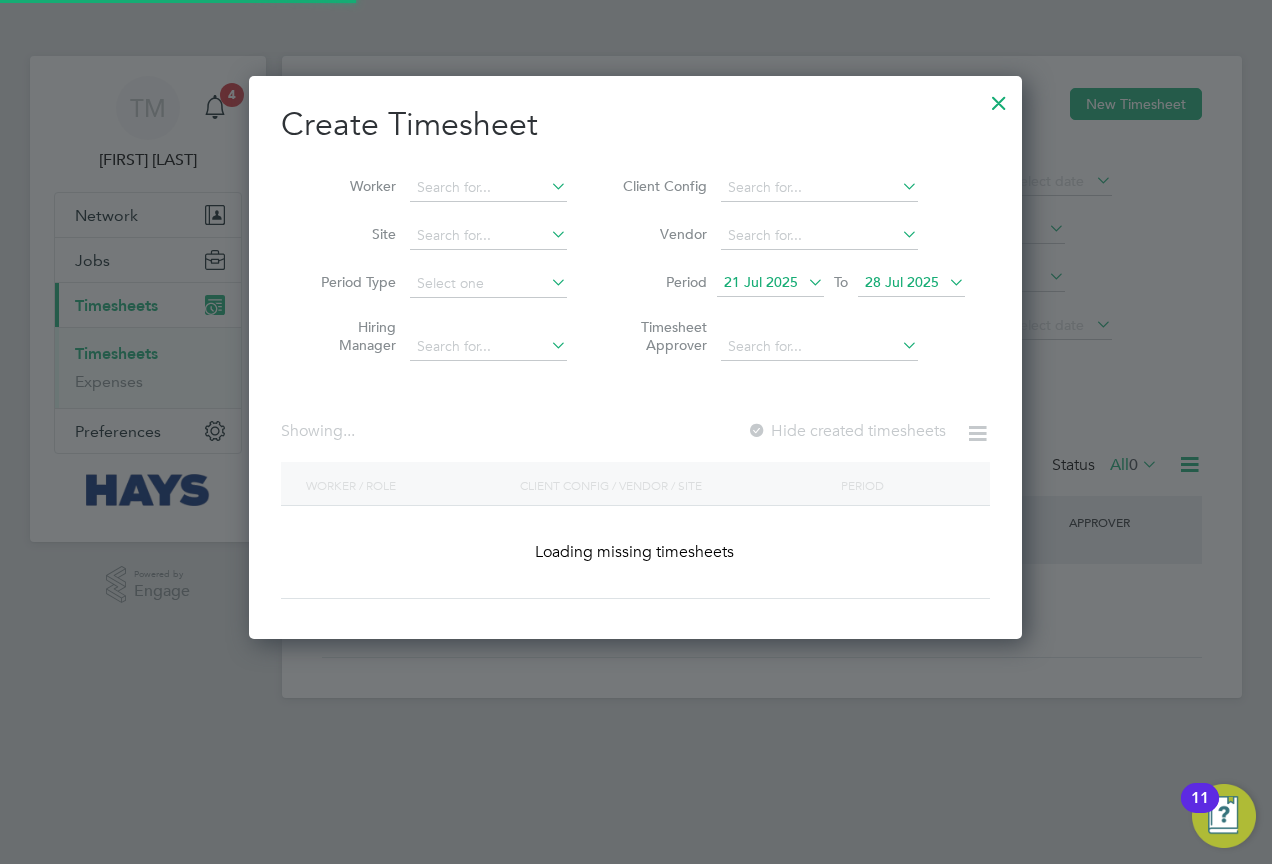 scroll, scrollTop: 10, scrollLeft: 10, axis: both 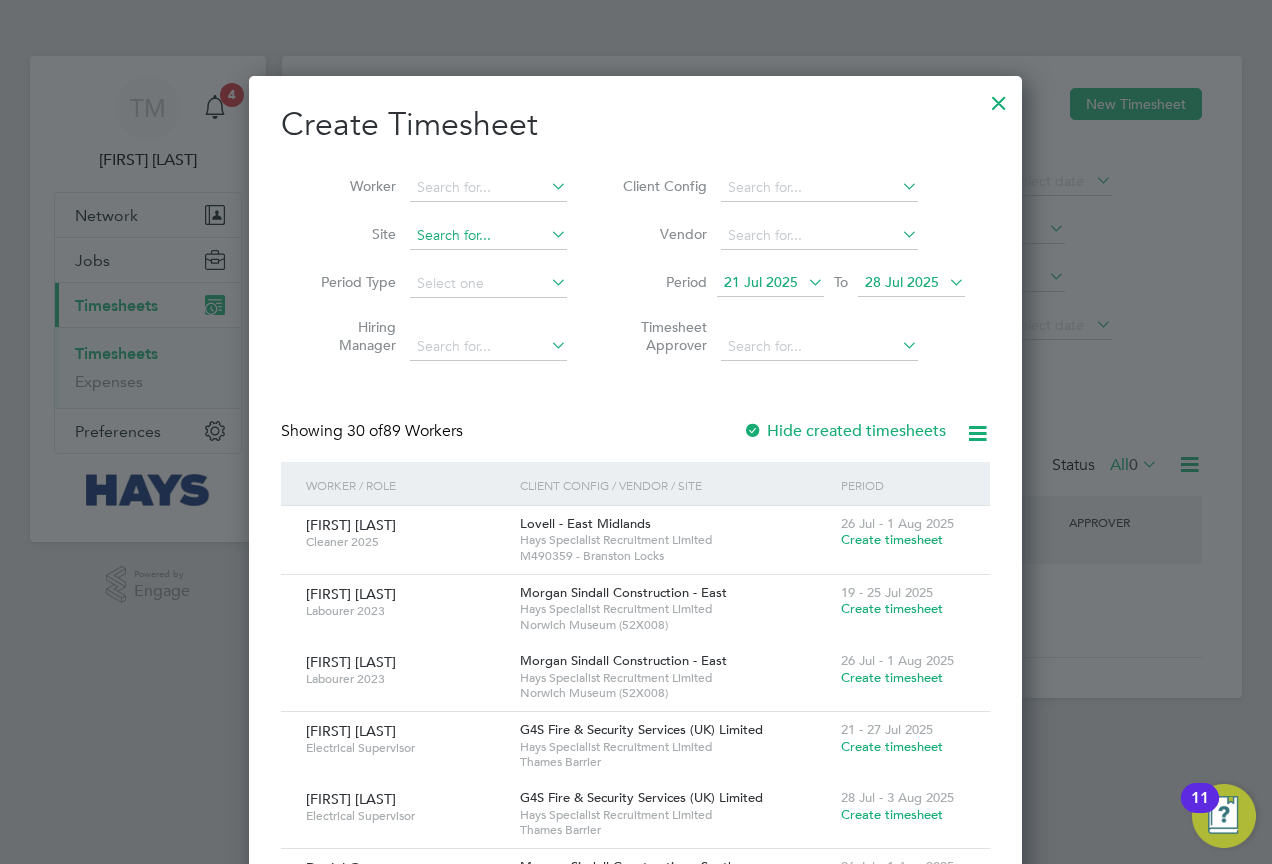 click at bounding box center (488, 236) 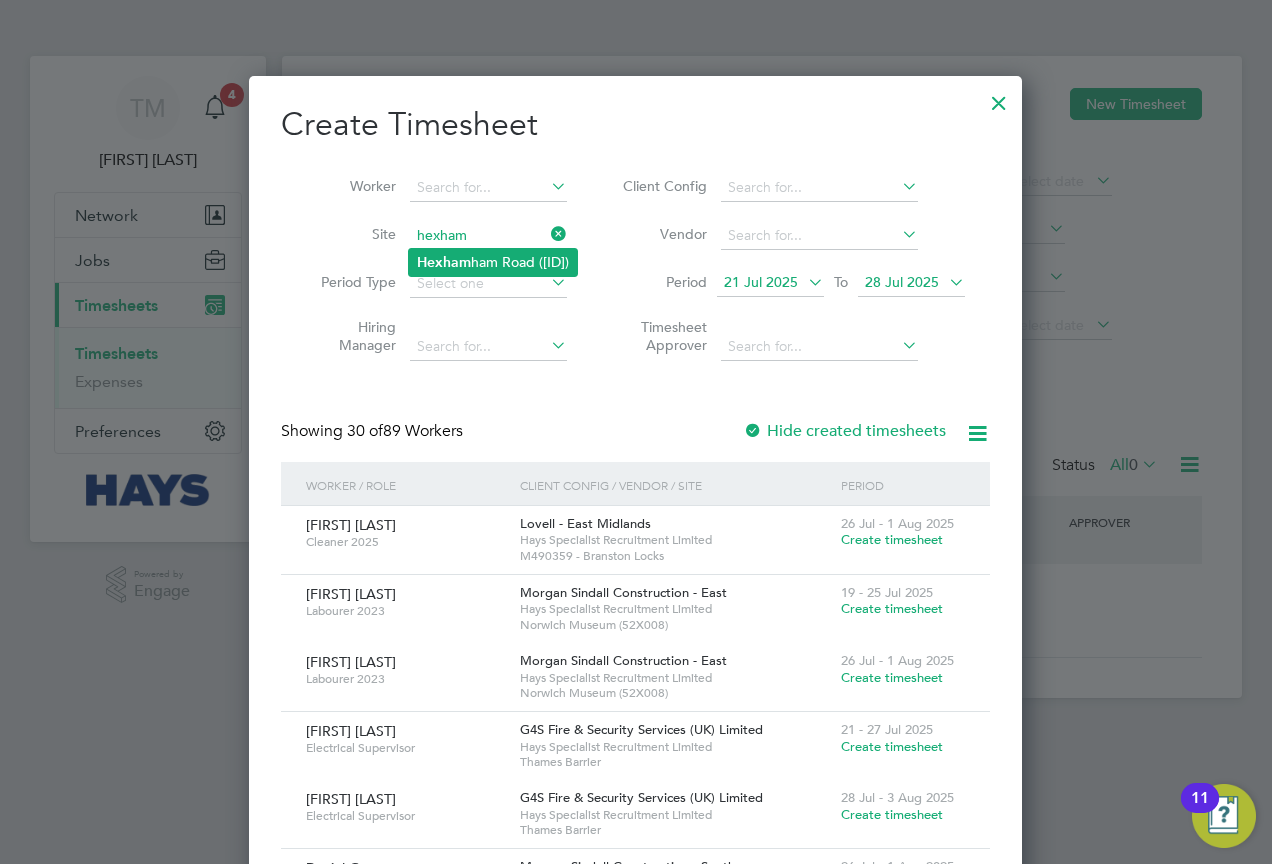 click on "Hexham Road ([ID])" 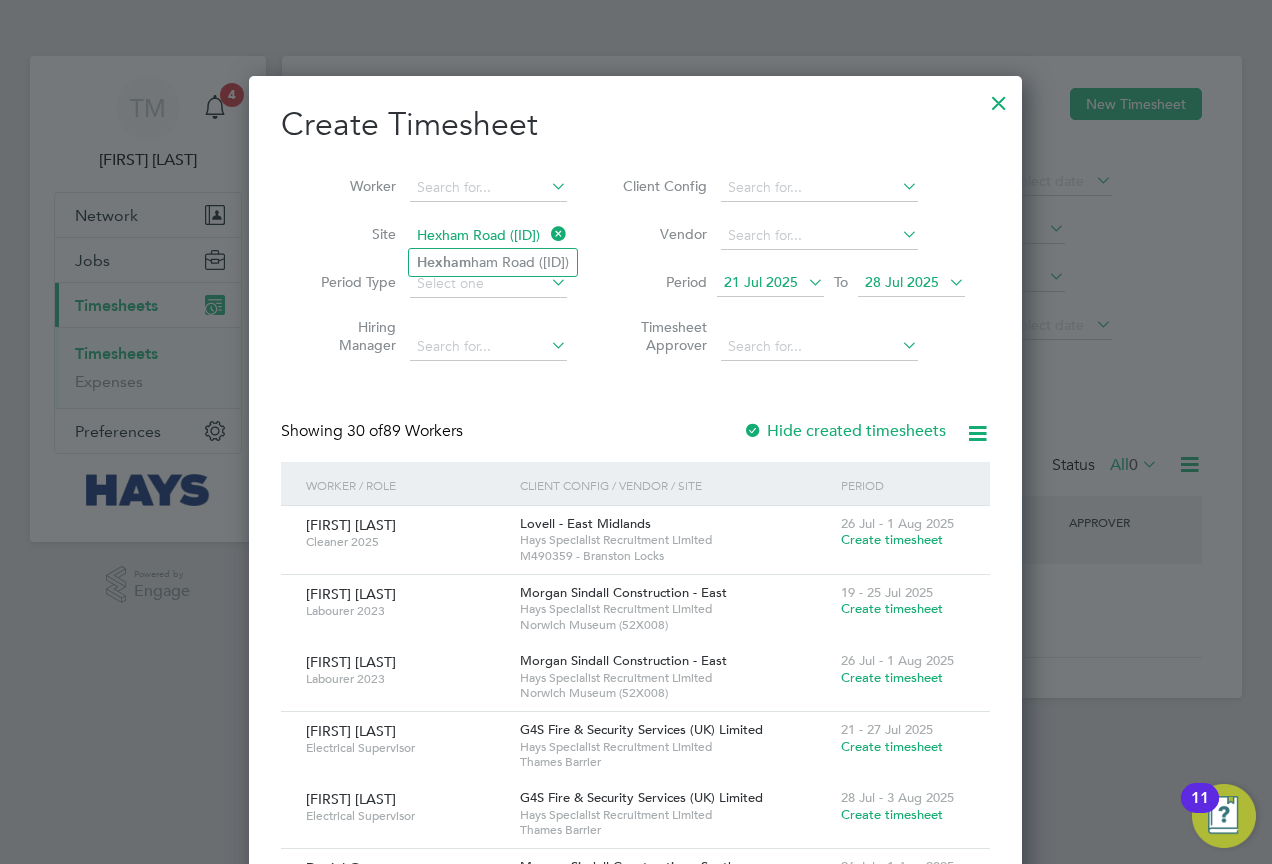 scroll, scrollTop: 10, scrollLeft: 10, axis: both 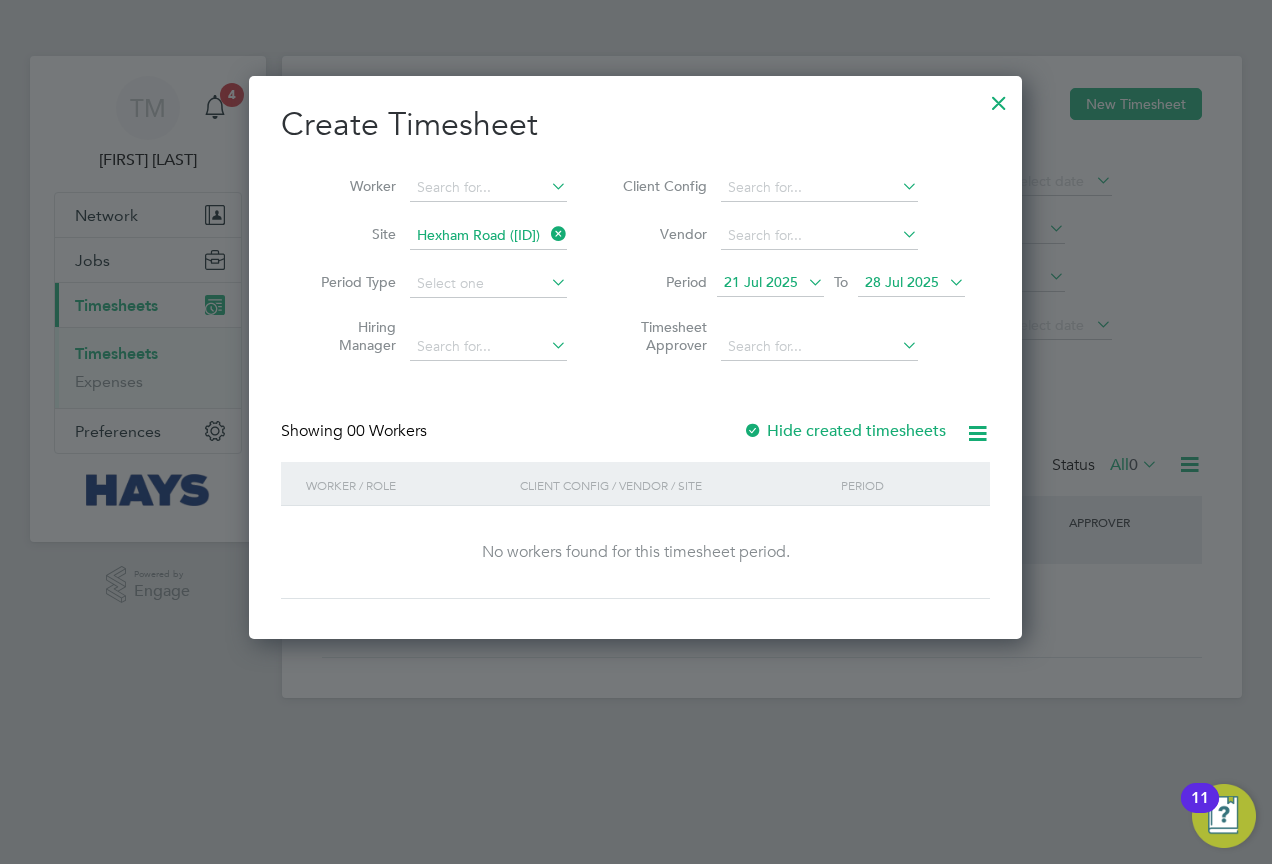 click on "Hide created timesheets" at bounding box center [844, 431] 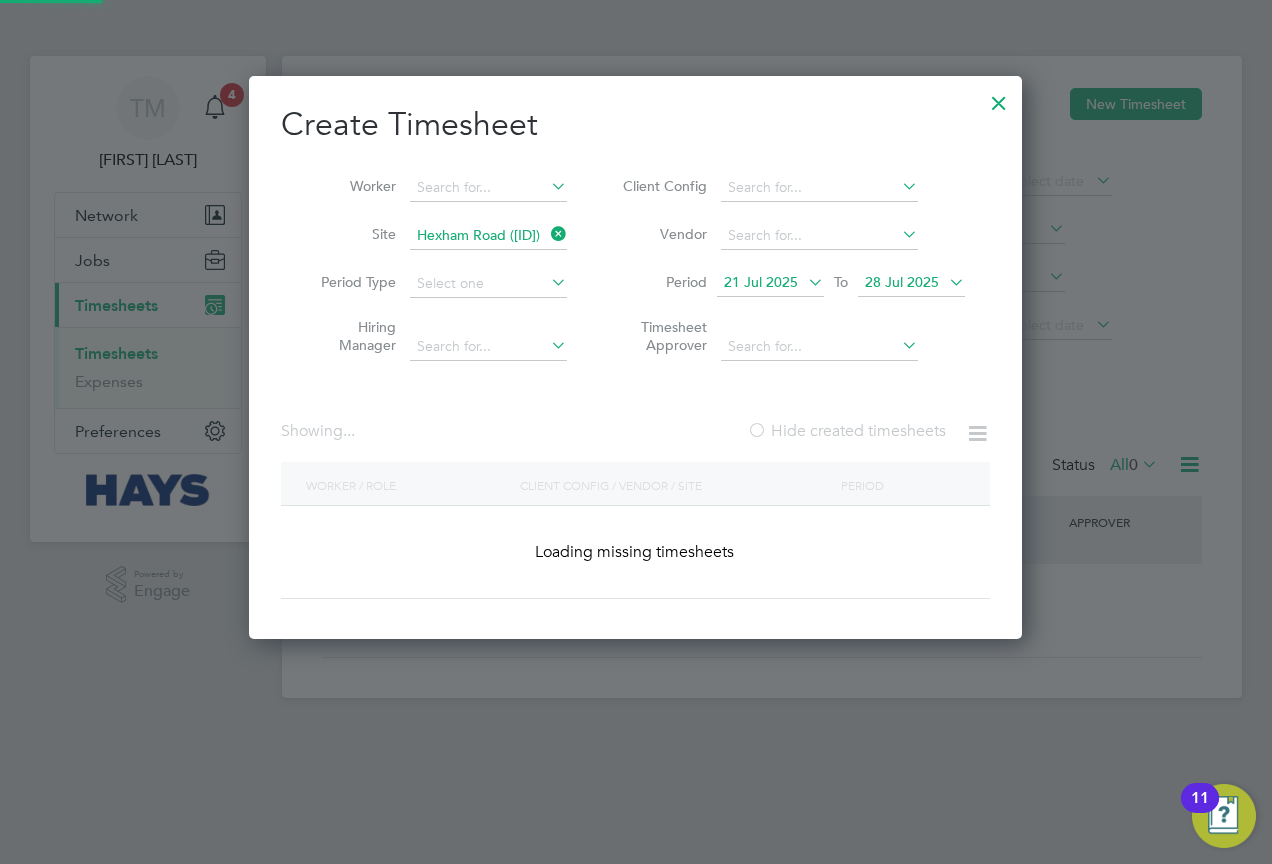 scroll, scrollTop: 10, scrollLeft: 10, axis: both 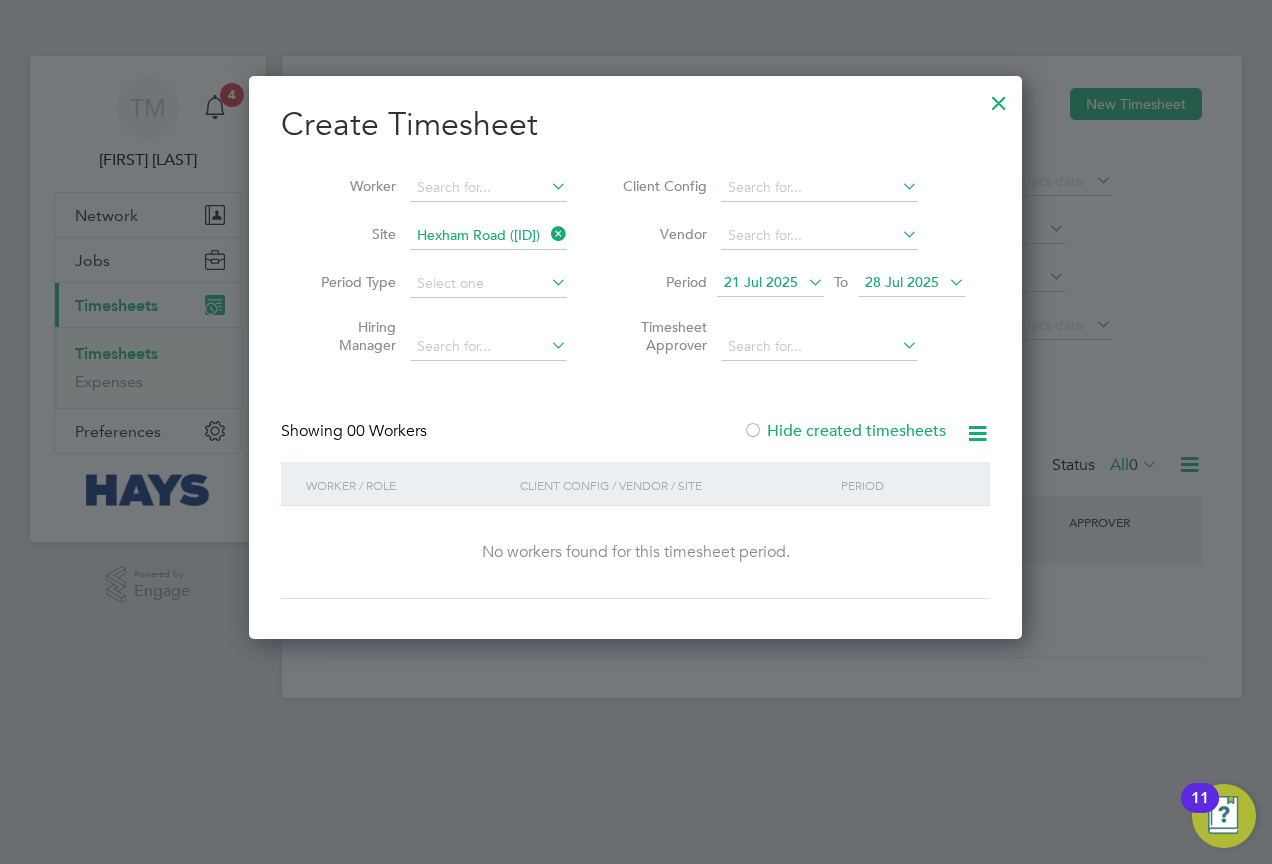 click at bounding box center [804, 282] 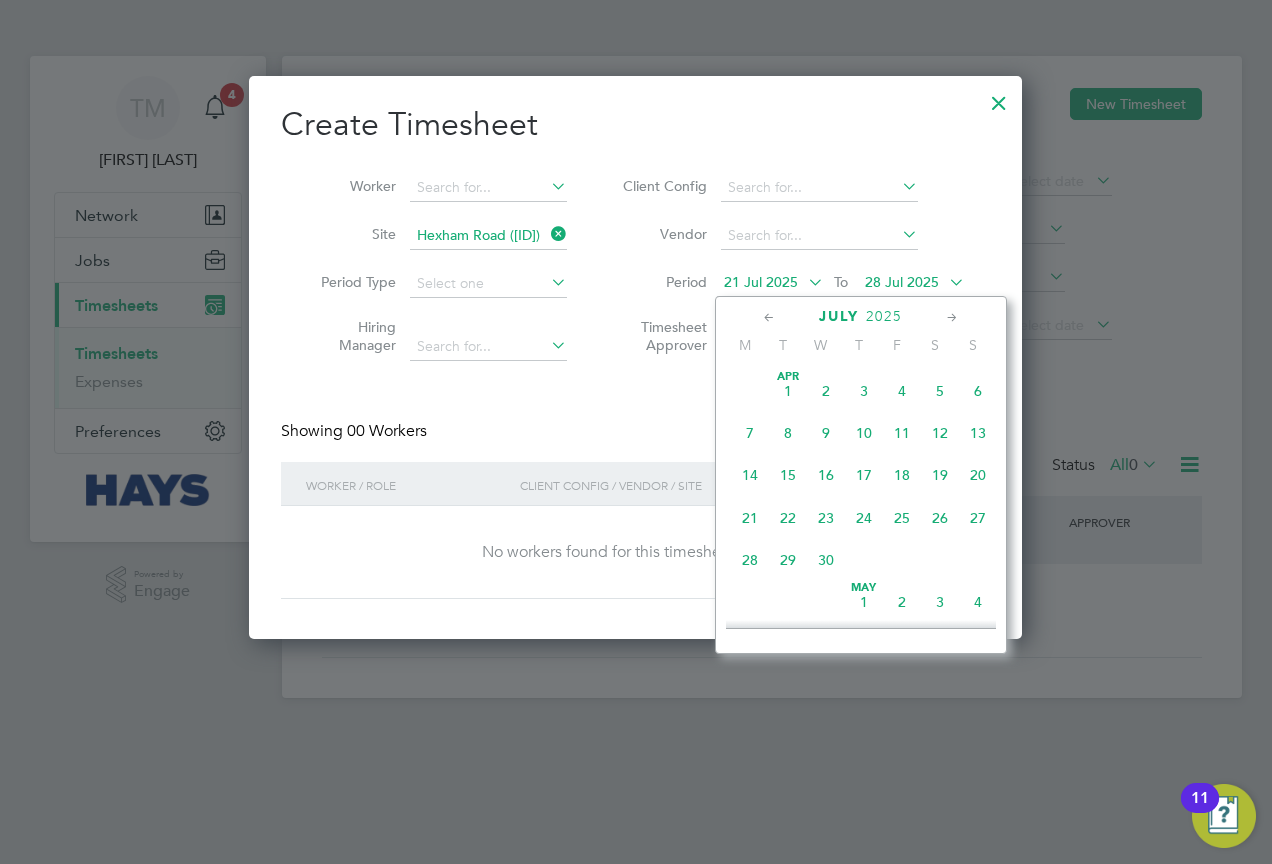 scroll, scrollTop: 736, scrollLeft: 0, axis: vertical 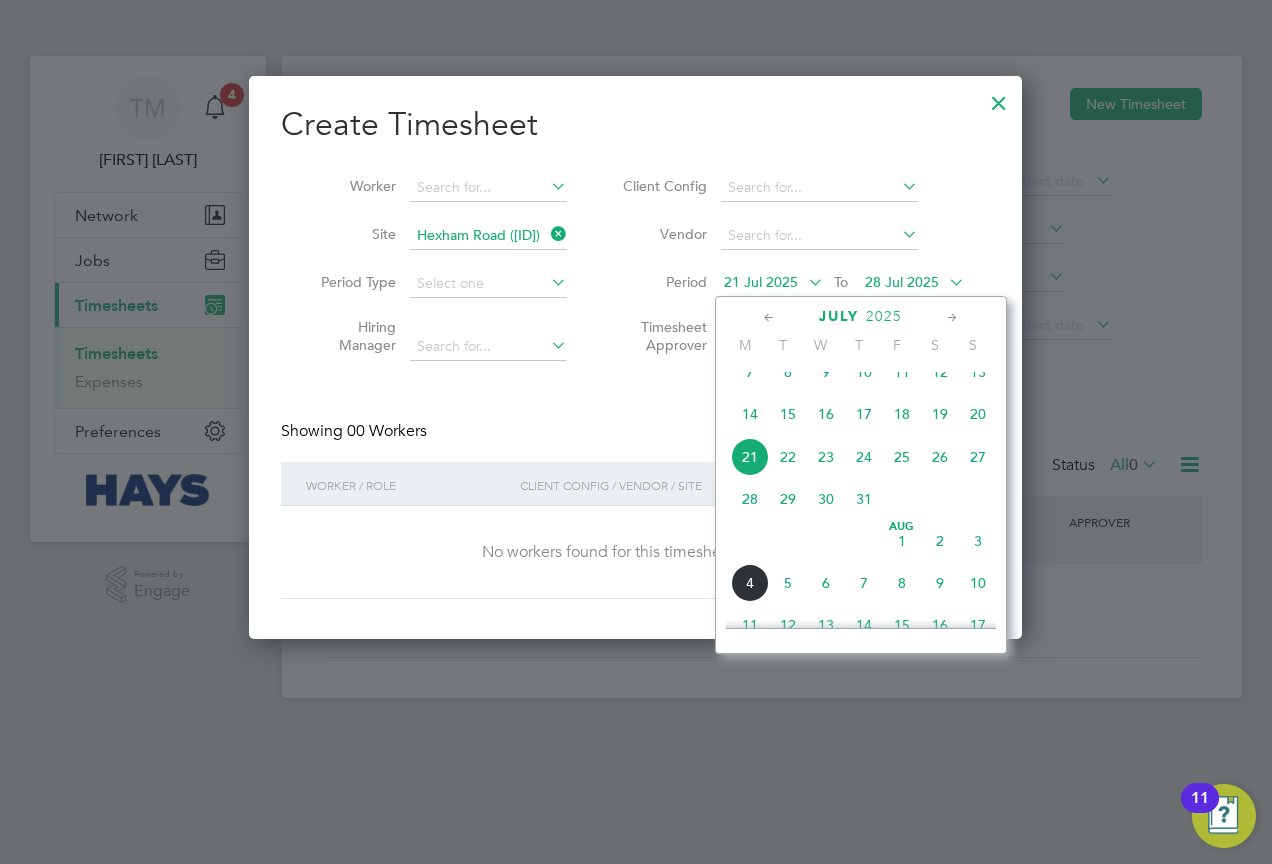 click on "28" 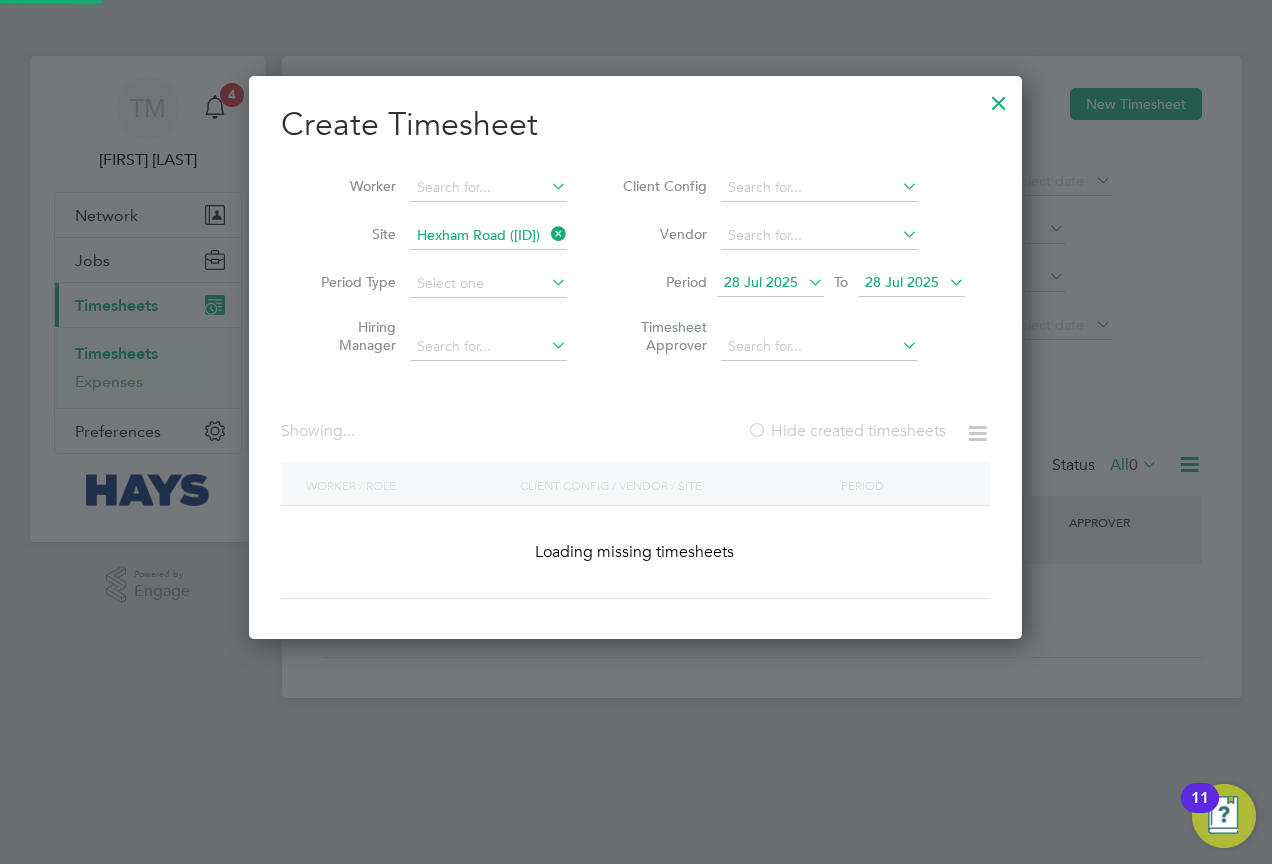 scroll, scrollTop: 10, scrollLeft: 10, axis: both 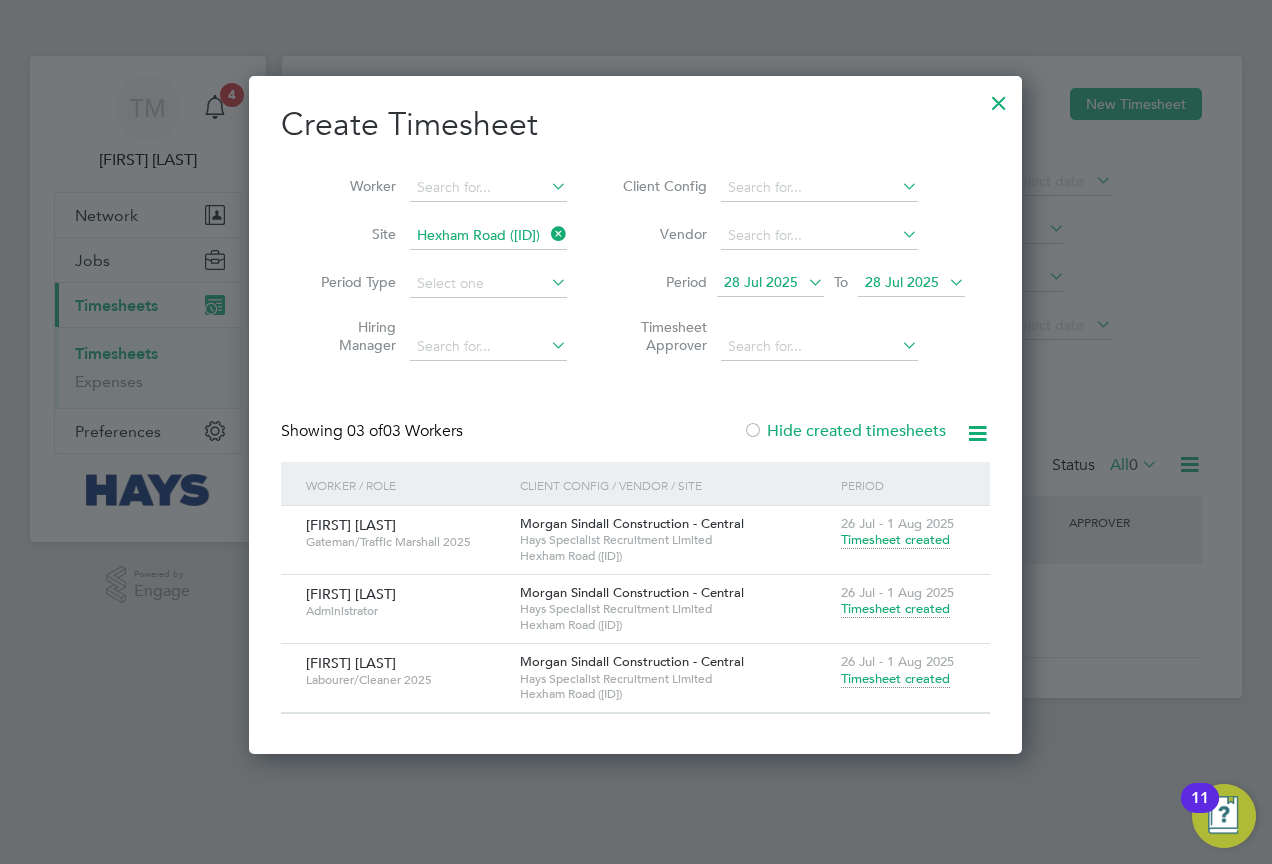 click at bounding box center (945, 282) 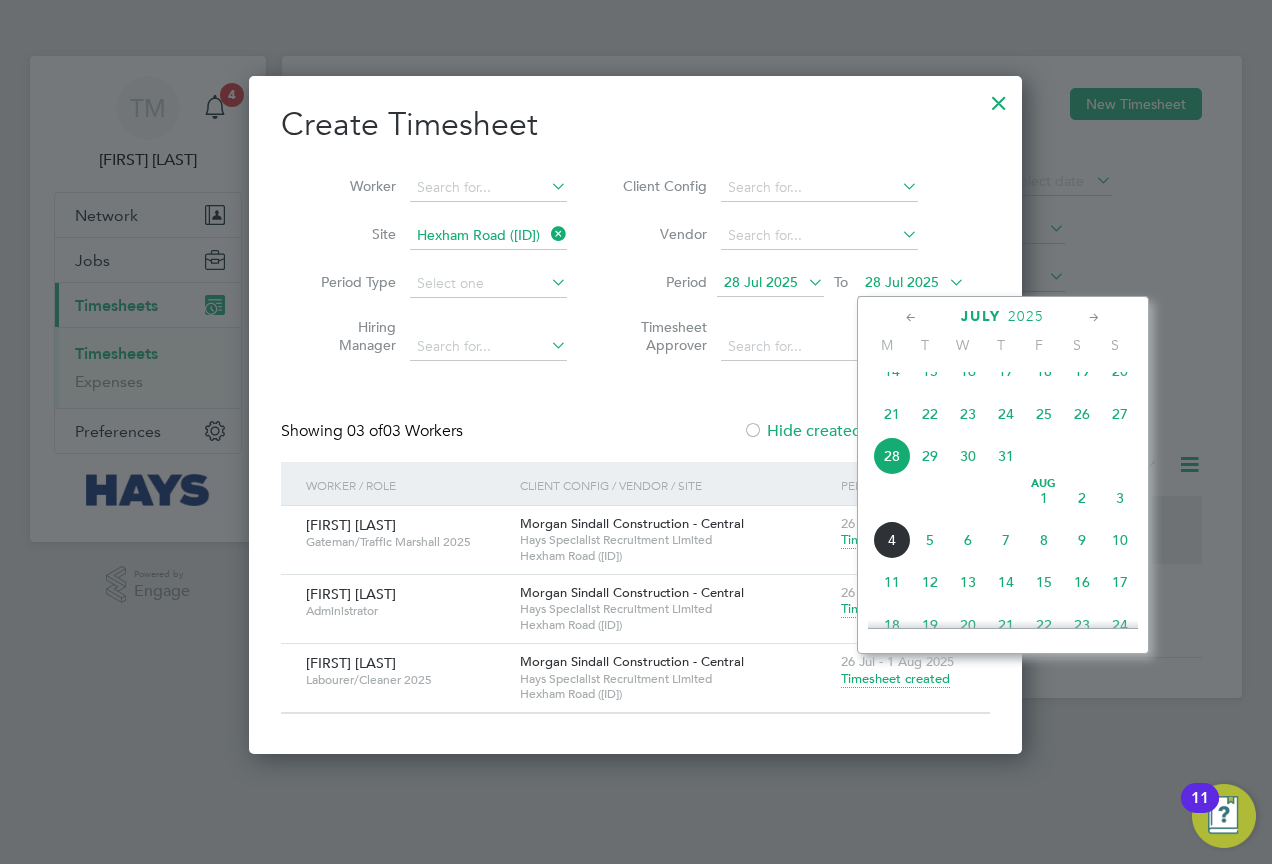 click on "3" 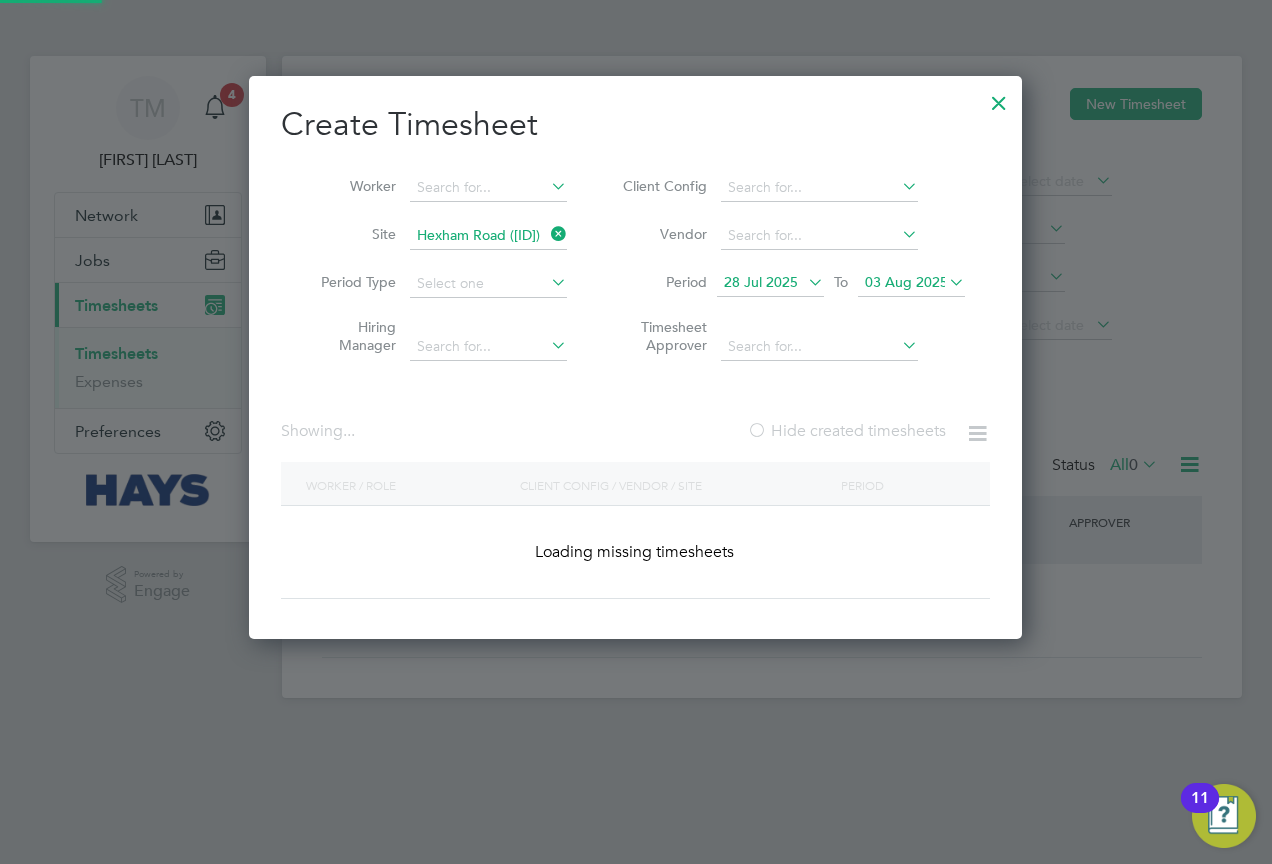 scroll, scrollTop: 10, scrollLeft: 10, axis: both 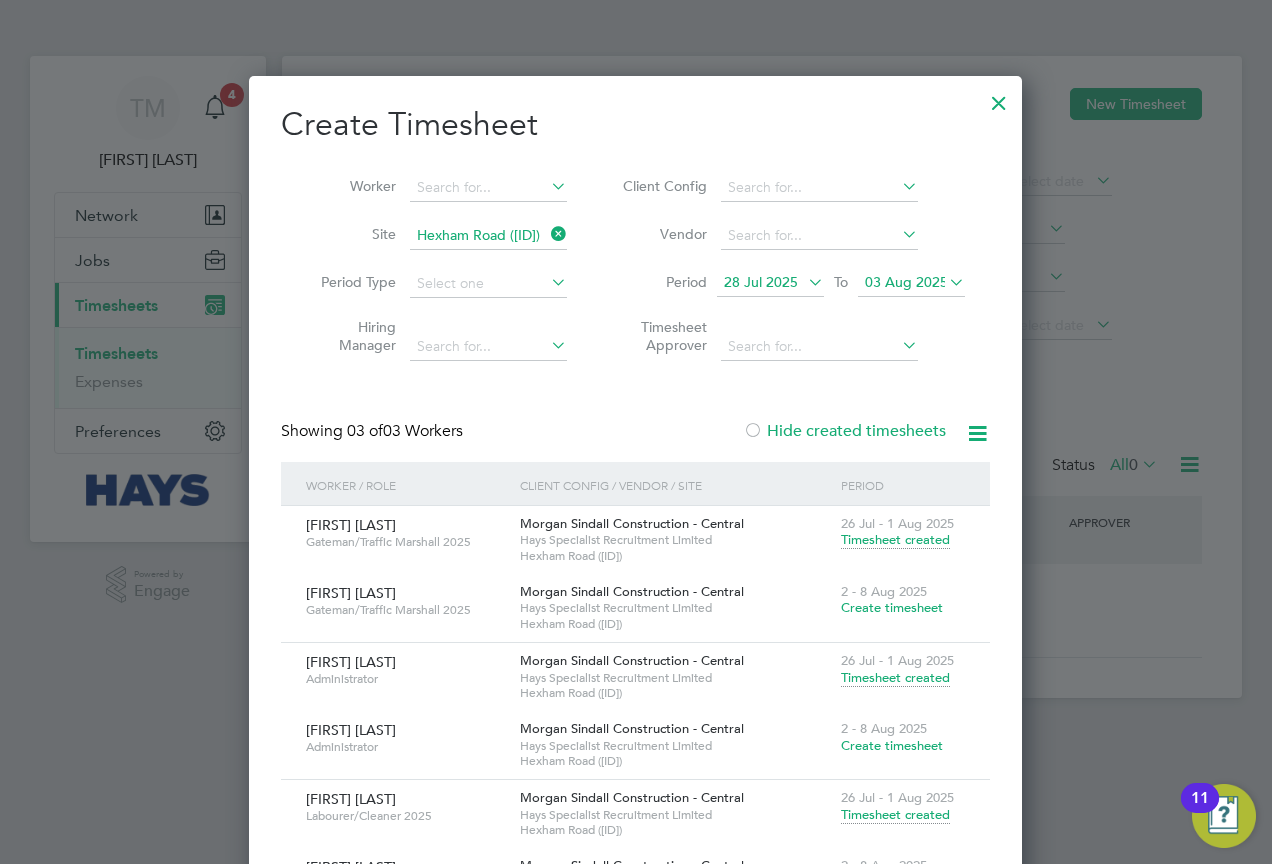 click at bounding box center (999, 98) 